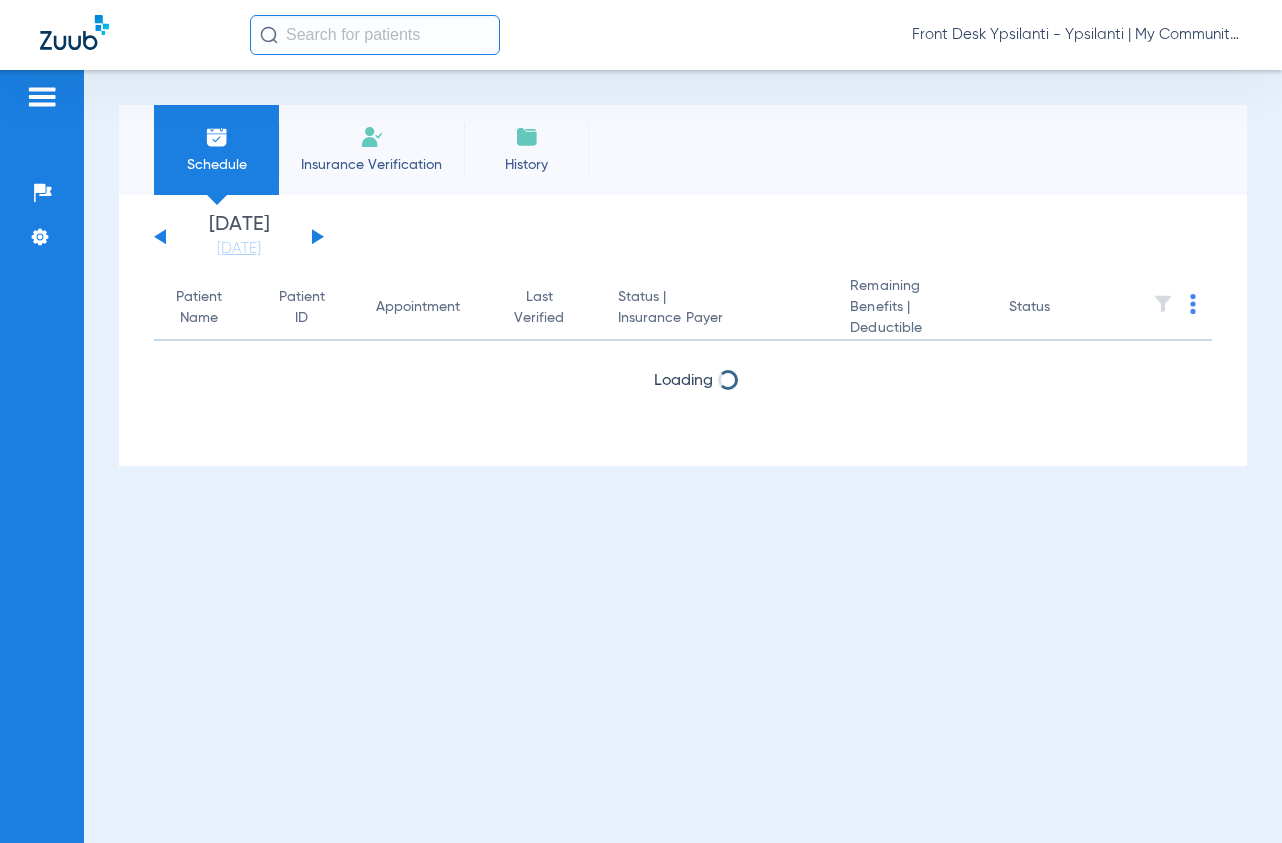 scroll, scrollTop: 0, scrollLeft: 0, axis: both 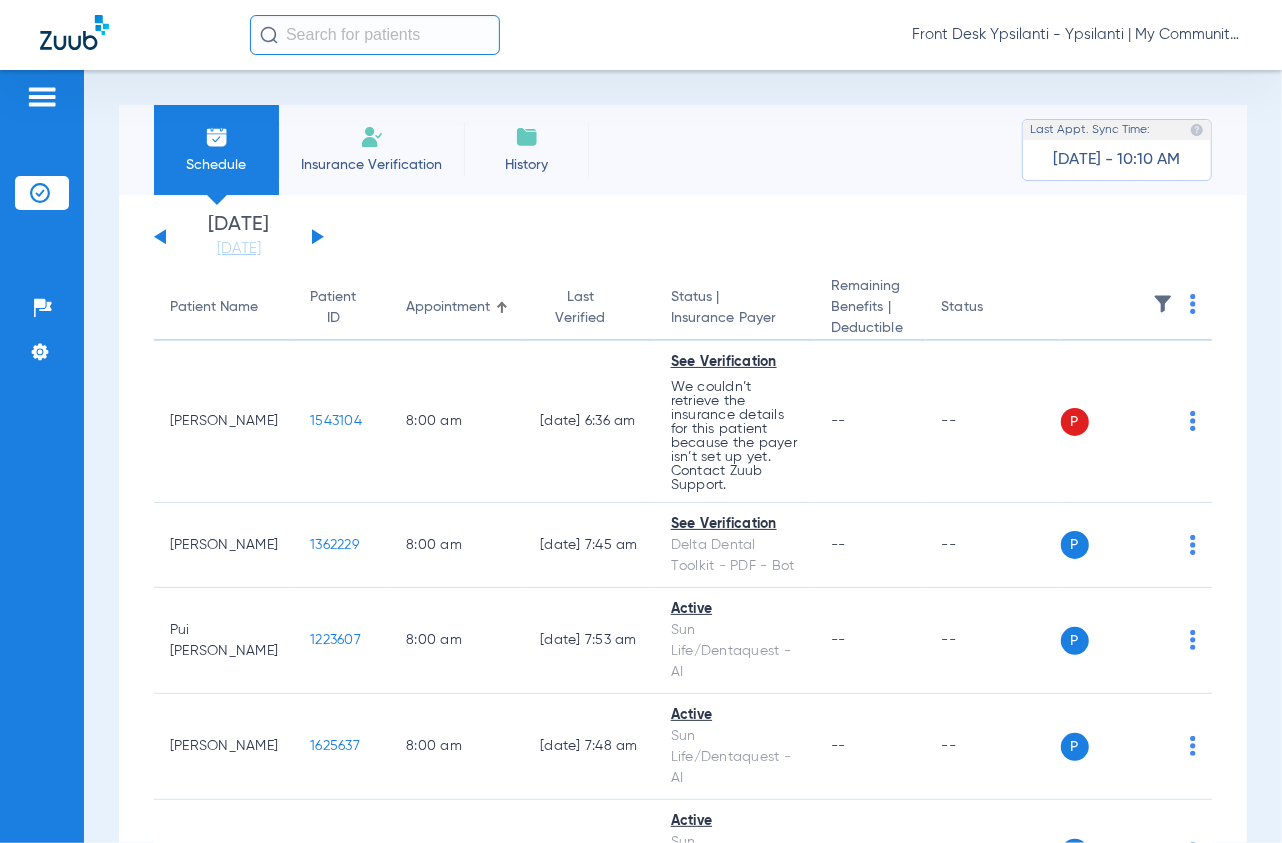 click 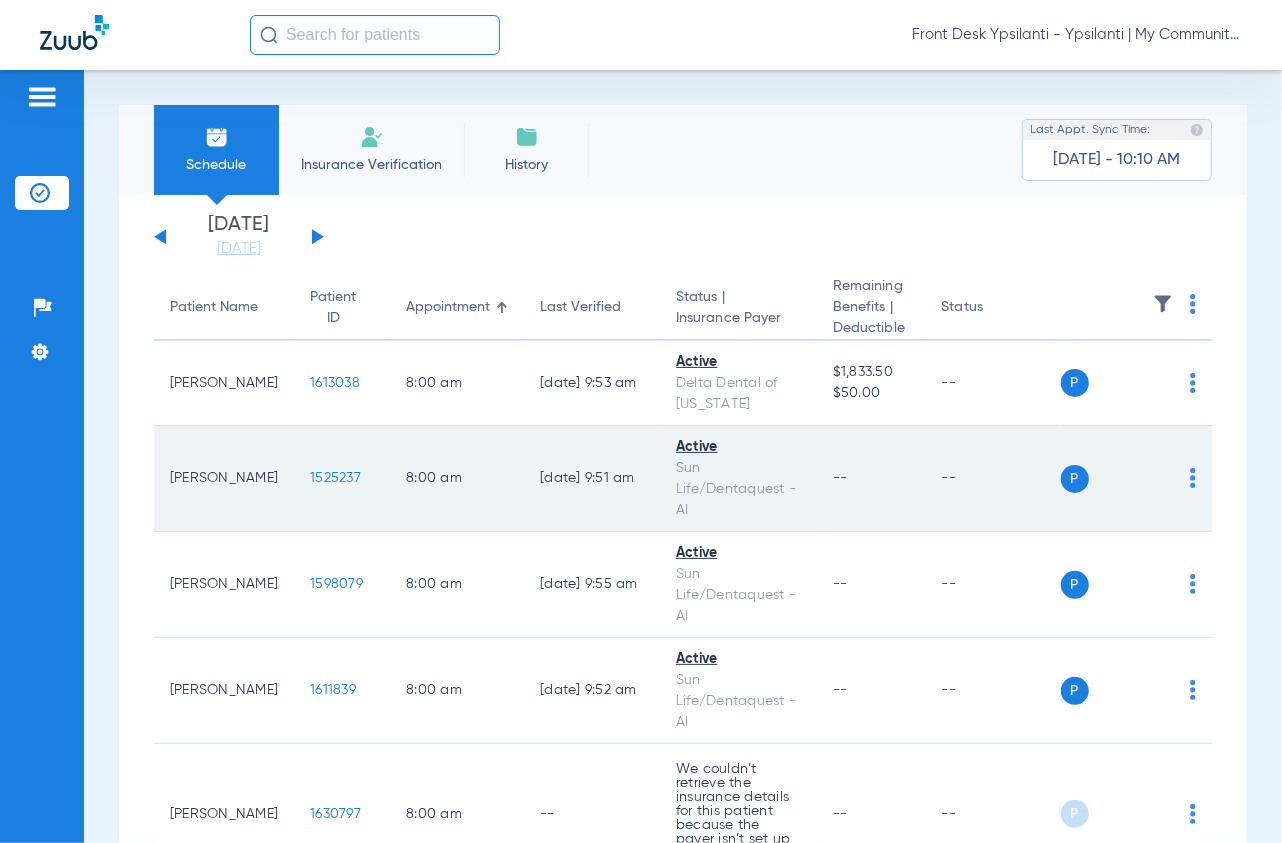 click on "1525237" 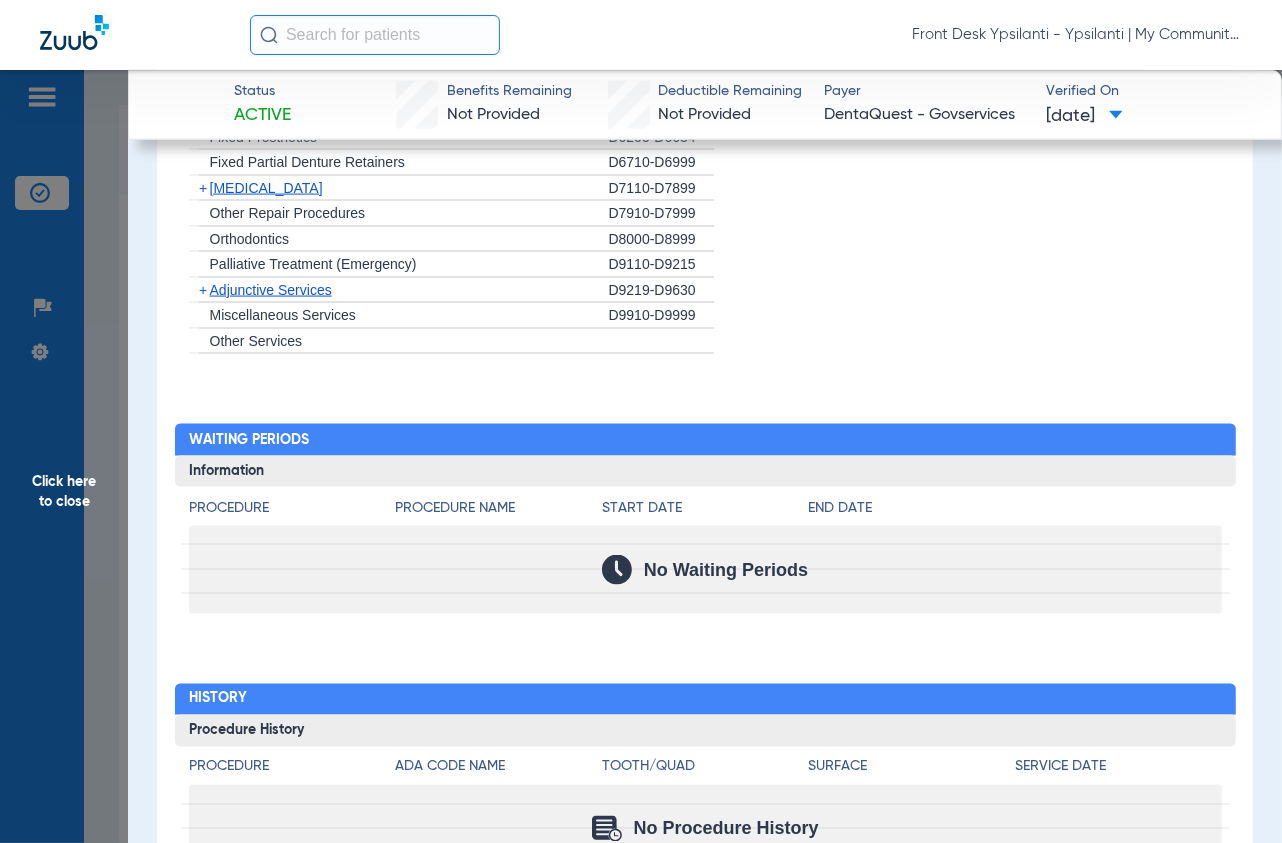 scroll, scrollTop: 1867, scrollLeft: 0, axis: vertical 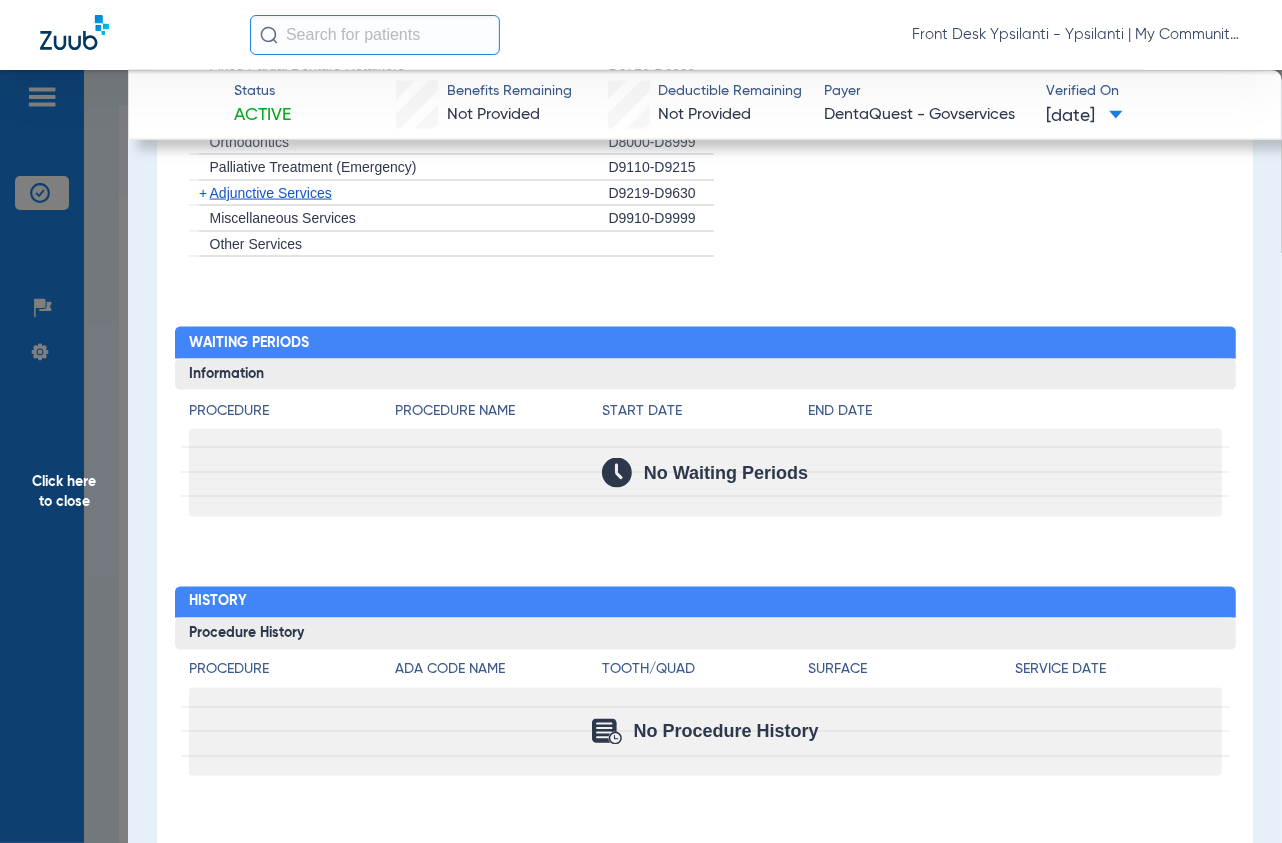 drag, startPoint x: 96, startPoint y: 235, endPoint x: 1202, endPoint y: 321, distance: 1109.3385 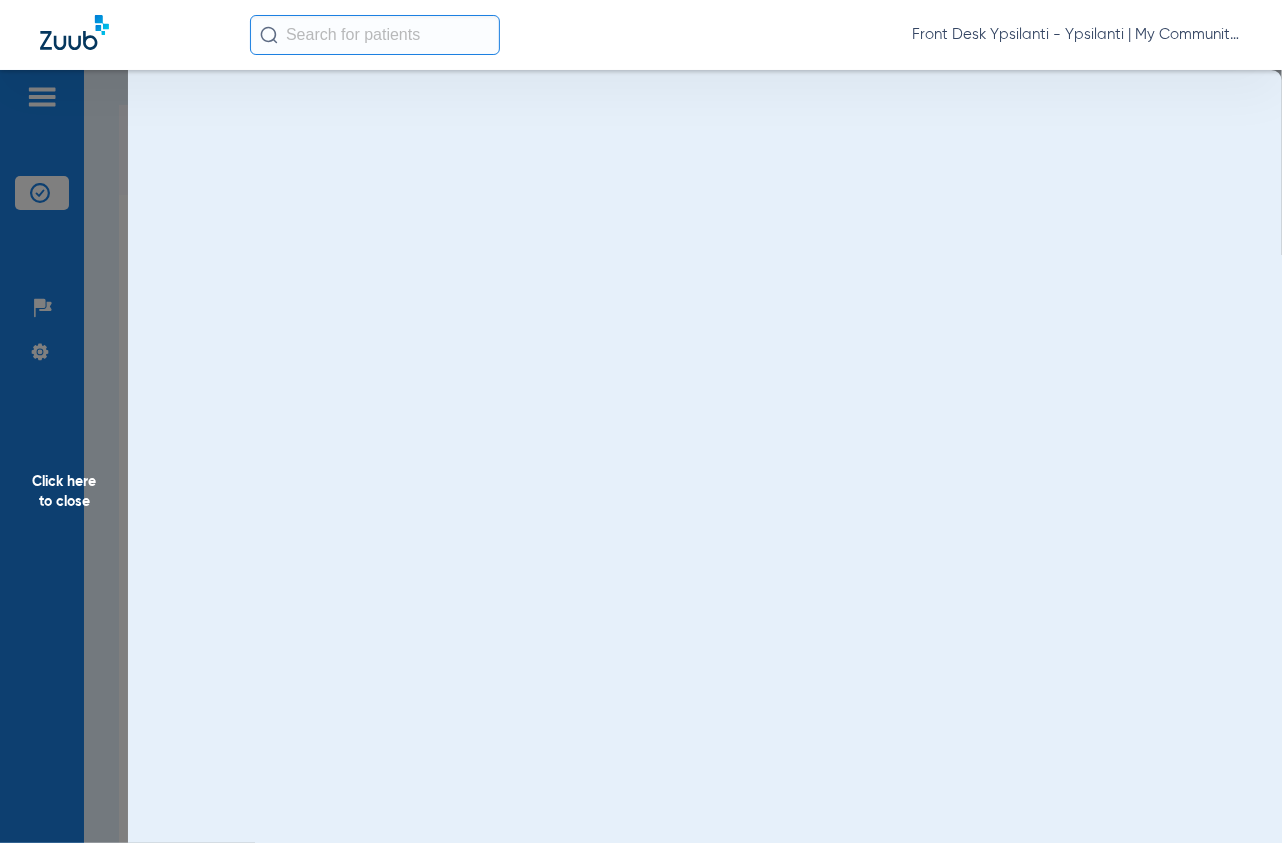 scroll, scrollTop: 0, scrollLeft: 0, axis: both 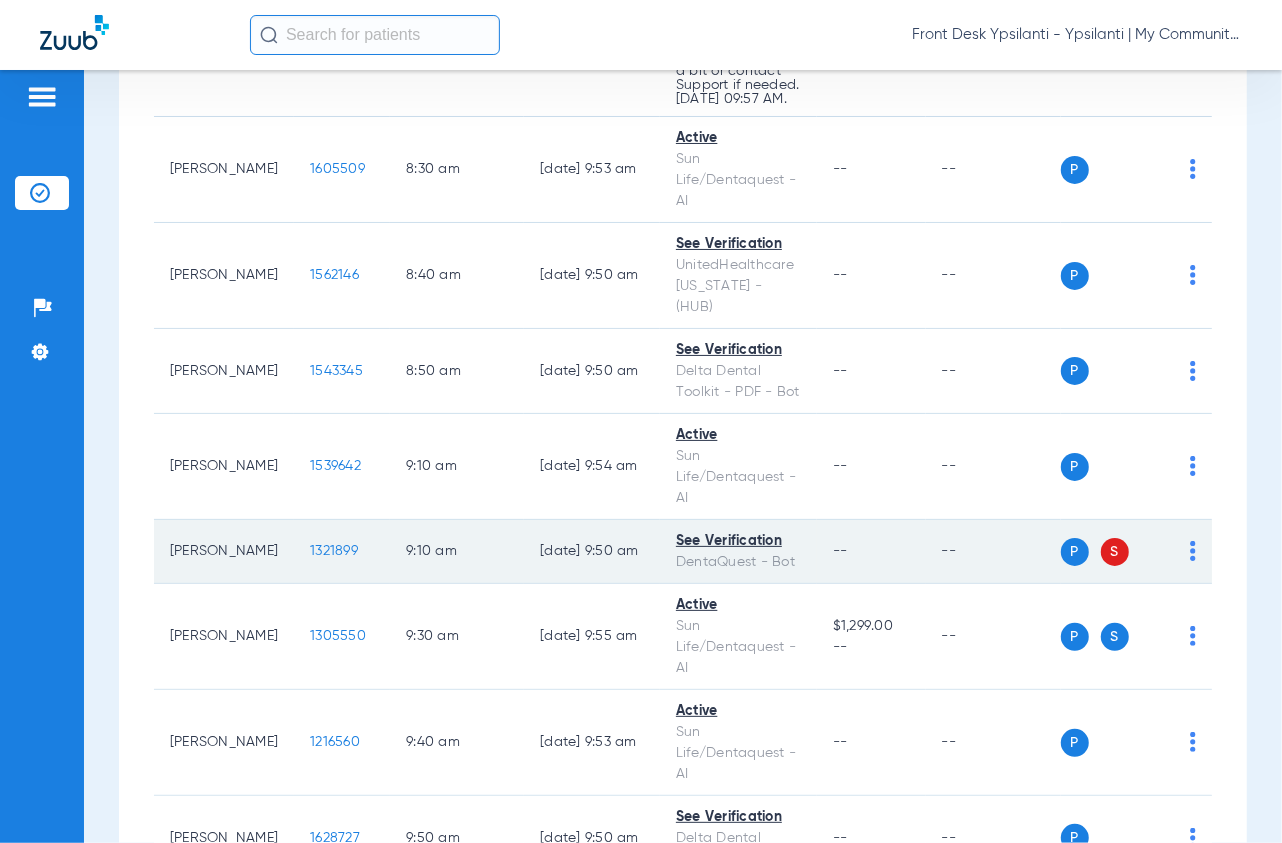 click on "1321899" 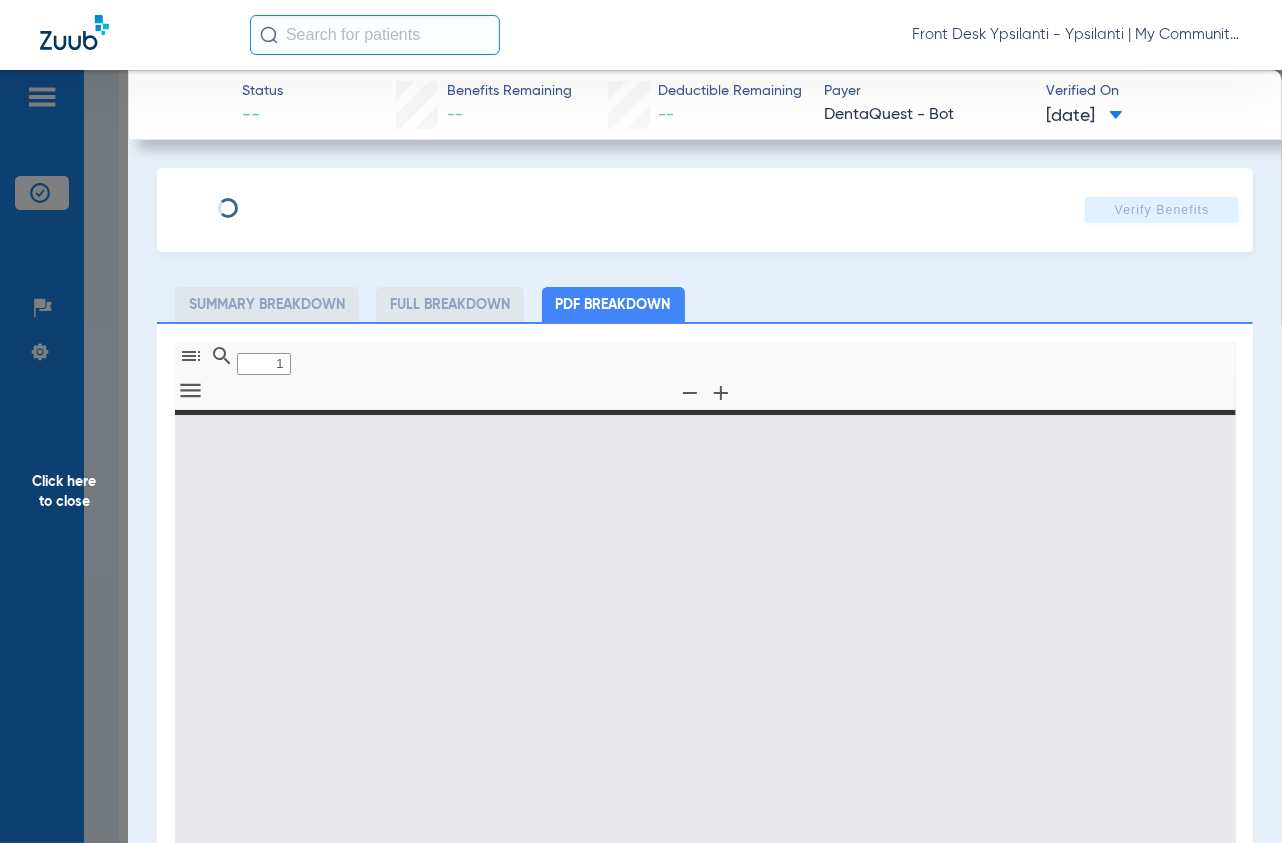 type on "0" 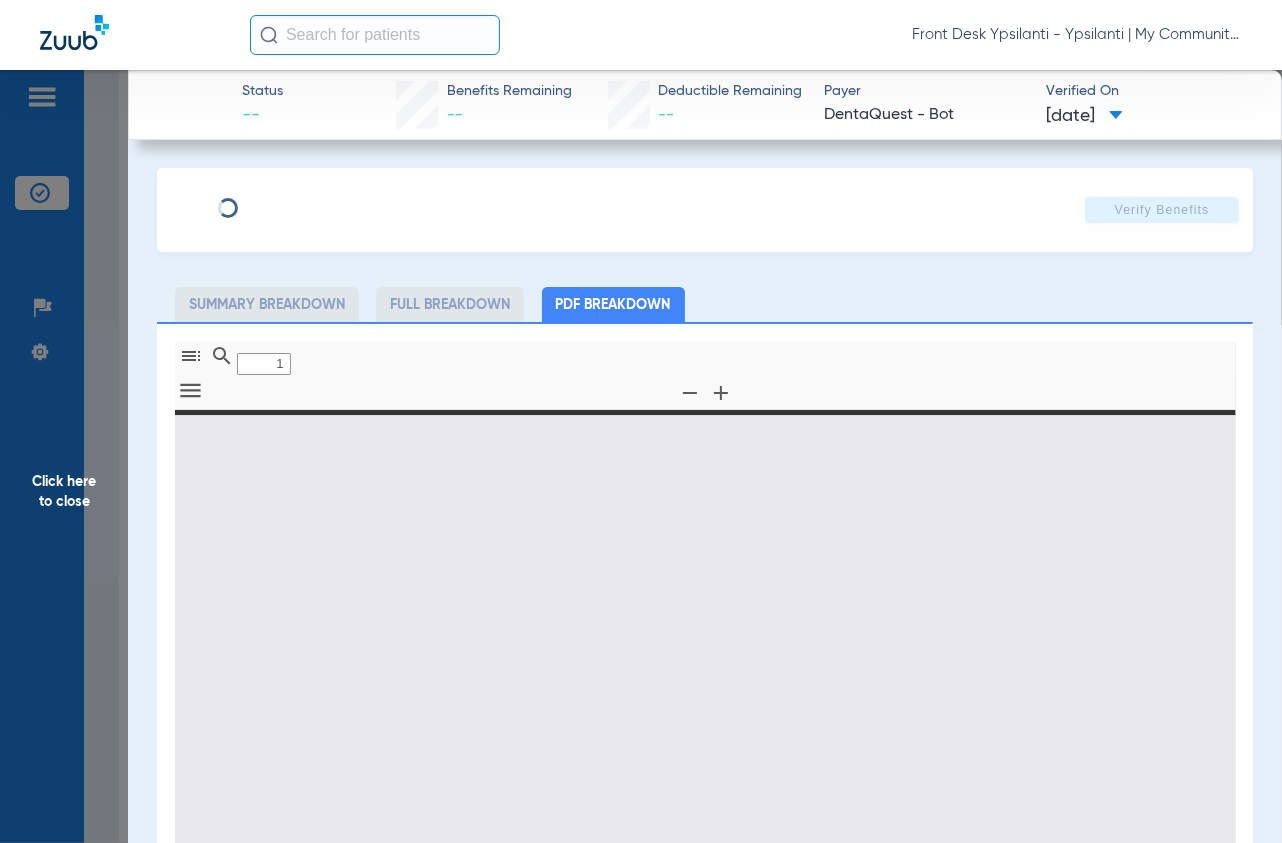 select on "page-width" 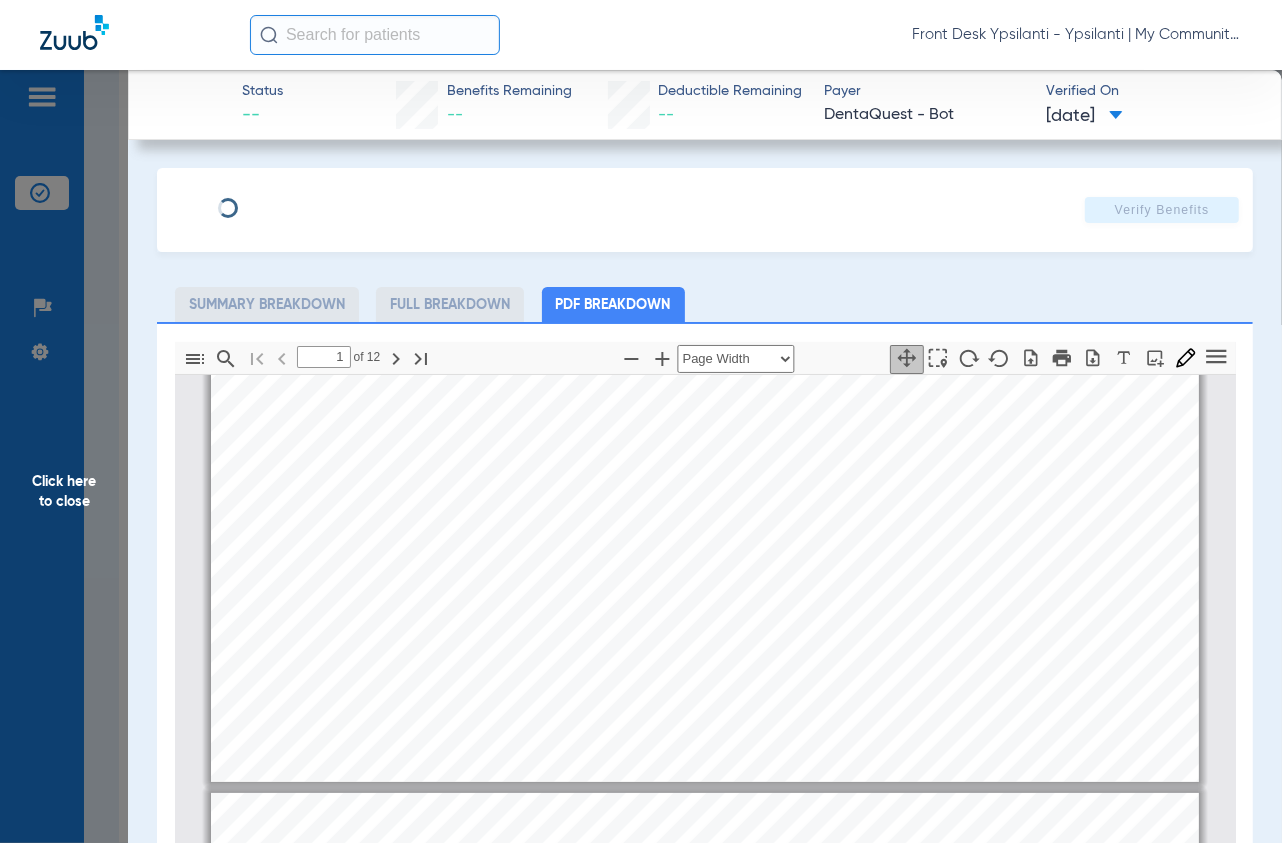 type on "2" 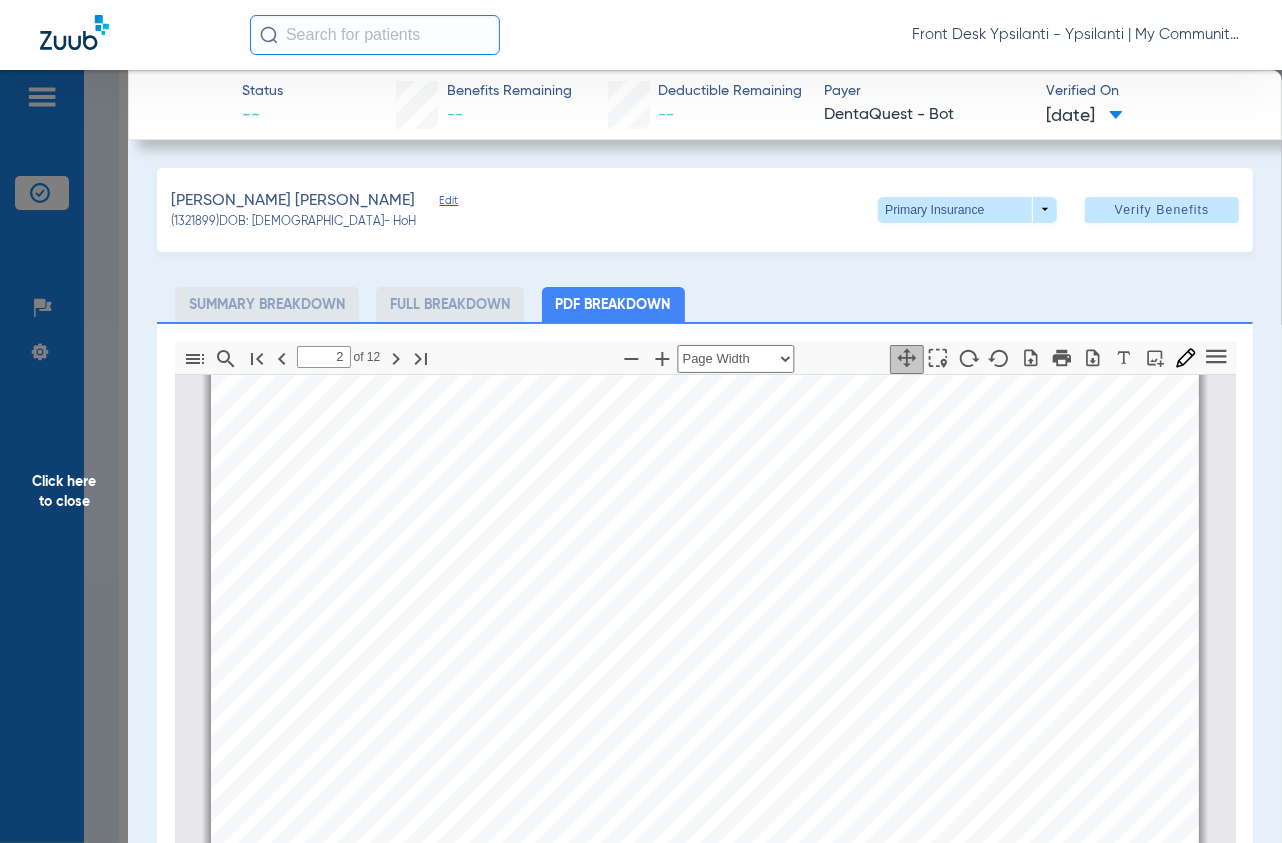 scroll, scrollTop: 675, scrollLeft: 0, axis: vertical 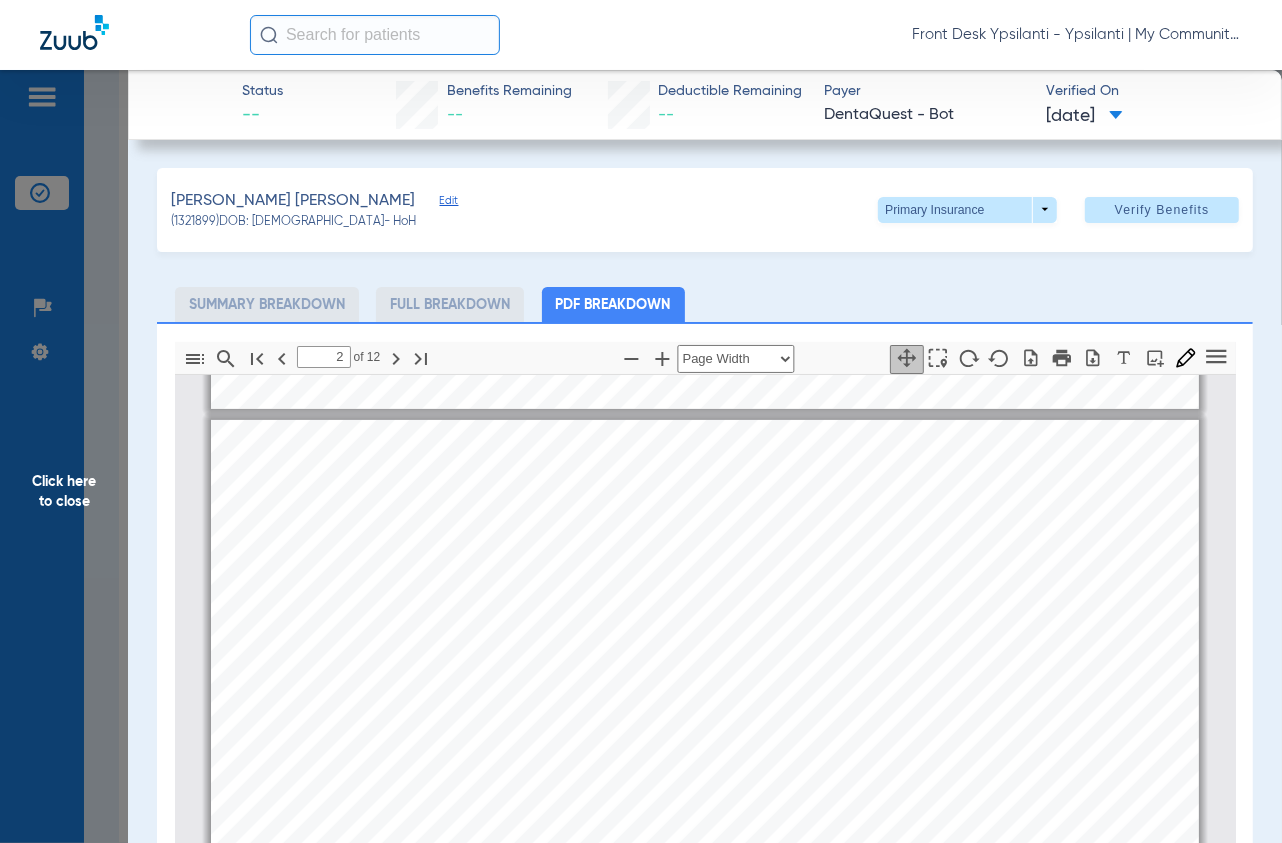 drag, startPoint x: 109, startPoint y: 258, endPoint x: 1271, endPoint y: 181, distance: 1164.5485 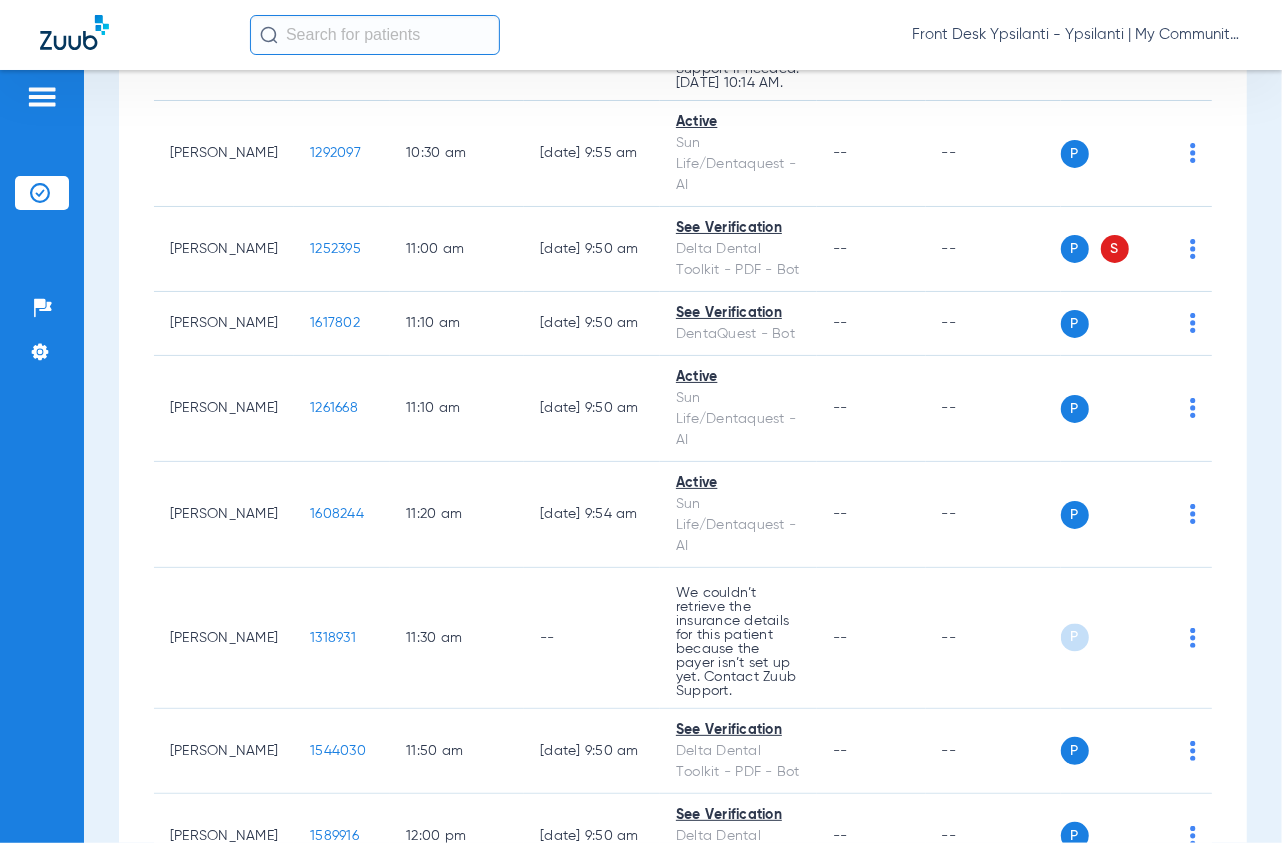 scroll, scrollTop: 2222, scrollLeft: 0, axis: vertical 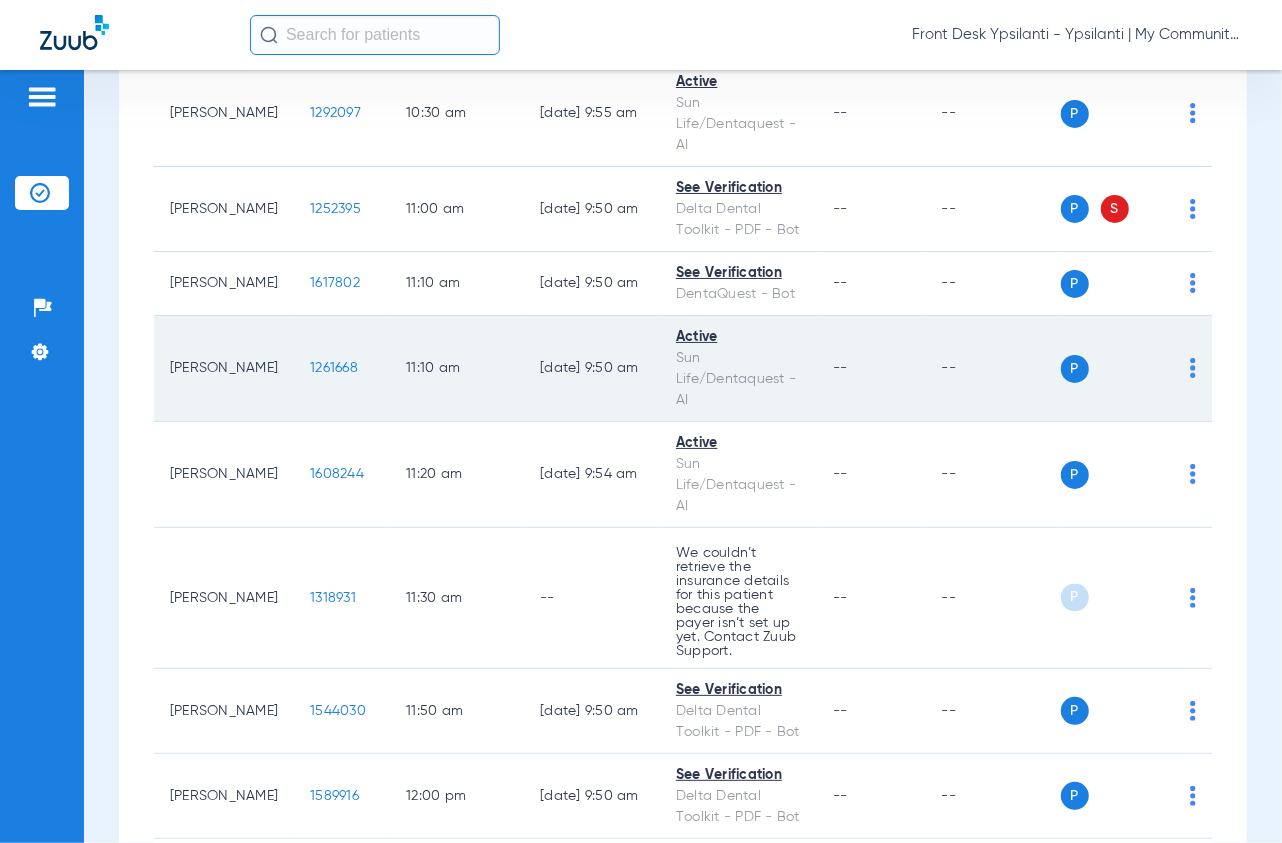 click on "1261668" 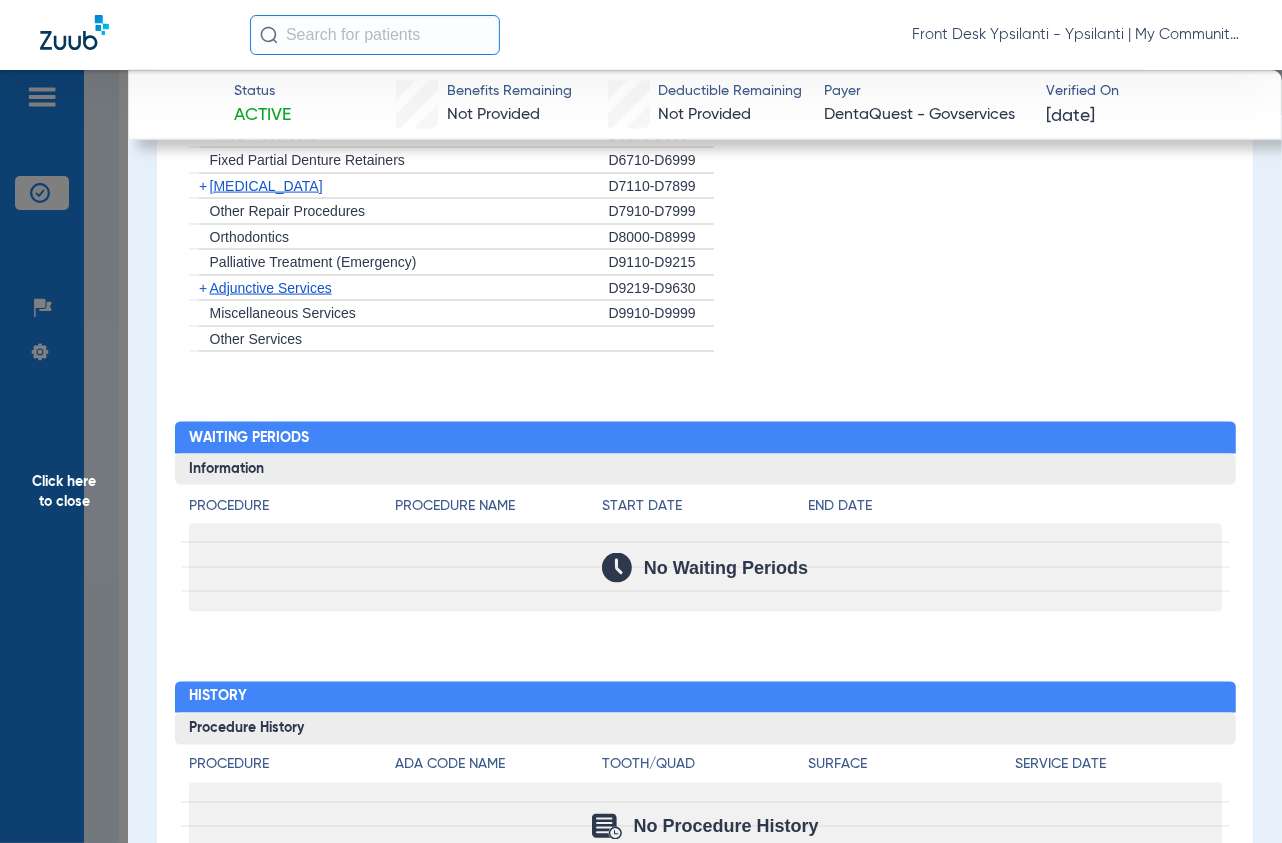 scroll, scrollTop: 1846, scrollLeft: 0, axis: vertical 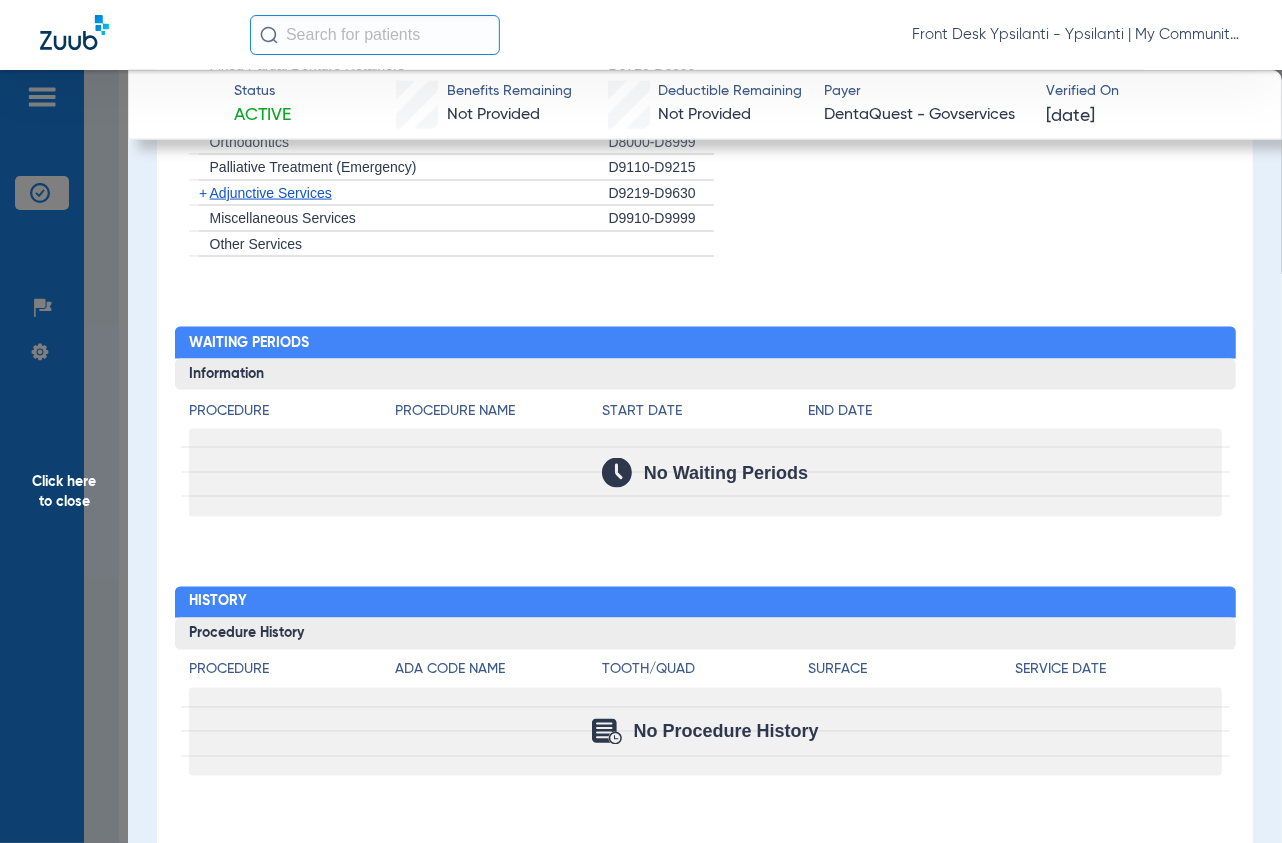 drag, startPoint x: 81, startPoint y: 306, endPoint x: 94, endPoint y: 313, distance: 14.764823 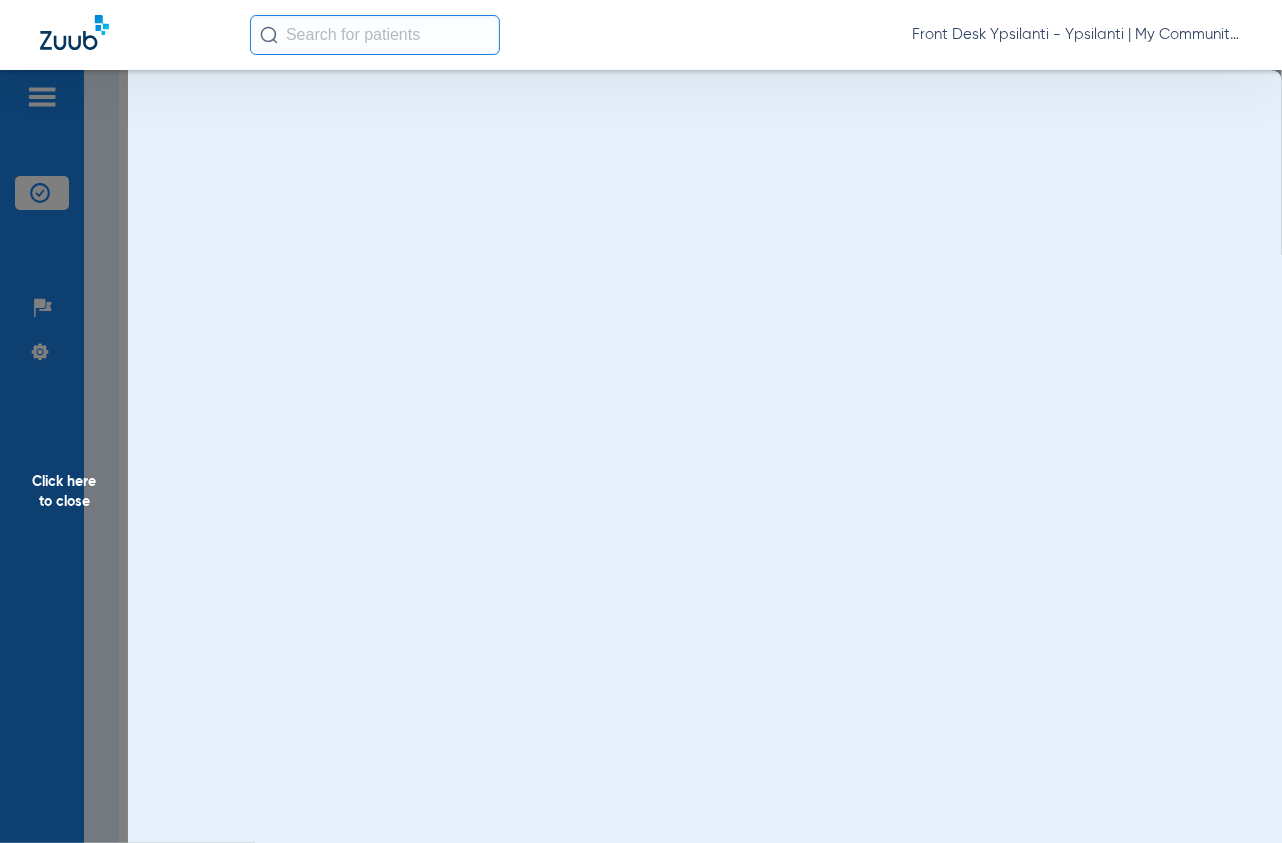 scroll, scrollTop: 0, scrollLeft: 0, axis: both 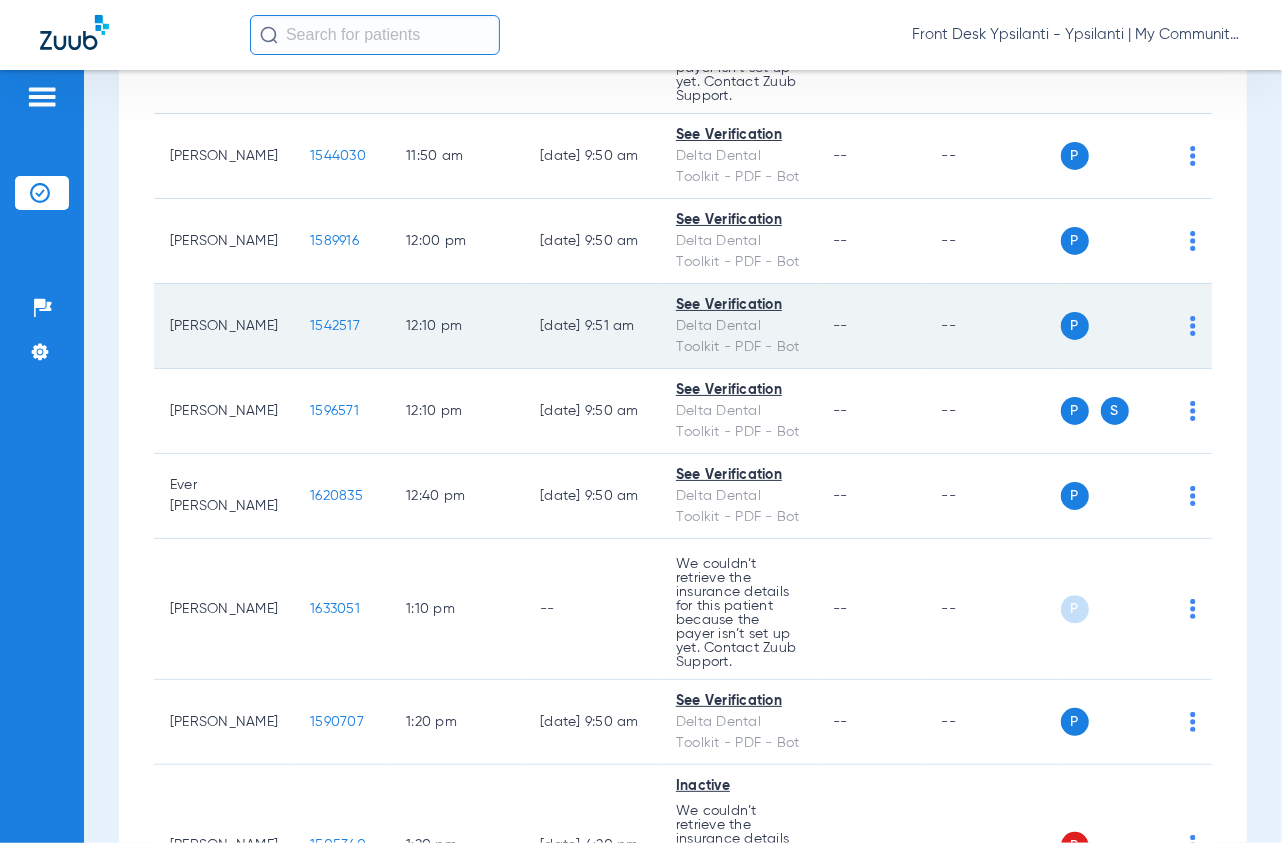 click on "1542517" 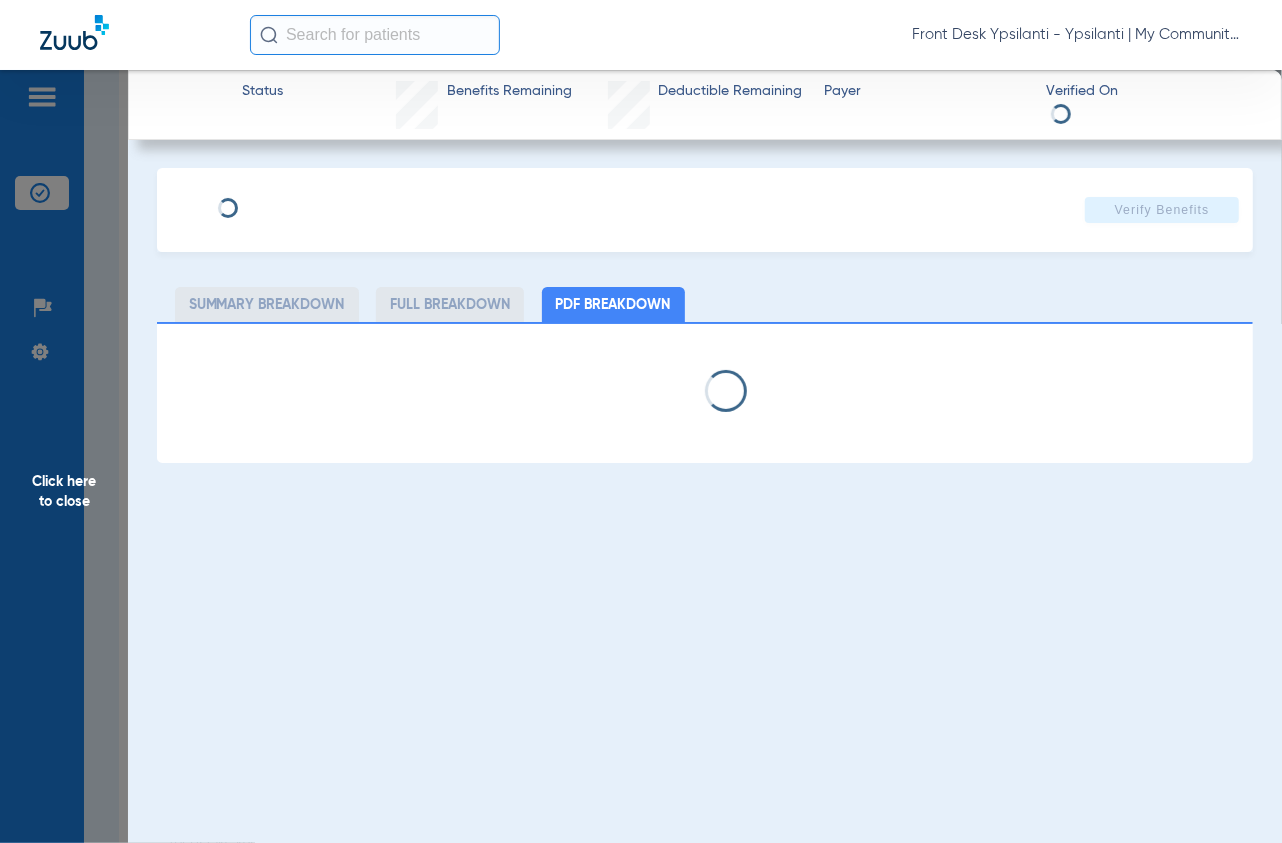 select on "page-width" 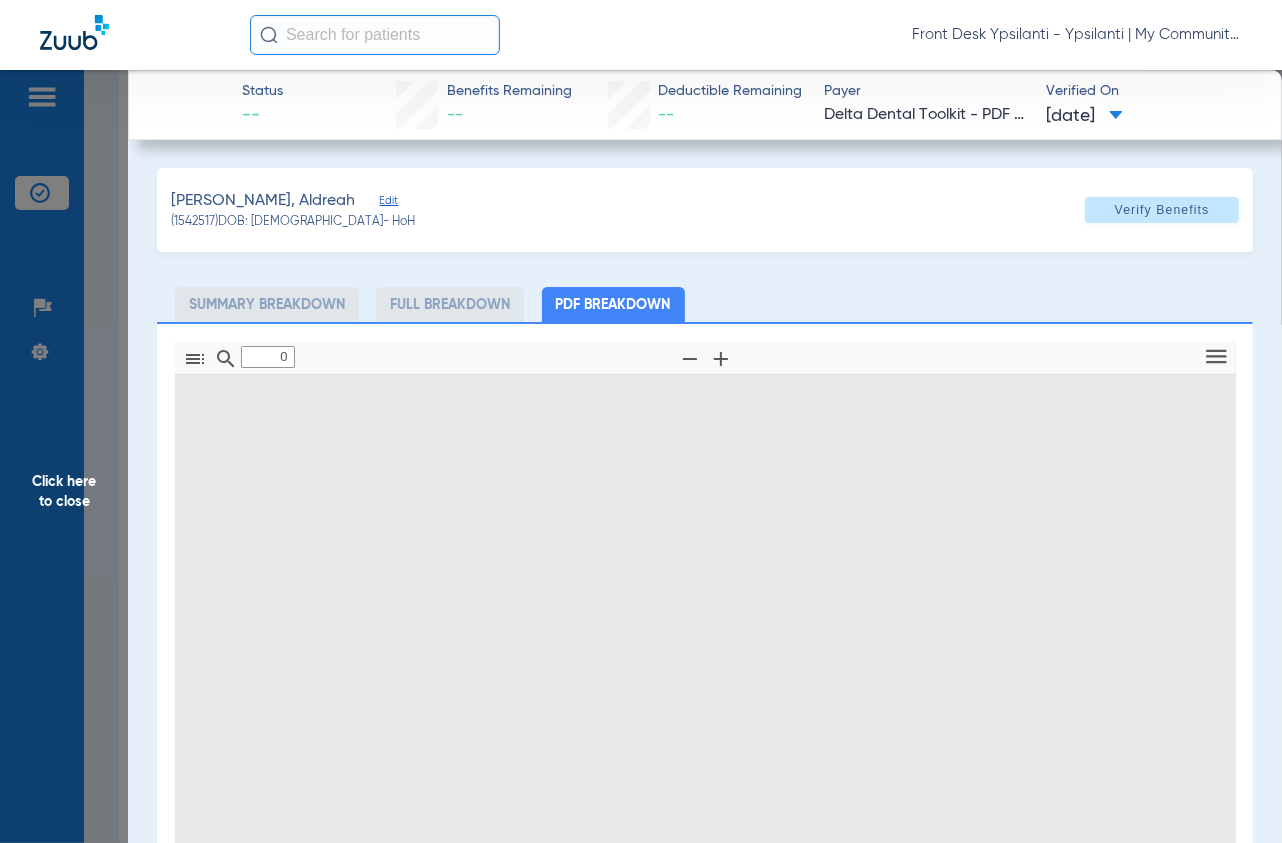 type on "1" 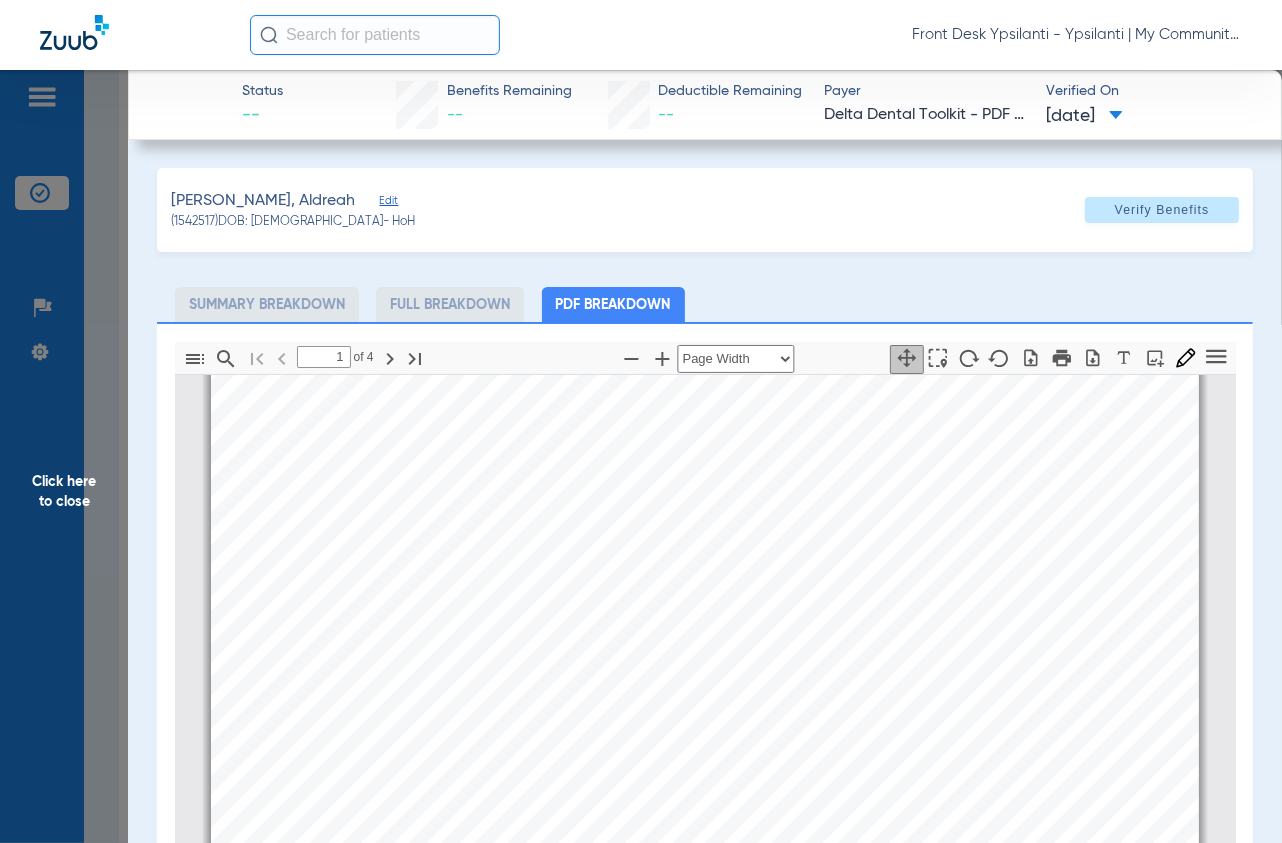 scroll, scrollTop: 231, scrollLeft: 0, axis: vertical 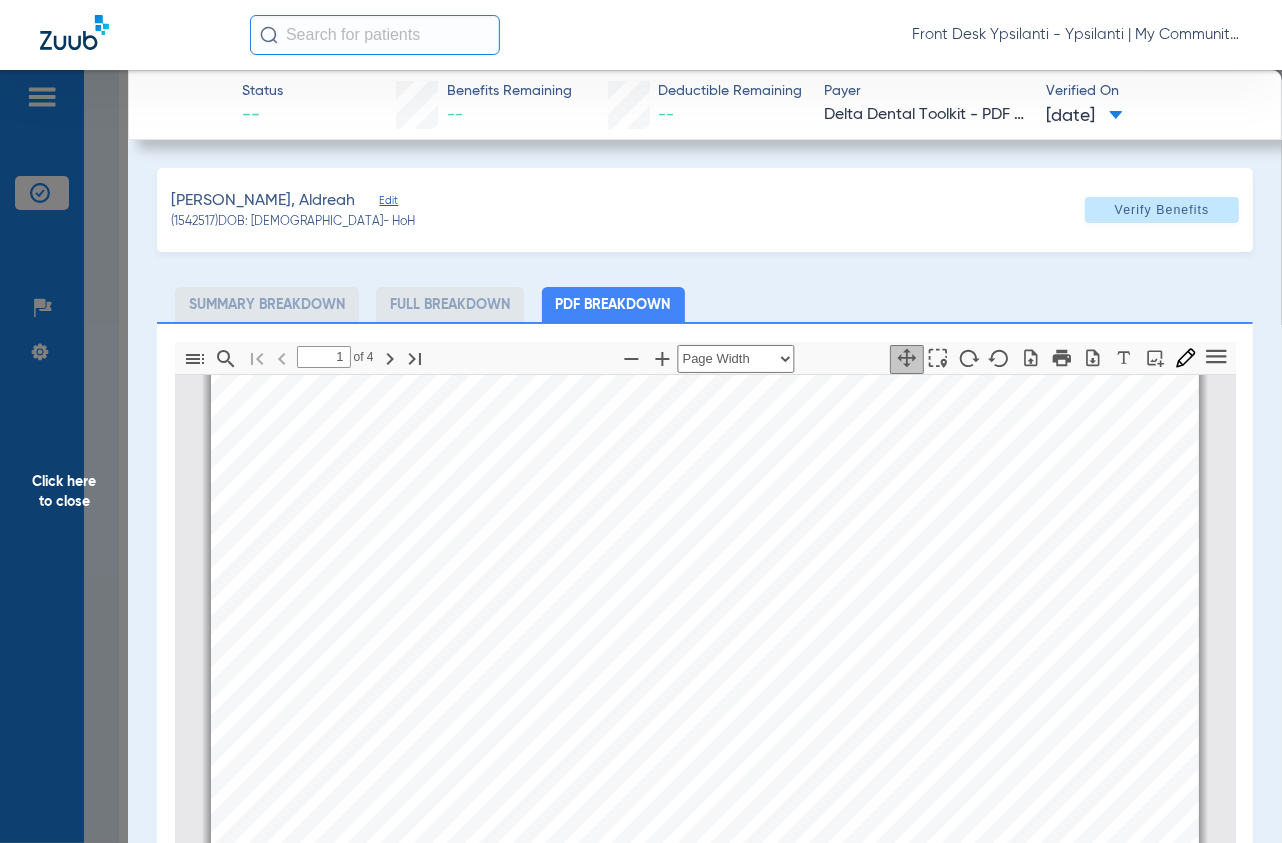 drag, startPoint x: 97, startPoint y: 142, endPoint x: 1257, endPoint y: 112, distance: 1160.3878 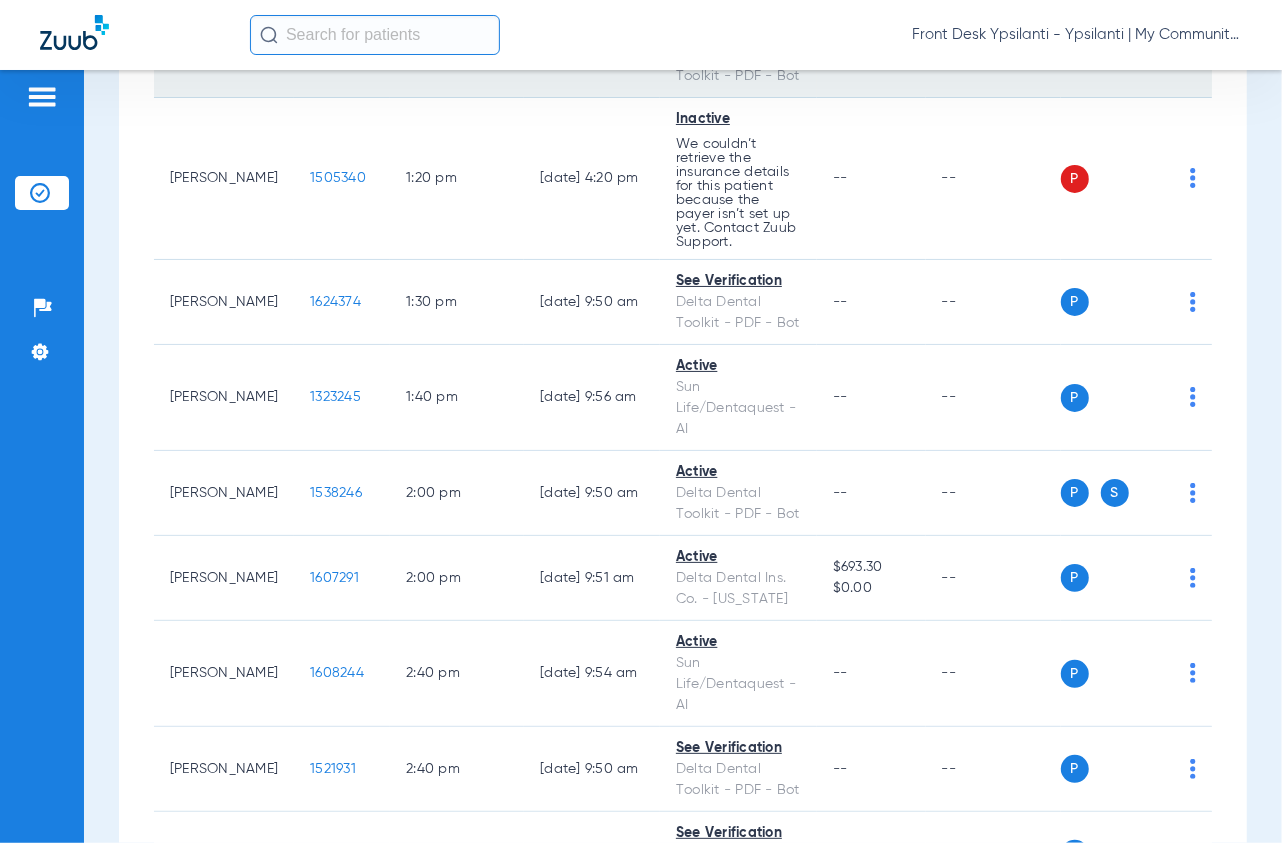 scroll, scrollTop: 3555, scrollLeft: 0, axis: vertical 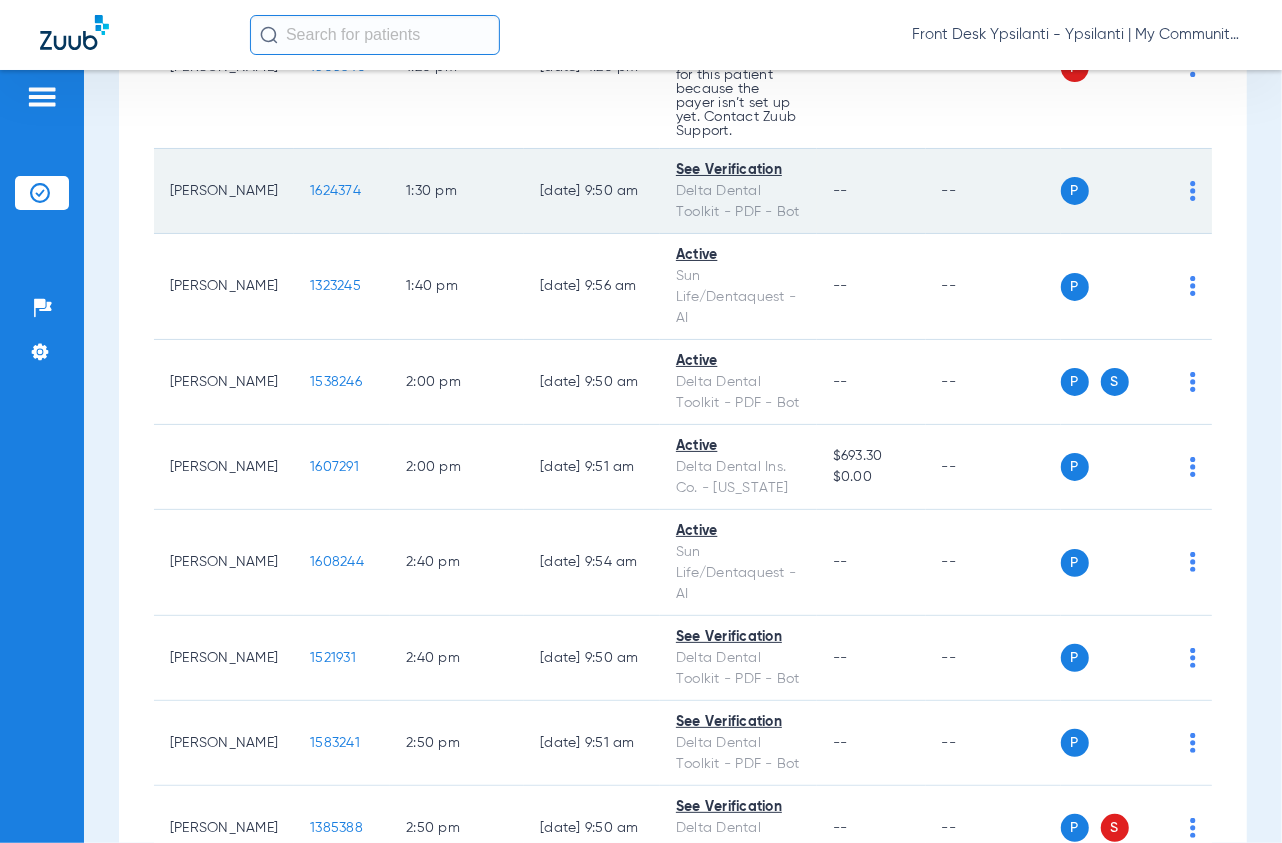 click on "1624374" 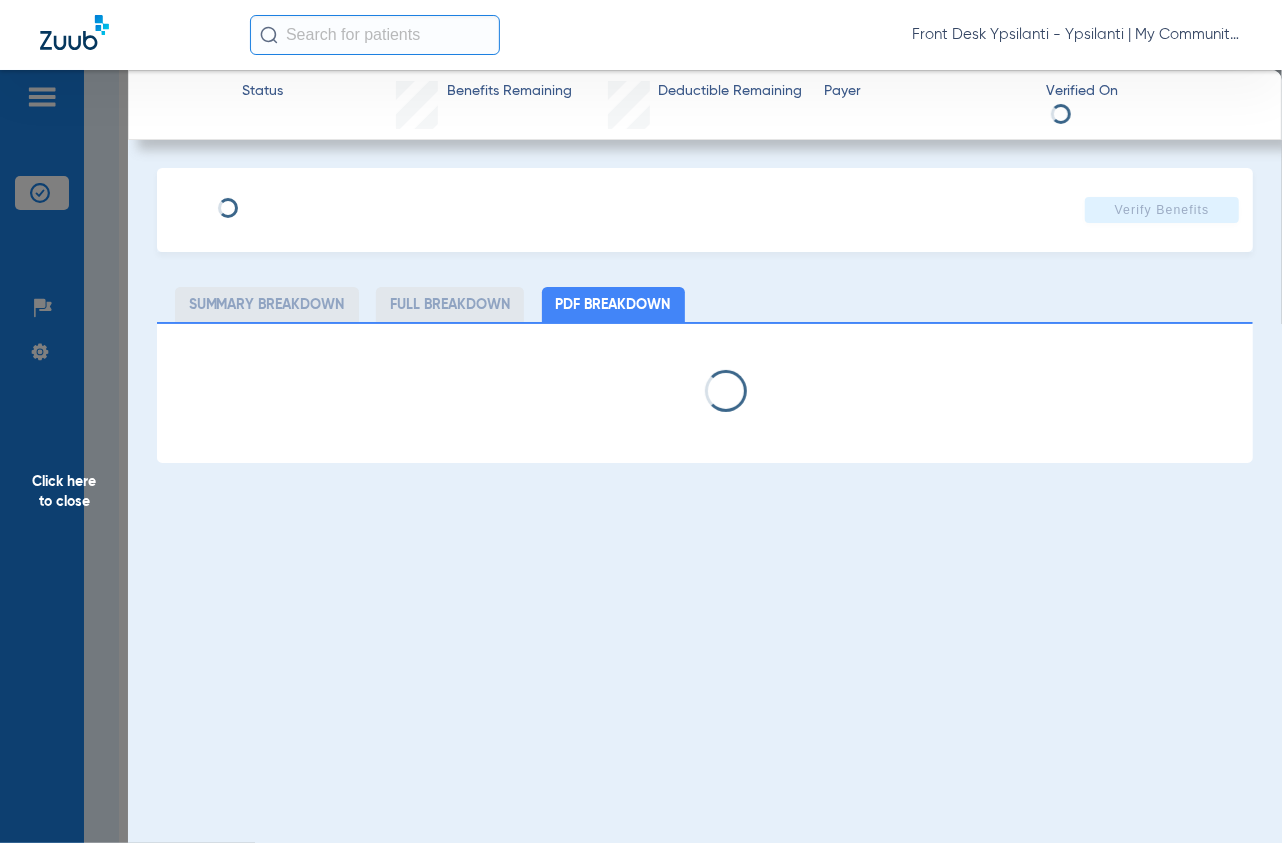 select on "page-width" 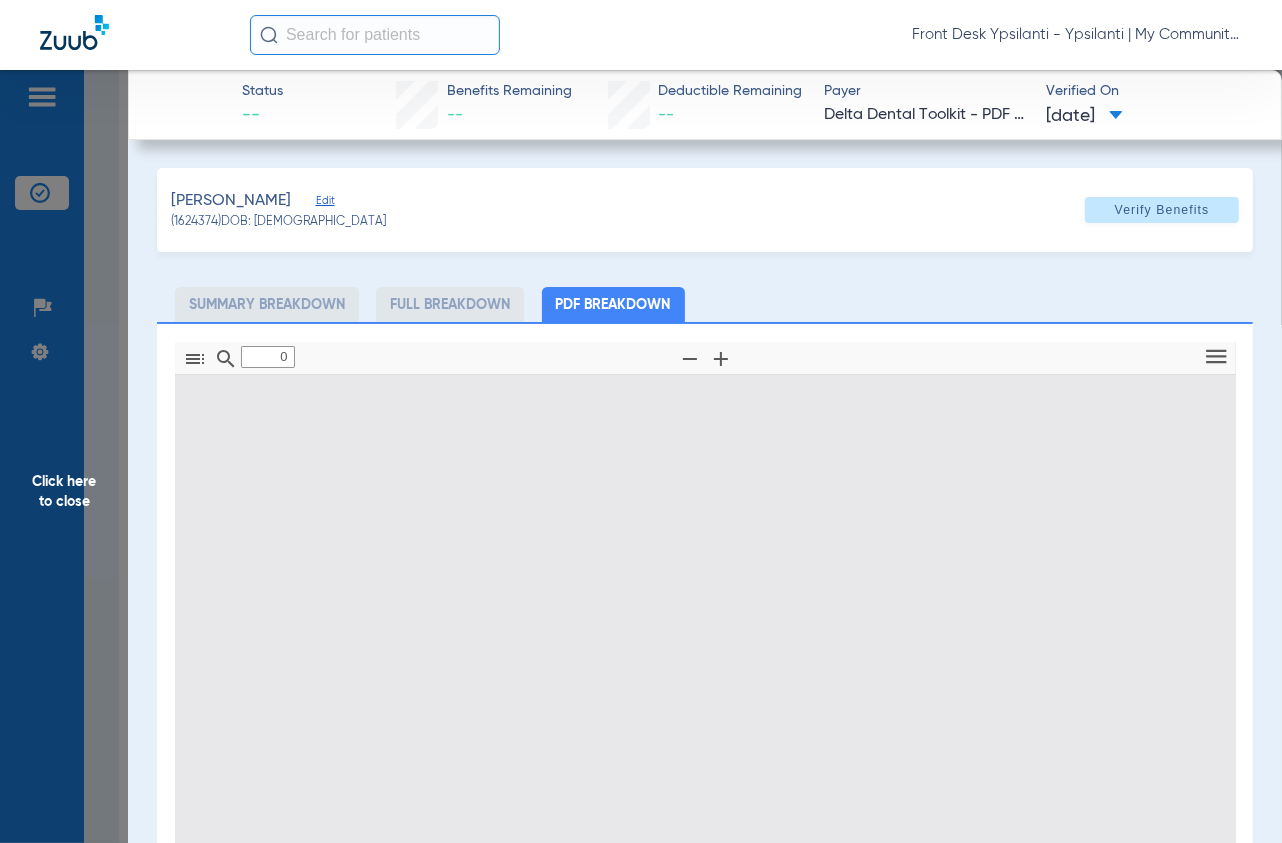 type on "1" 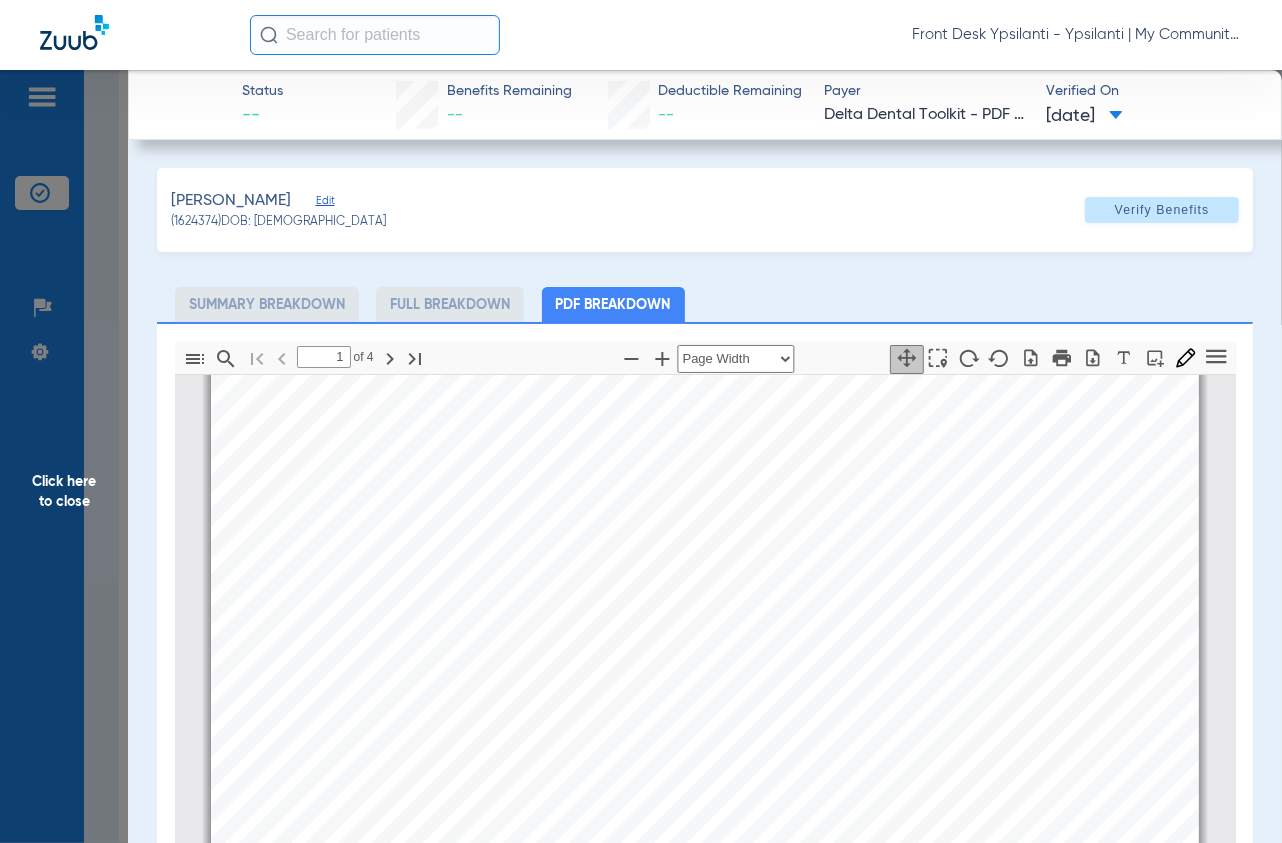 scroll, scrollTop: 453, scrollLeft: 0, axis: vertical 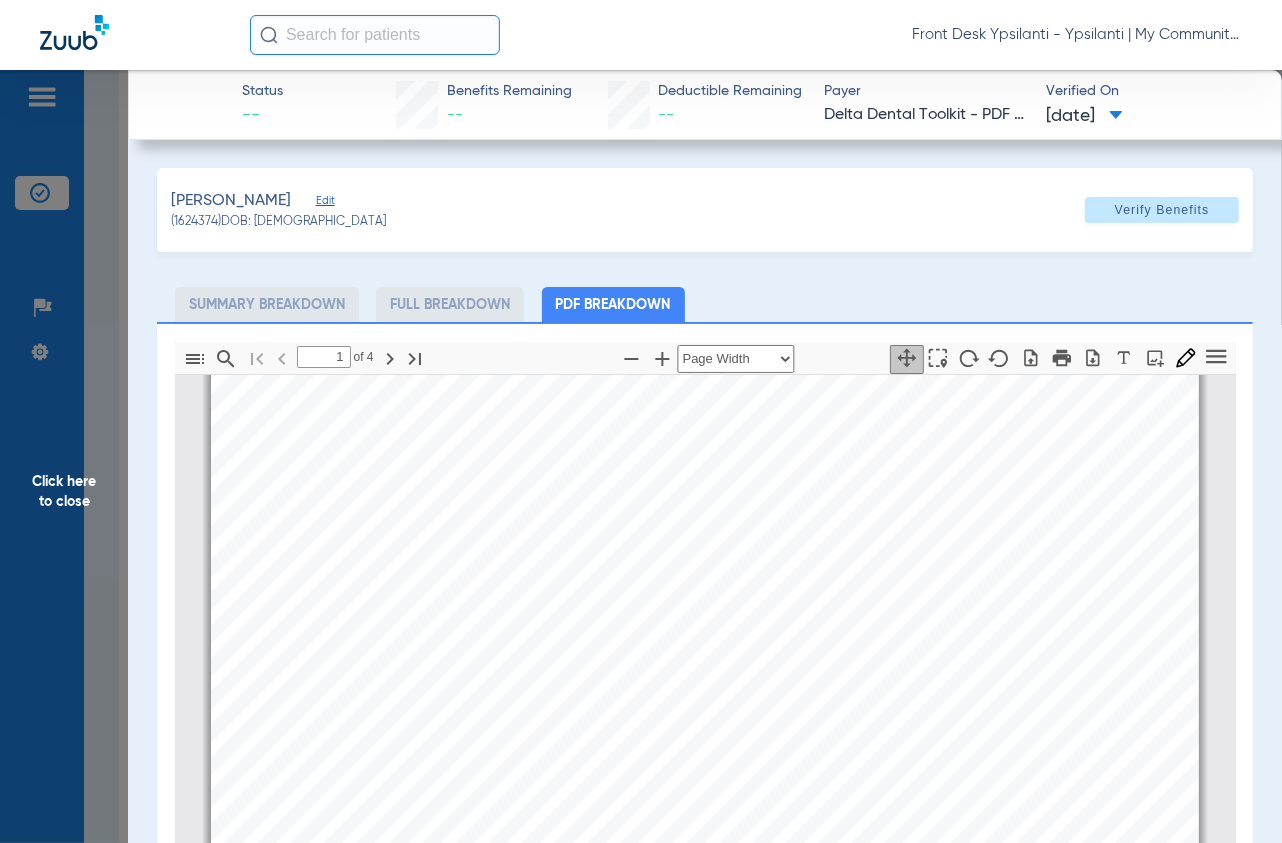 drag, startPoint x: 111, startPoint y: 199, endPoint x: 1255, endPoint y: 170, distance: 1144.3676 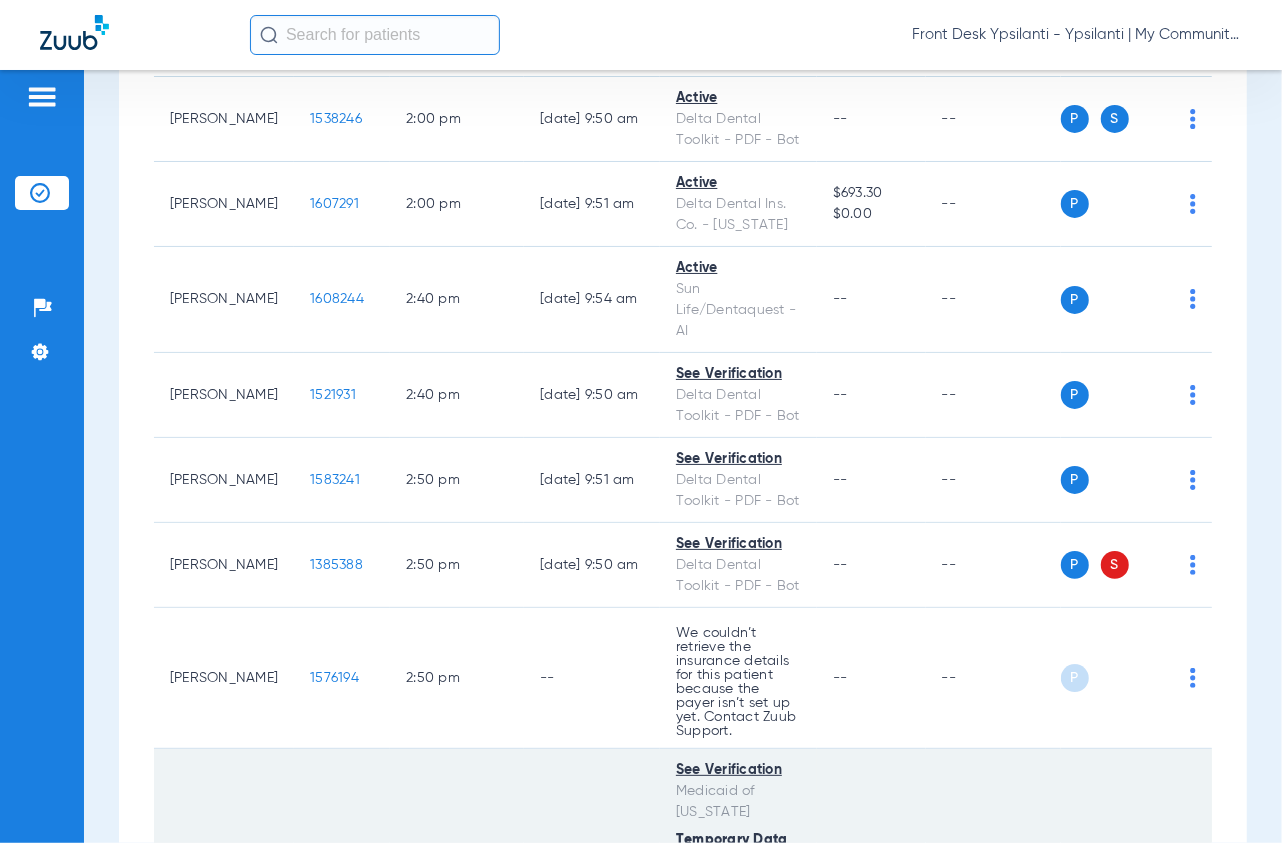 scroll, scrollTop: 3815, scrollLeft: 0, axis: vertical 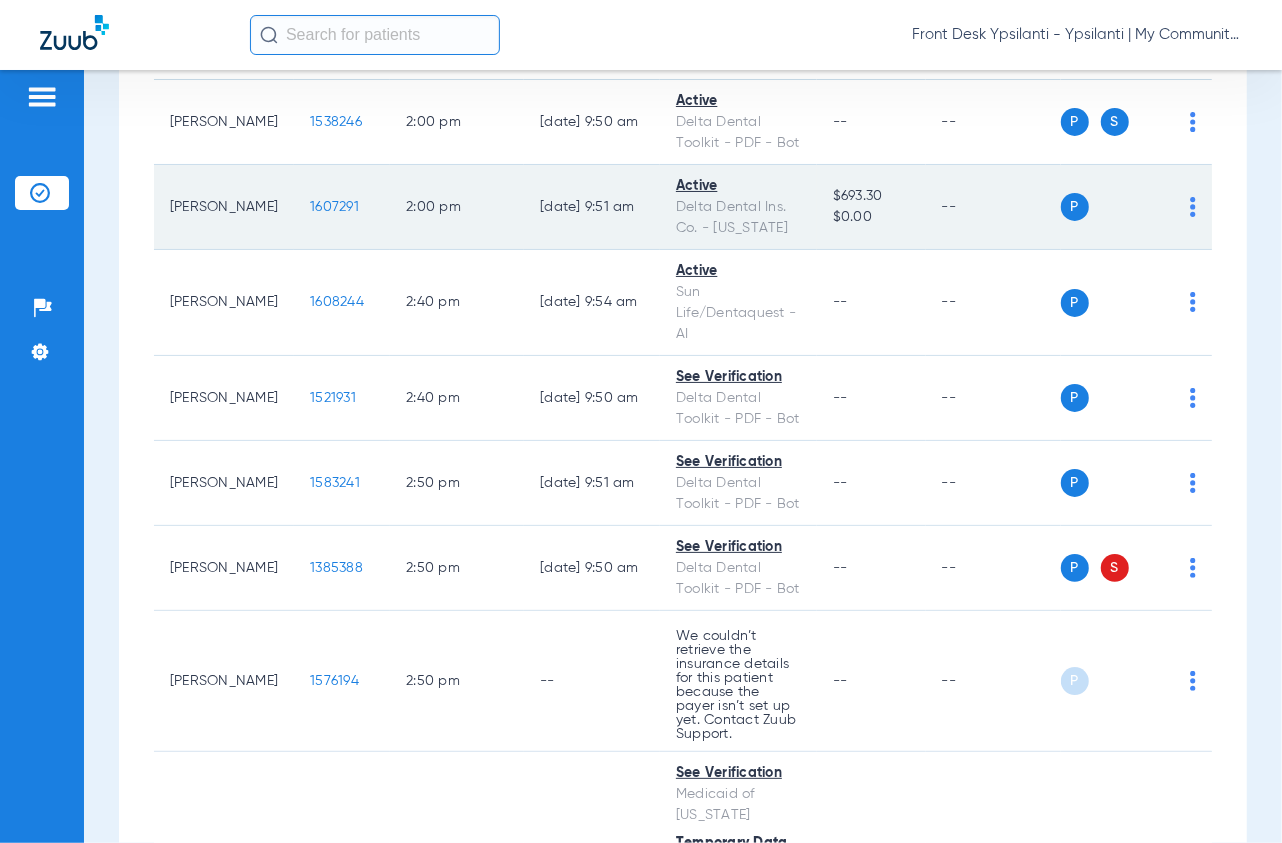 click on "1607291" 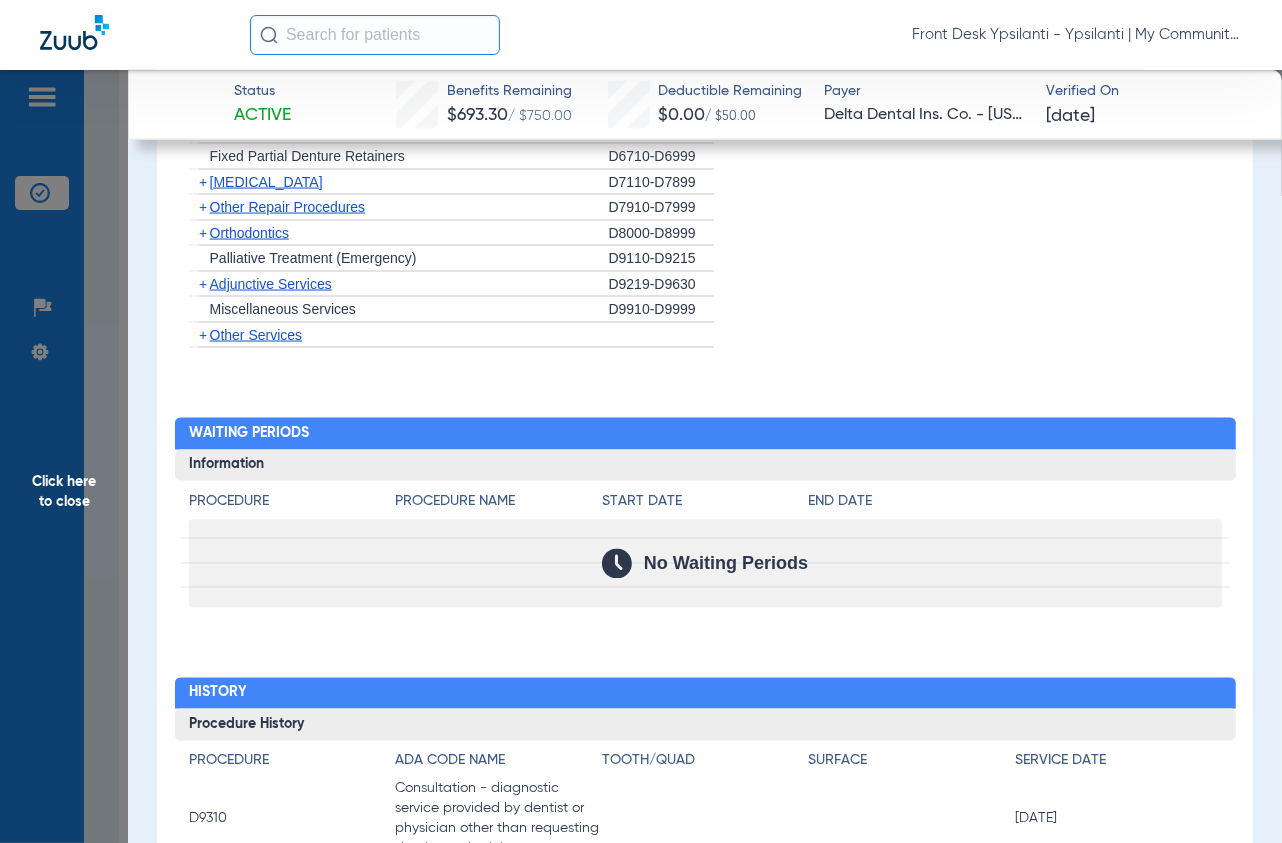 scroll, scrollTop: 2007, scrollLeft: 0, axis: vertical 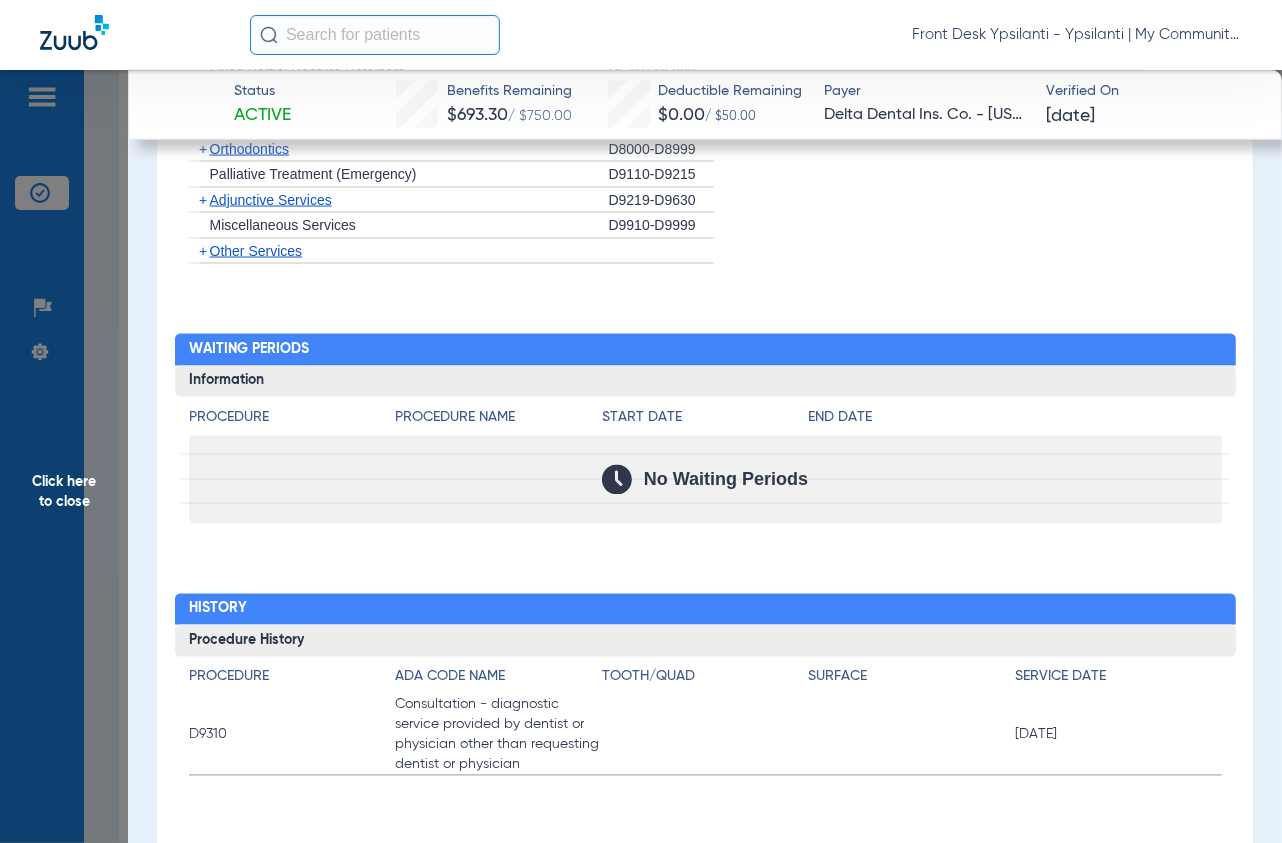 click on "Procedure Benefits Disclaimers Basis of payment: PPO Providers (DPO in the state of [US_STATE]) are reimbursed at the PPO schedule and Premier Providers are reimbursed at their Premier schedule. A member’s out of pocket costs are higher when treated by a Premier or Non-Delta Provider. Child covered to age: Children are eligible to receive coverage until the end of the month that they turn 26. Student covered to age: Students are eligible to receive coverage until the end of the month that they turn 26. Missing tooth coverage: Benefits for prior extractions and missing teeth are included in this plan. Orthodontic age limit: N/A Pregnancy benefits: This program allows an additional cleaning benefit during pregnancy. Group internal dual coverage: N/A Standard: Coordination of Benefits (COB) is calculated by the lesser of the two: either the other insurance coverage (OIC) remaining allowed amount or the secondary plan's liability. Assignment of benefits: Group accepts assignment of benefits. Search  +   D0110-D0191" 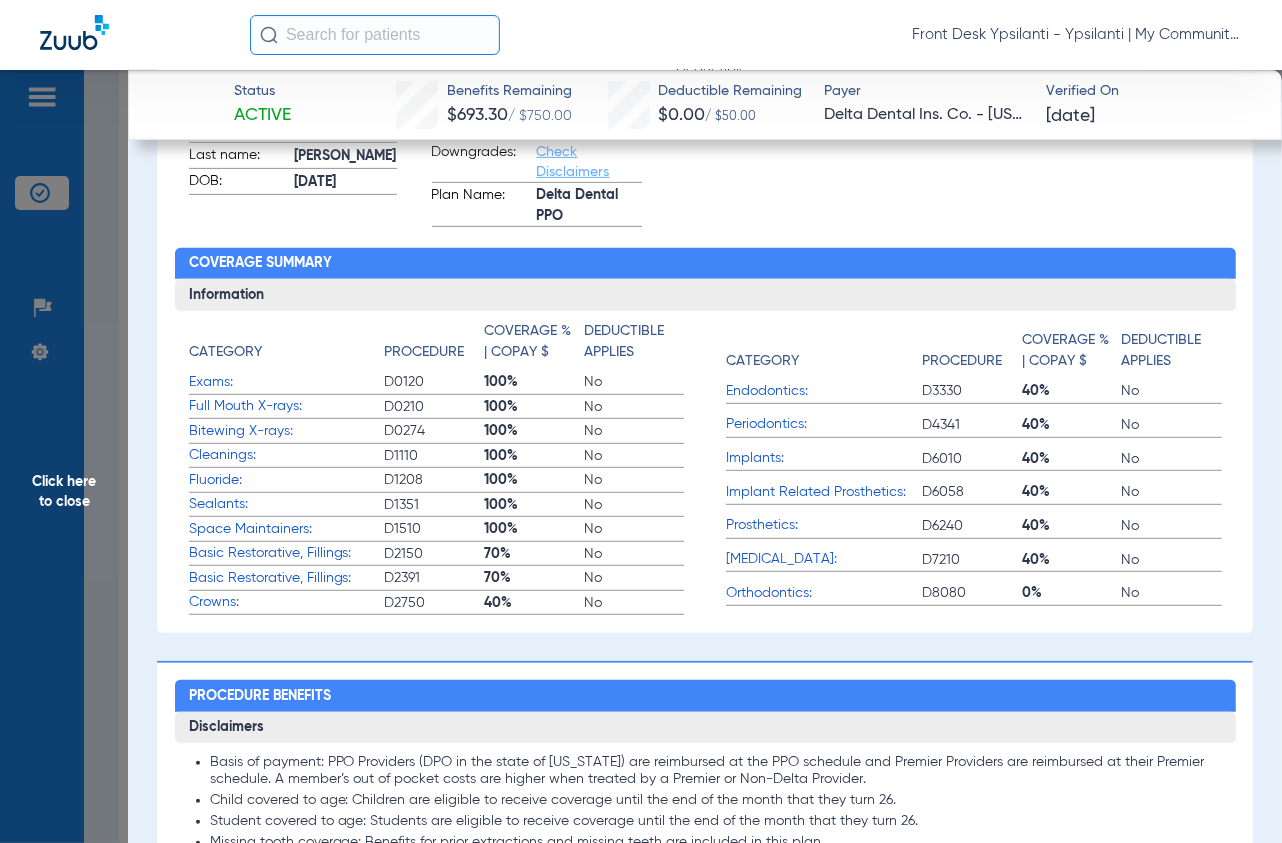 scroll, scrollTop: 340, scrollLeft: 0, axis: vertical 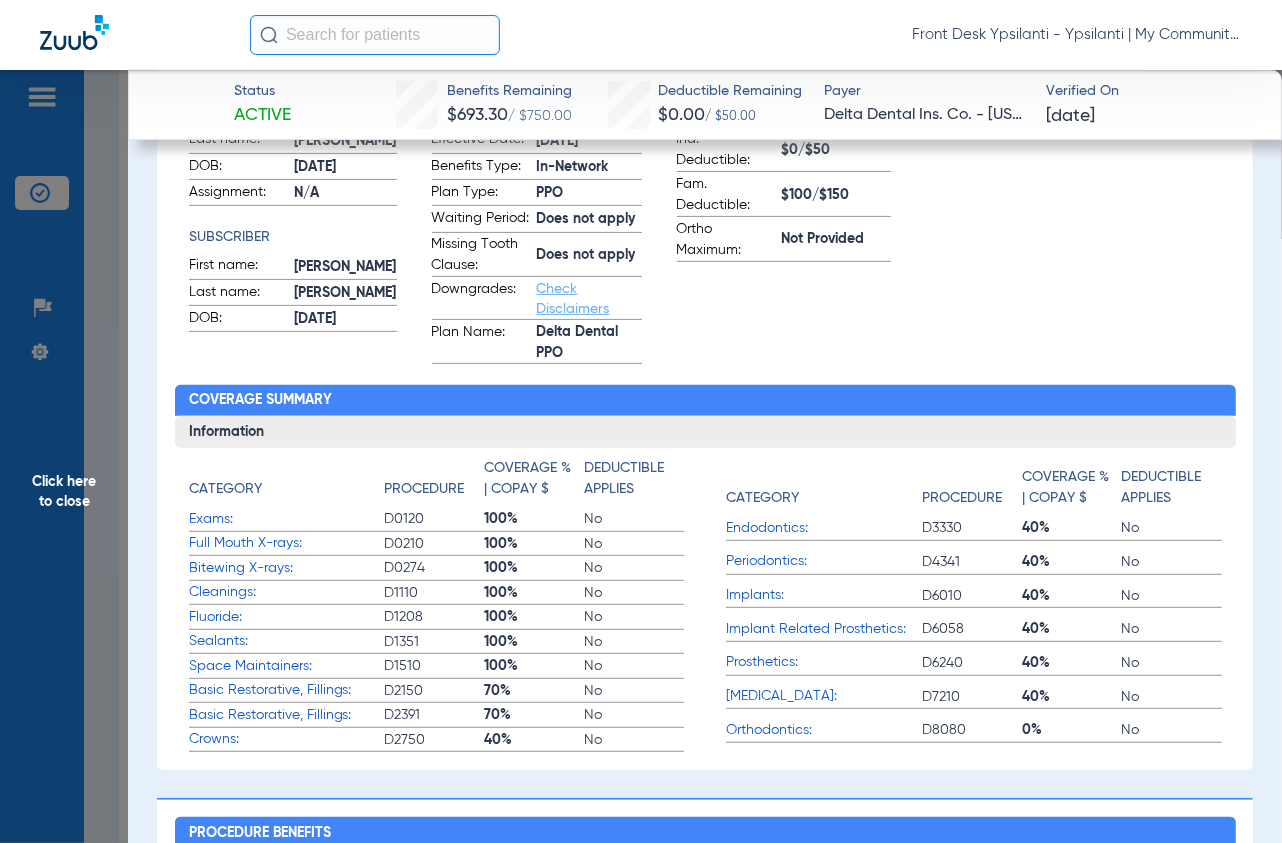 click on "Click here to close" 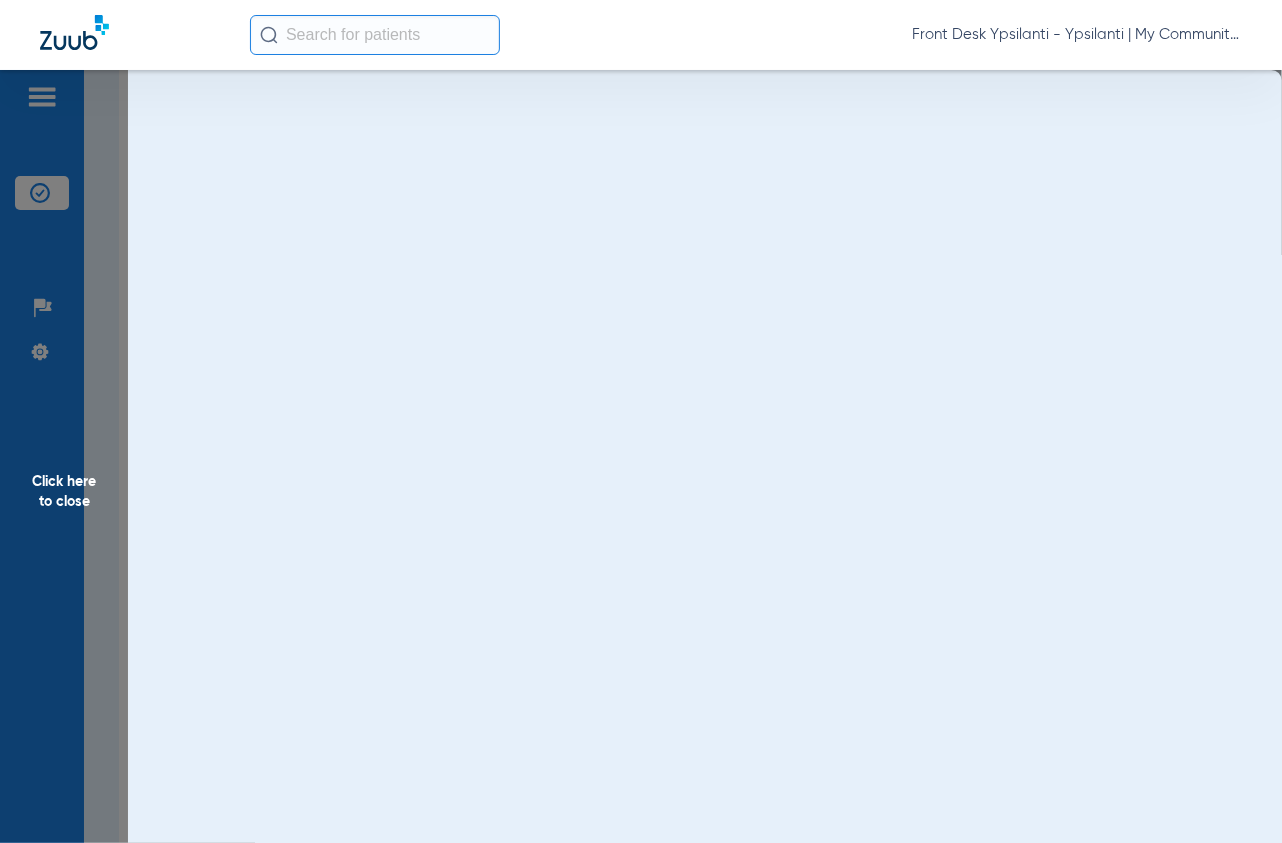 scroll, scrollTop: 0, scrollLeft: 0, axis: both 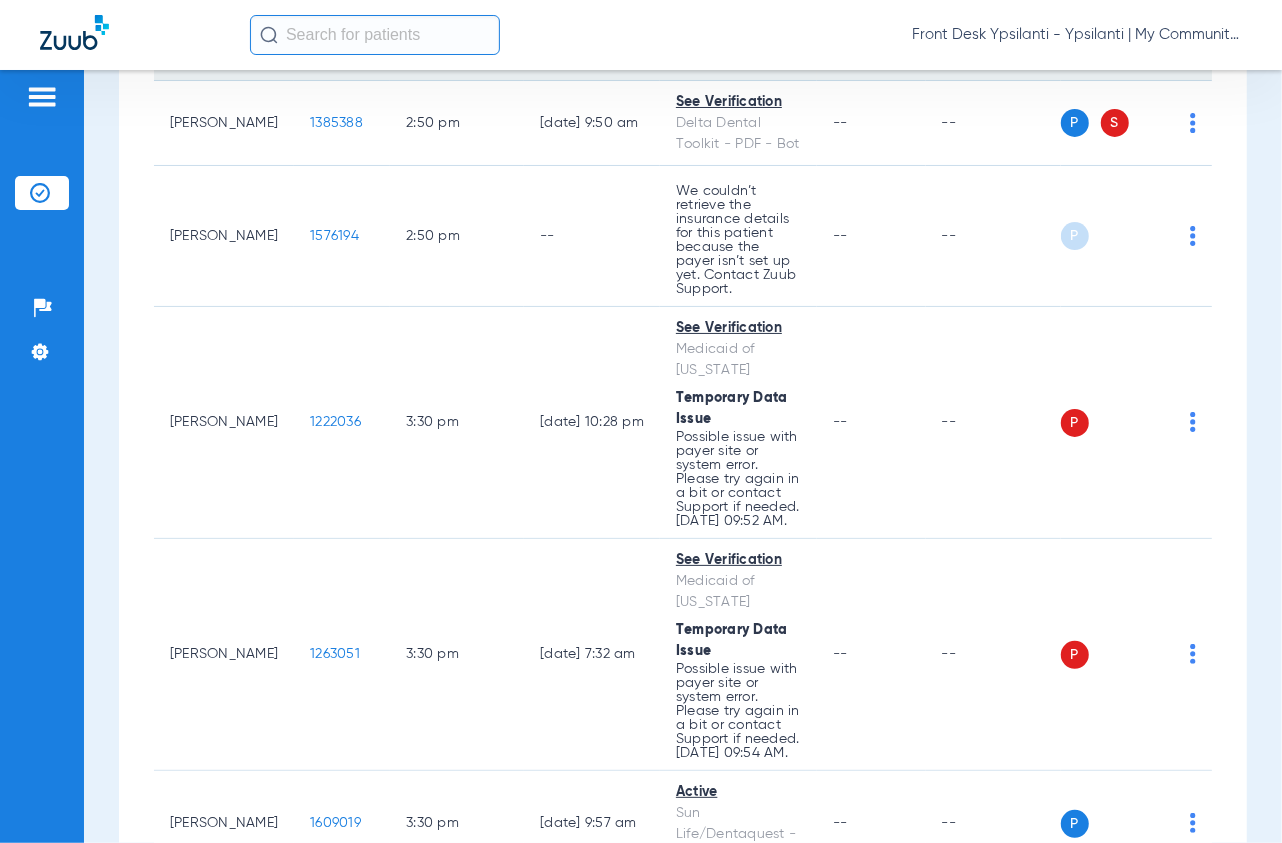 click on "1583241" 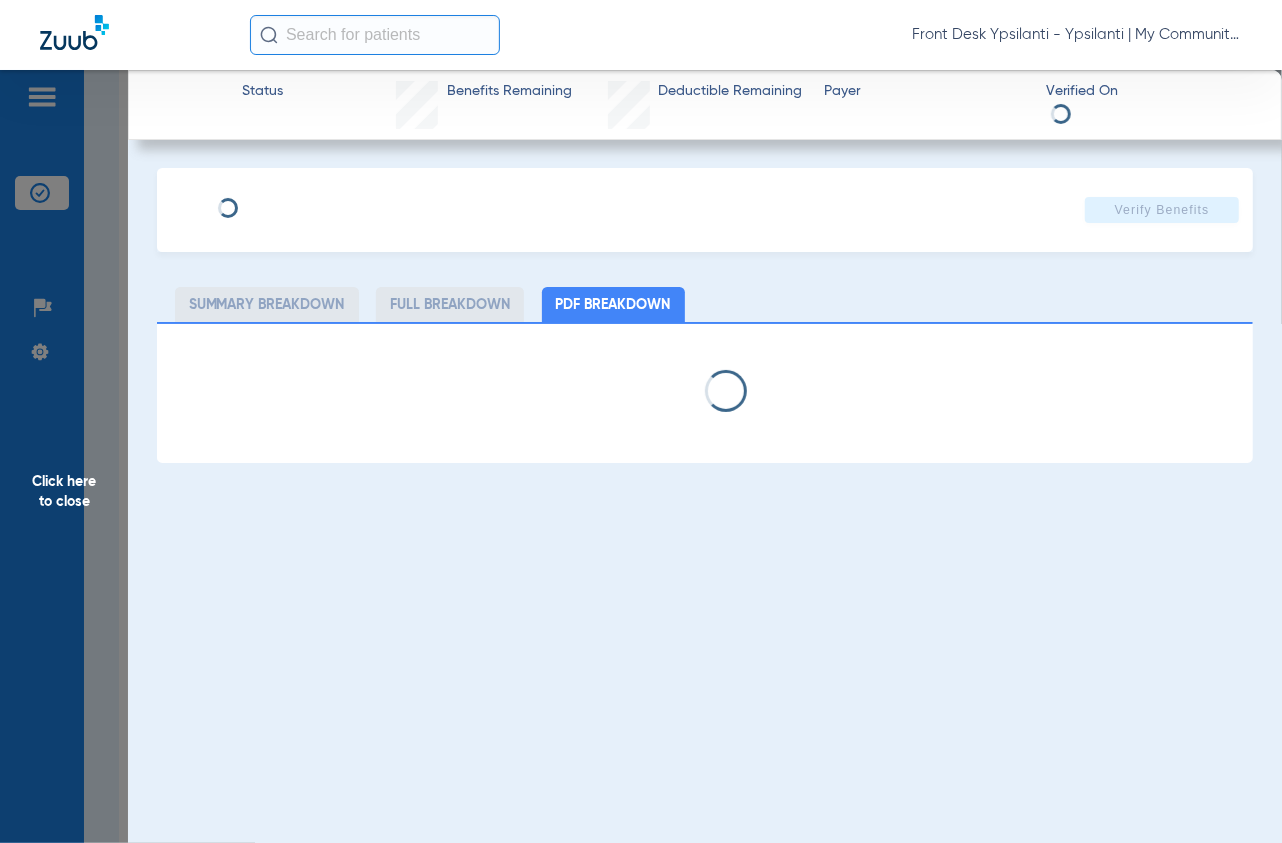 select on "page-width" 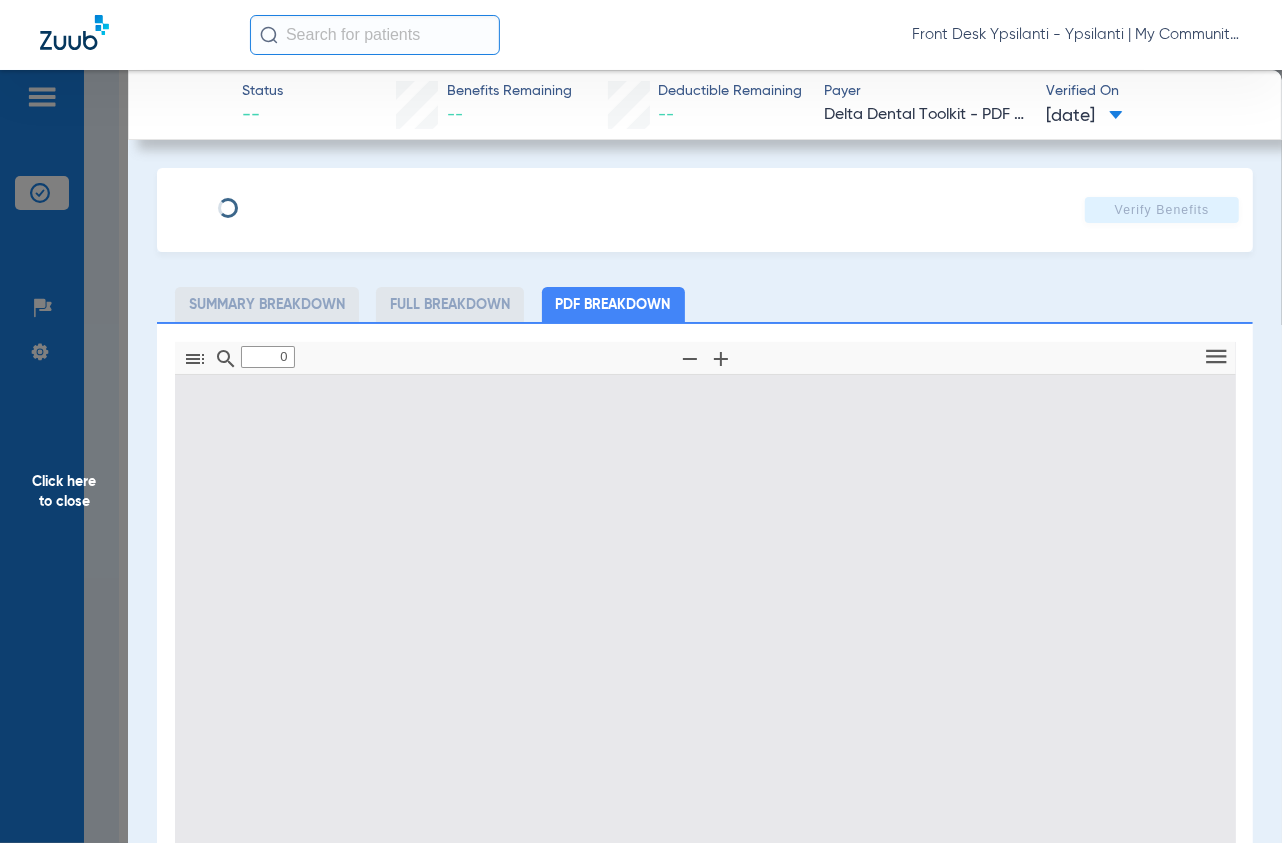 scroll, scrollTop: 177, scrollLeft: 0, axis: vertical 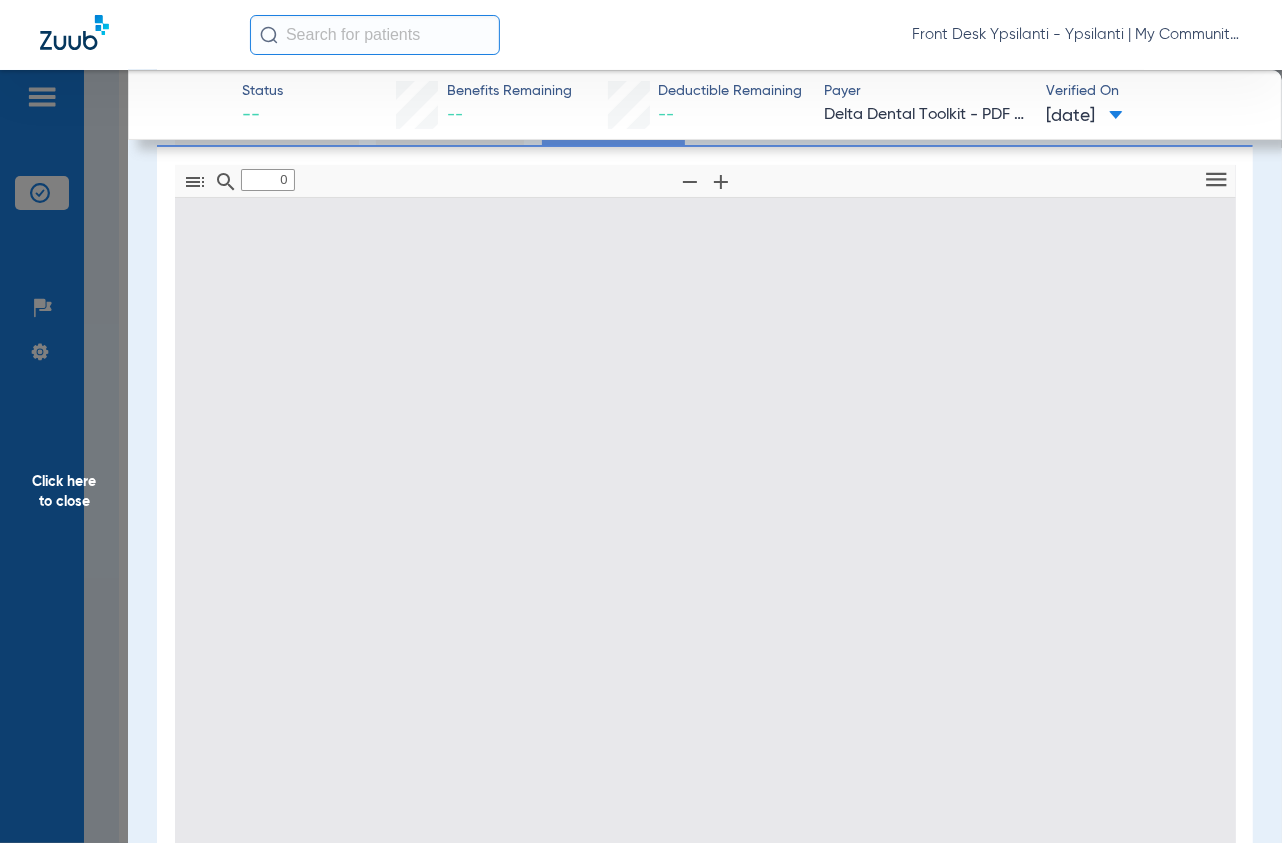 type on "1" 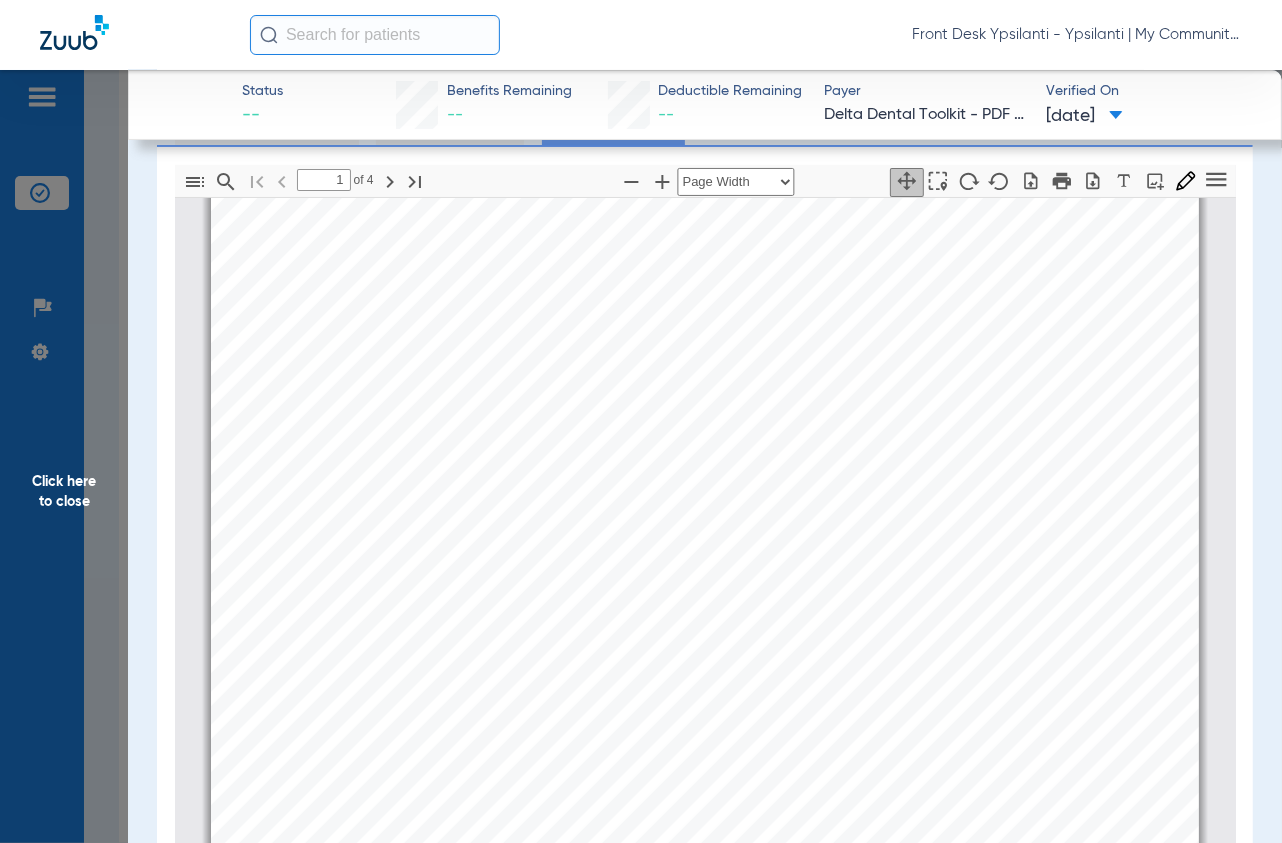 scroll, scrollTop: 554, scrollLeft: 0, axis: vertical 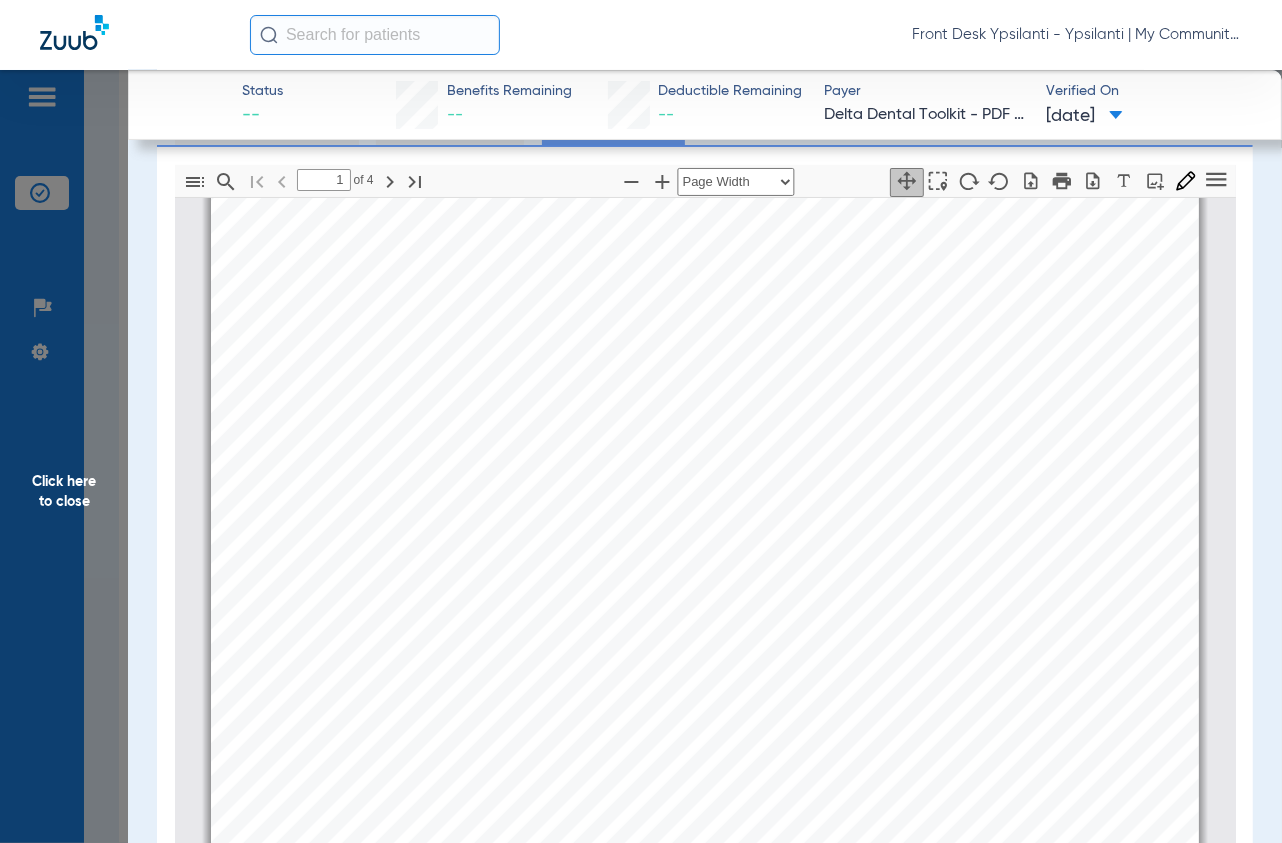 drag, startPoint x: 86, startPoint y: 330, endPoint x: 1279, endPoint y: 98, distance: 1215.3489 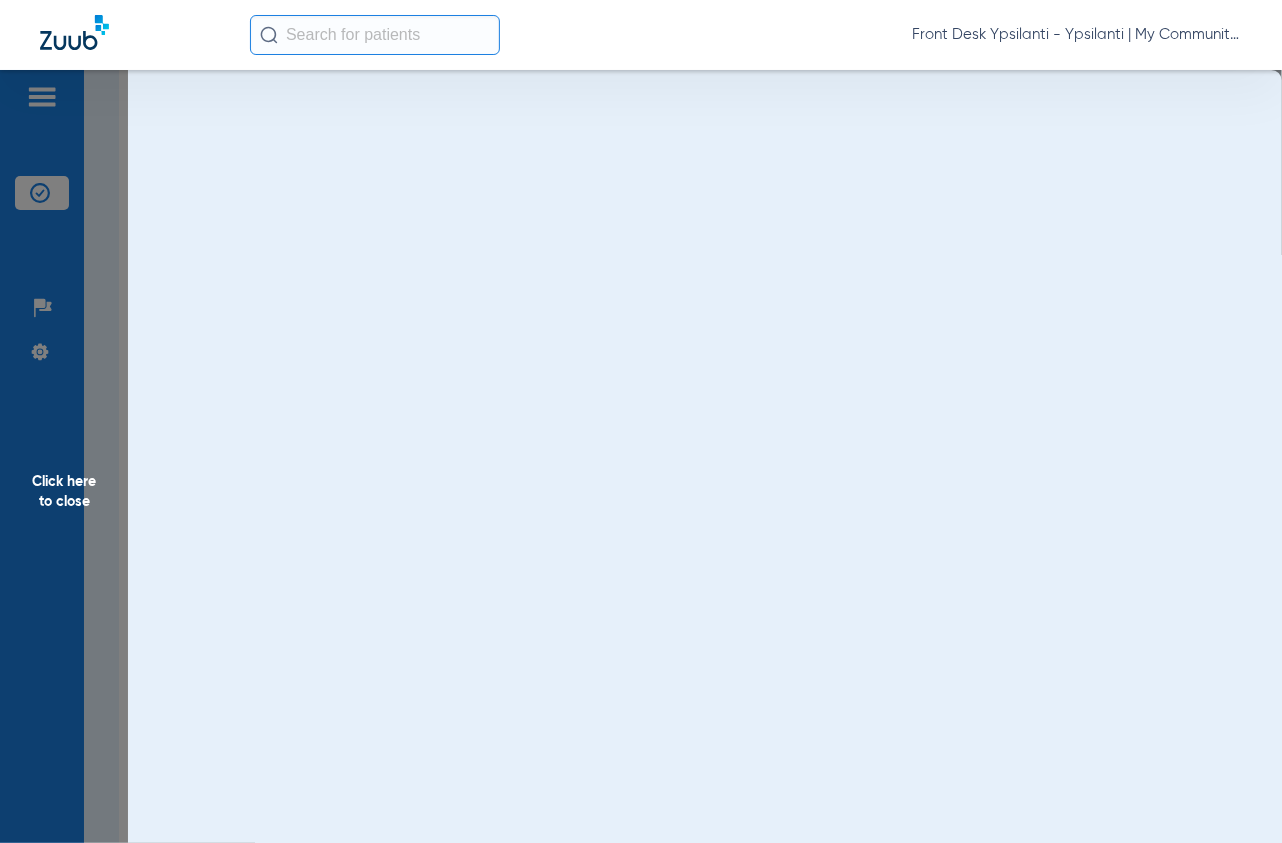 scroll, scrollTop: 0, scrollLeft: 0, axis: both 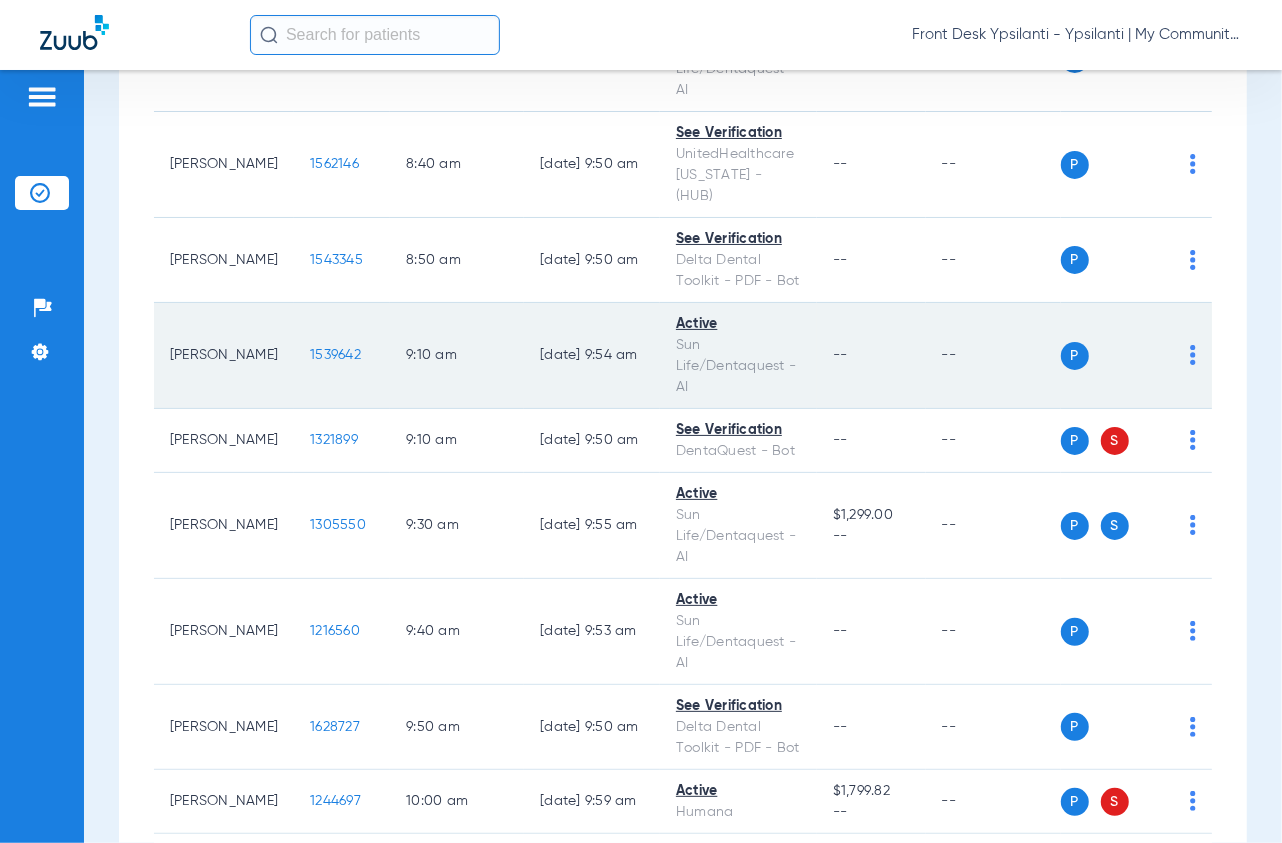 click on "1539642" 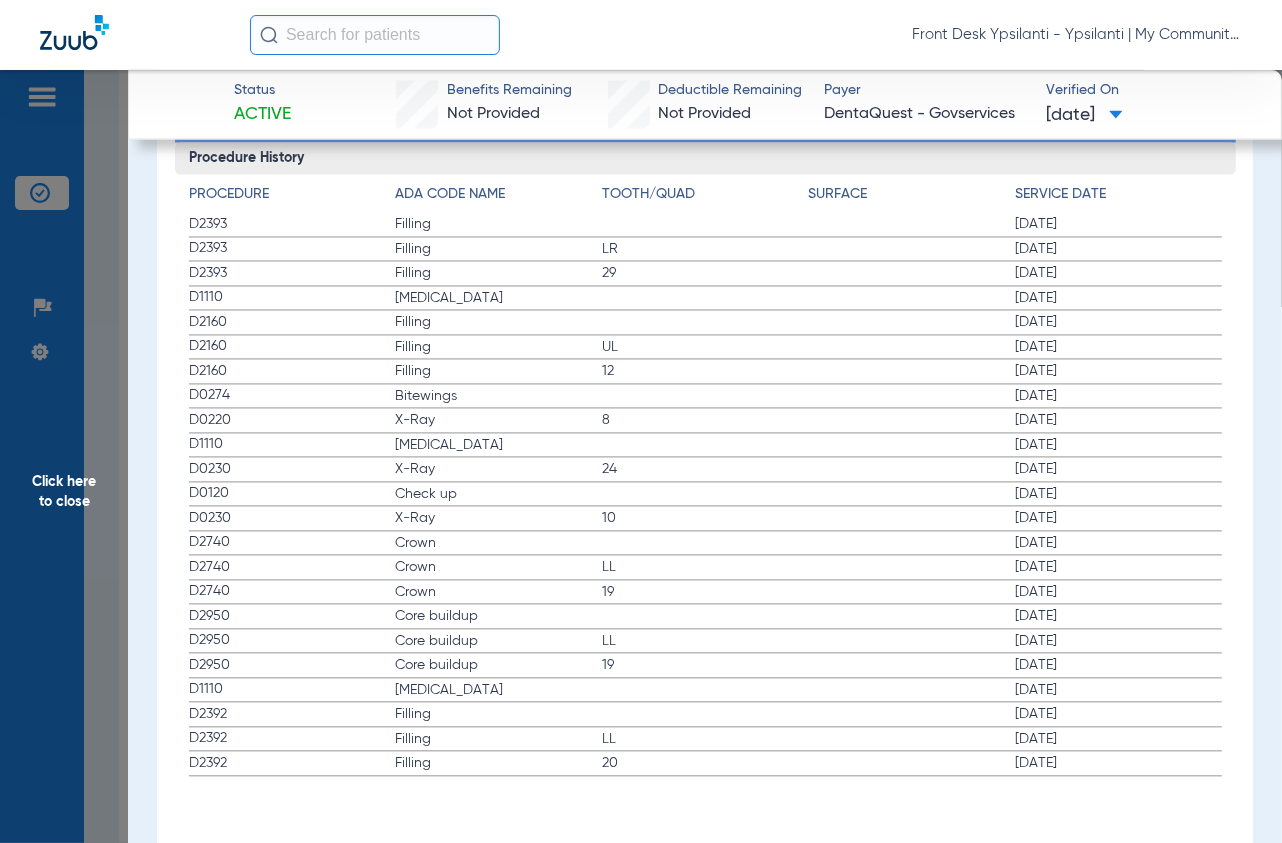 scroll, scrollTop: 2322, scrollLeft: 0, axis: vertical 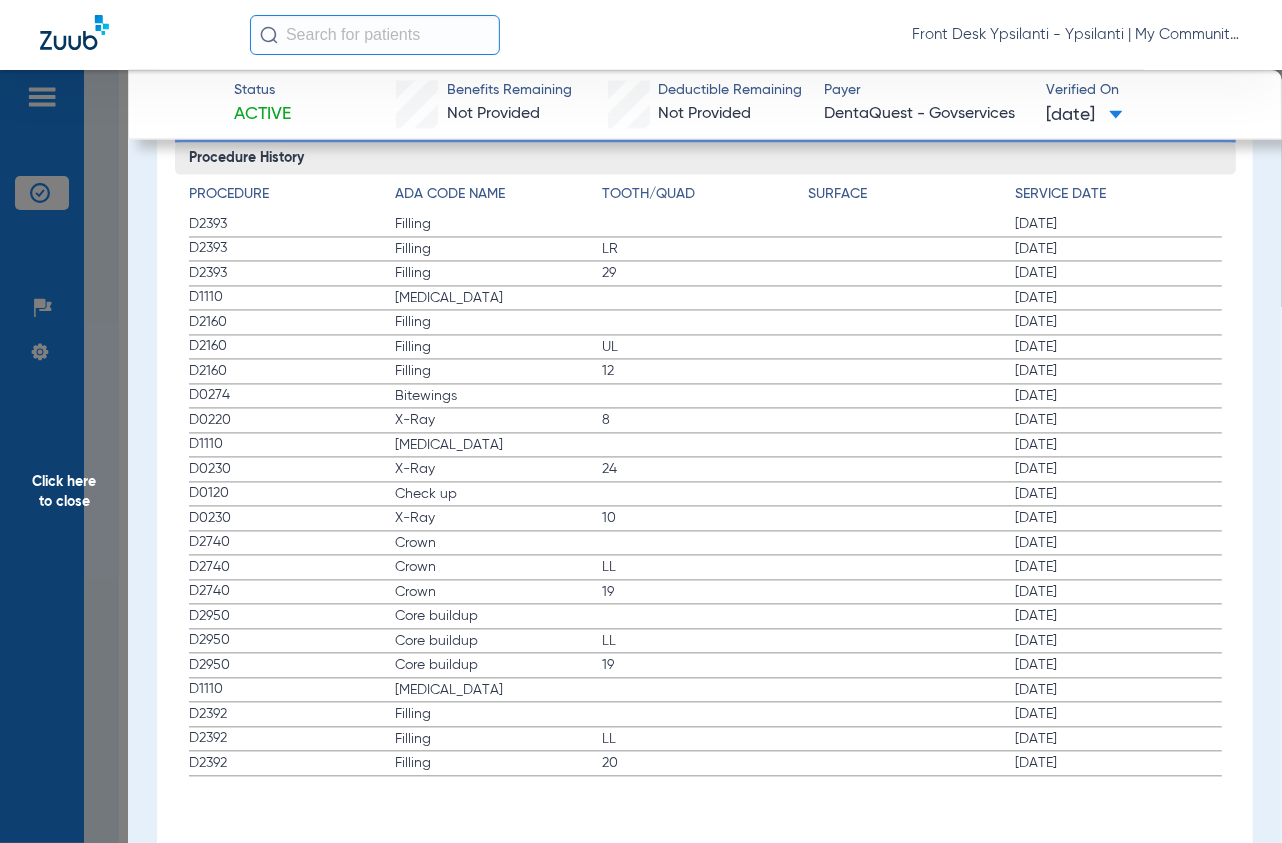 click on "Click here to close" 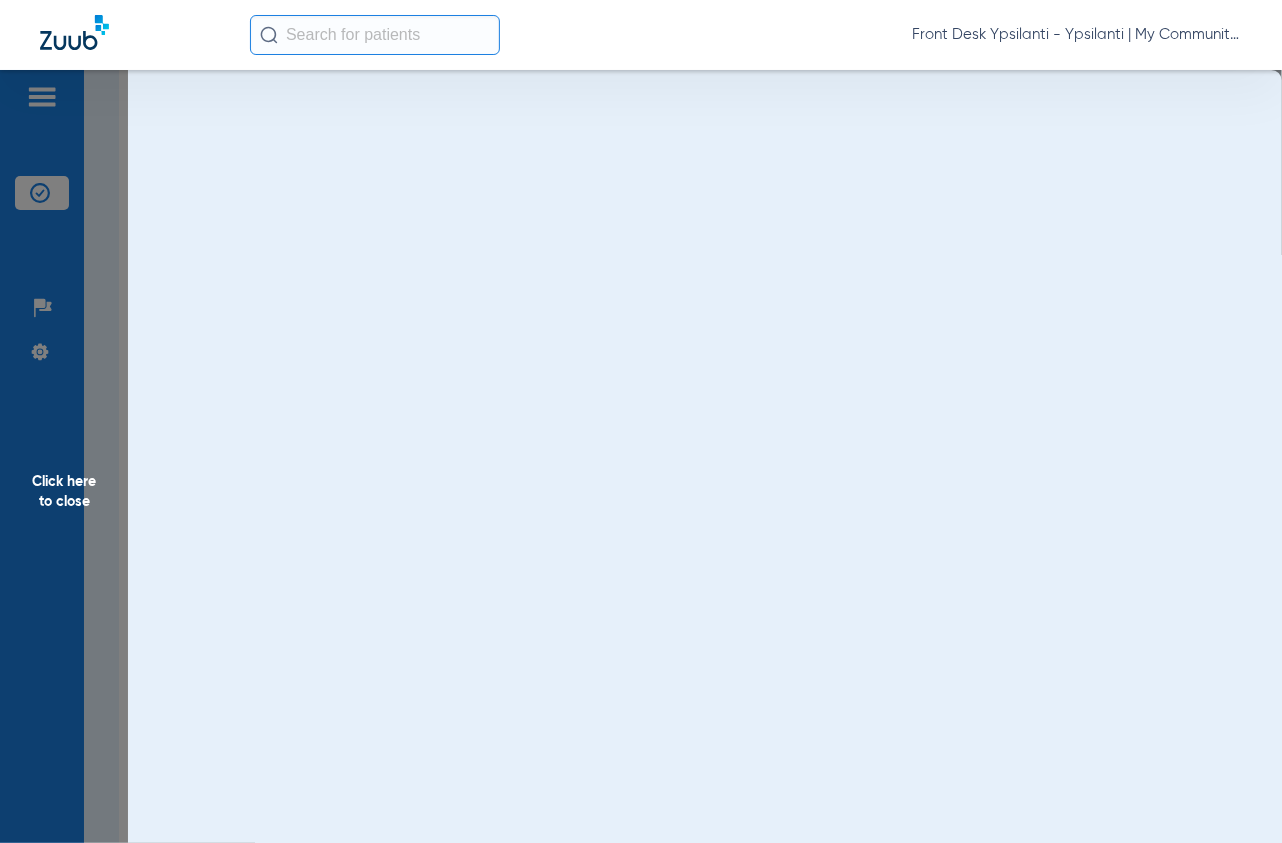 scroll, scrollTop: 0, scrollLeft: 0, axis: both 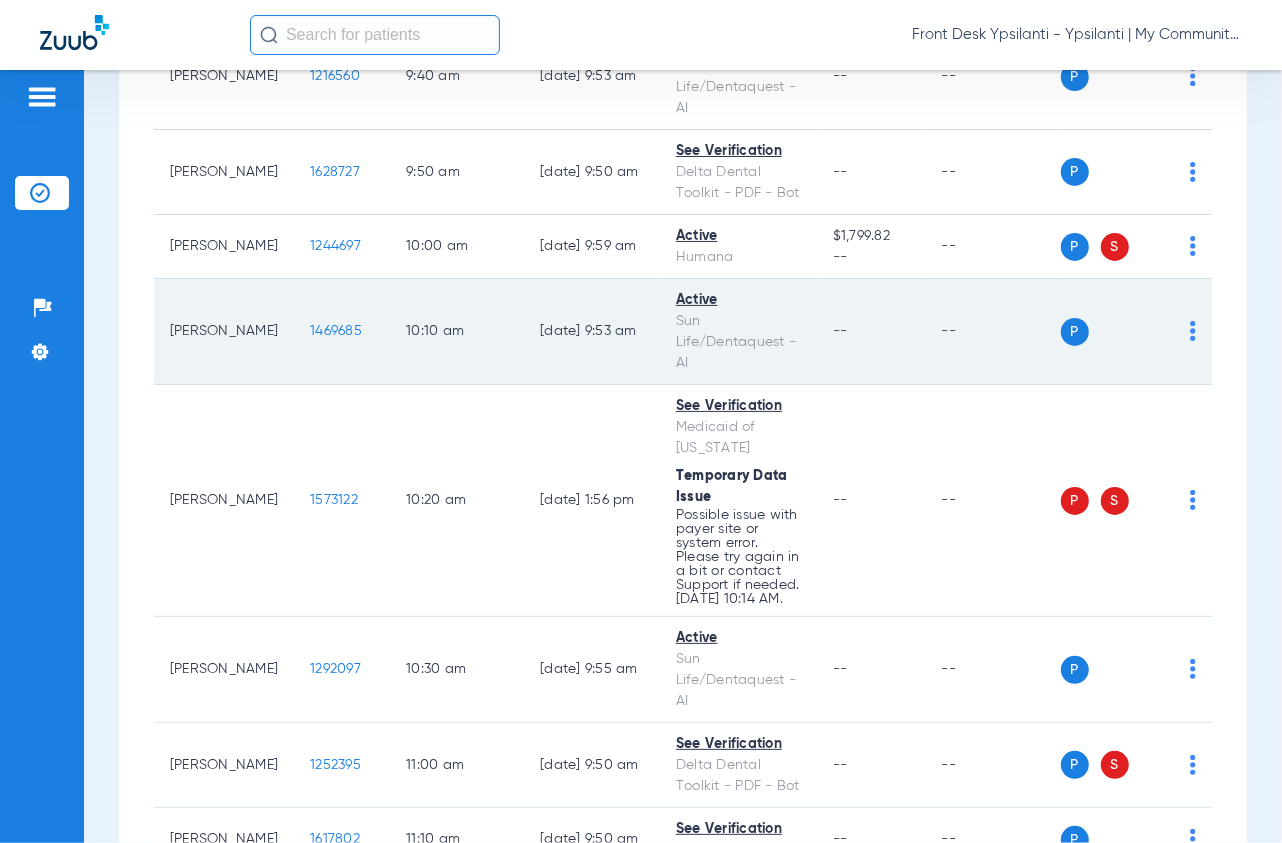 click on "1469685" 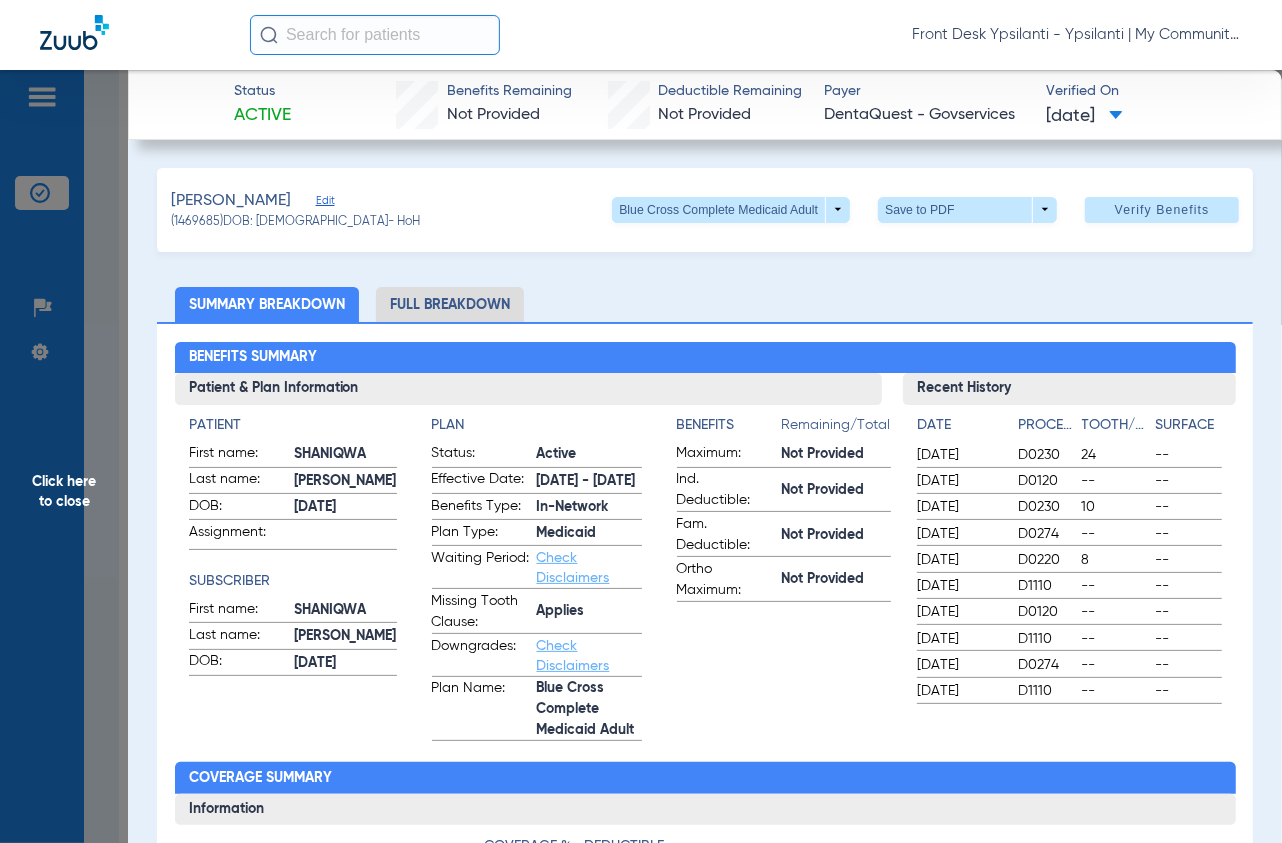 click on "[PERSON_NAME]   Edit   (1469685)   DOB: [DEMOGRAPHIC_DATA]   - HoH   Blue Cross Complete Medicaid Adult  arrow_drop_down  Save to PDF  arrow_drop_down  Verify Benefits   Subscriber Information   First name  Shaniqwa  Last name  [PERSON_NAME]  mm / dd / yyyy [DATE]  Member ID  0084484832  Group ID (optional)  1234  Insurance Payer   Insurance
Sun Life/dentaquest - Ai  Provider   Dentist
[PERSON_NAME]  1972598324  Summary Breakdown   Full Breakdown  Benefits Summary Patient & Plan Information Patient First name:  [PERSON_NAME]  Last name:  [PERSON_NAME]:  [DEMOGRAPHIC_DATA]  Assignment:    Subscriber First name:  [PERSON_NAME]  Last name:  [PERSON_NAME]:  [DEMOGRAPHIC_DATA]  Plan Status:  Active  Effective Date:  [DATE] - [DATE]  Benefits Type:  In-Network  Plan Type:  Medicaid  Waiting Period:  Check Disclaimers  Missing Tooth Clause:  Applies  Downgrades:  Check Disclaimers  Plan Name:  Blue Cross Complete Medicaid Adult  Benefits  Remaining/Total  Maximum:  Not Provided  Ind. Deductible:  Not Provided  Fam. Deductible:  Not Provided  Date" 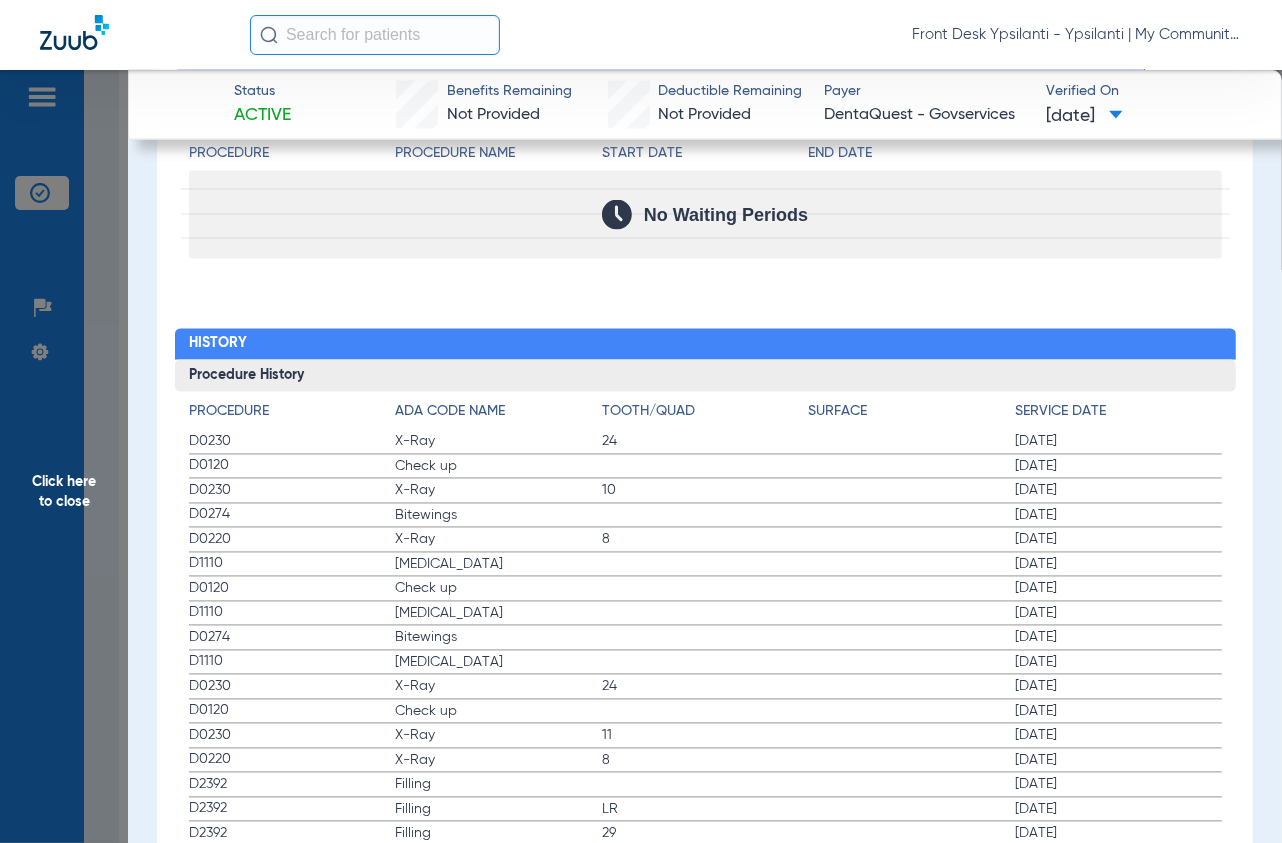 scroll, scrollTop: 2175, scrollLeft: 0, axis: vertical 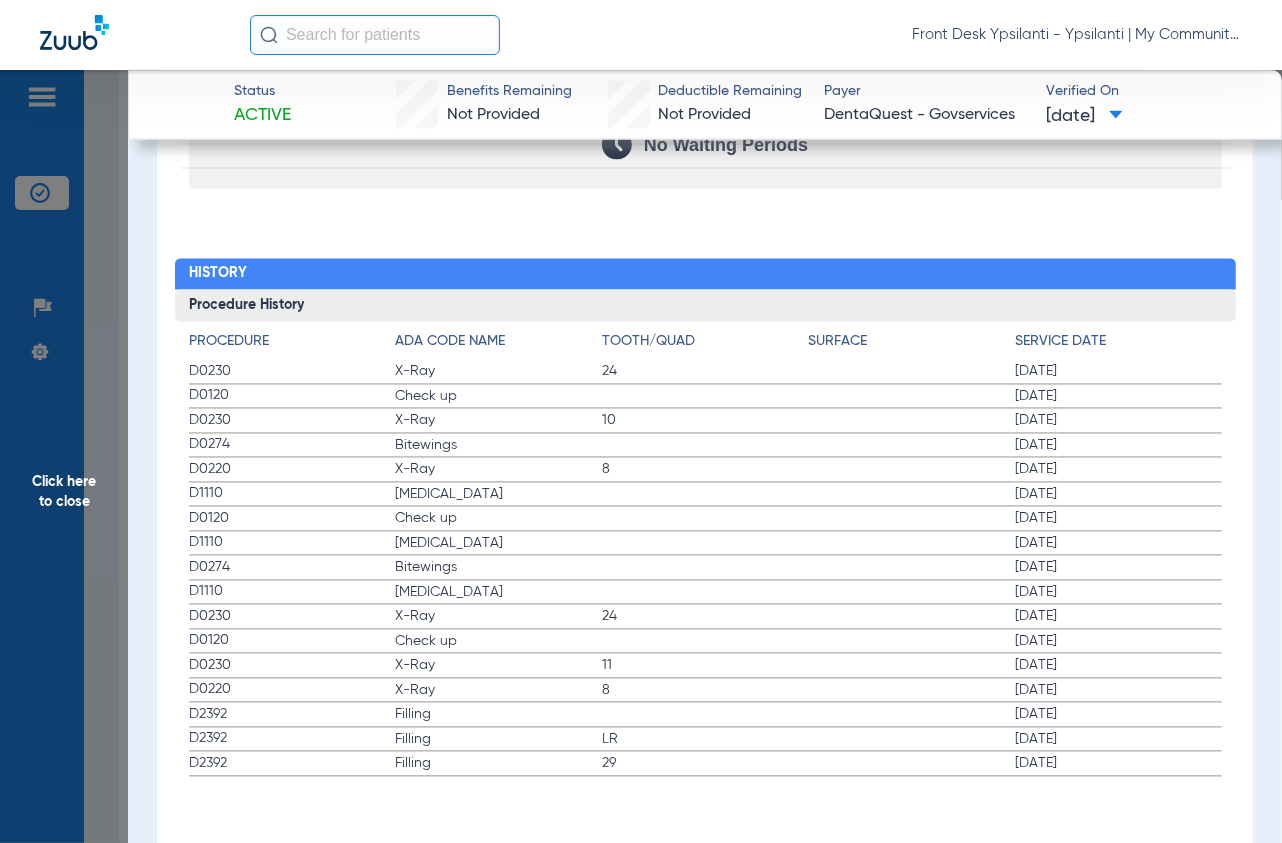 click on "Click here to close" 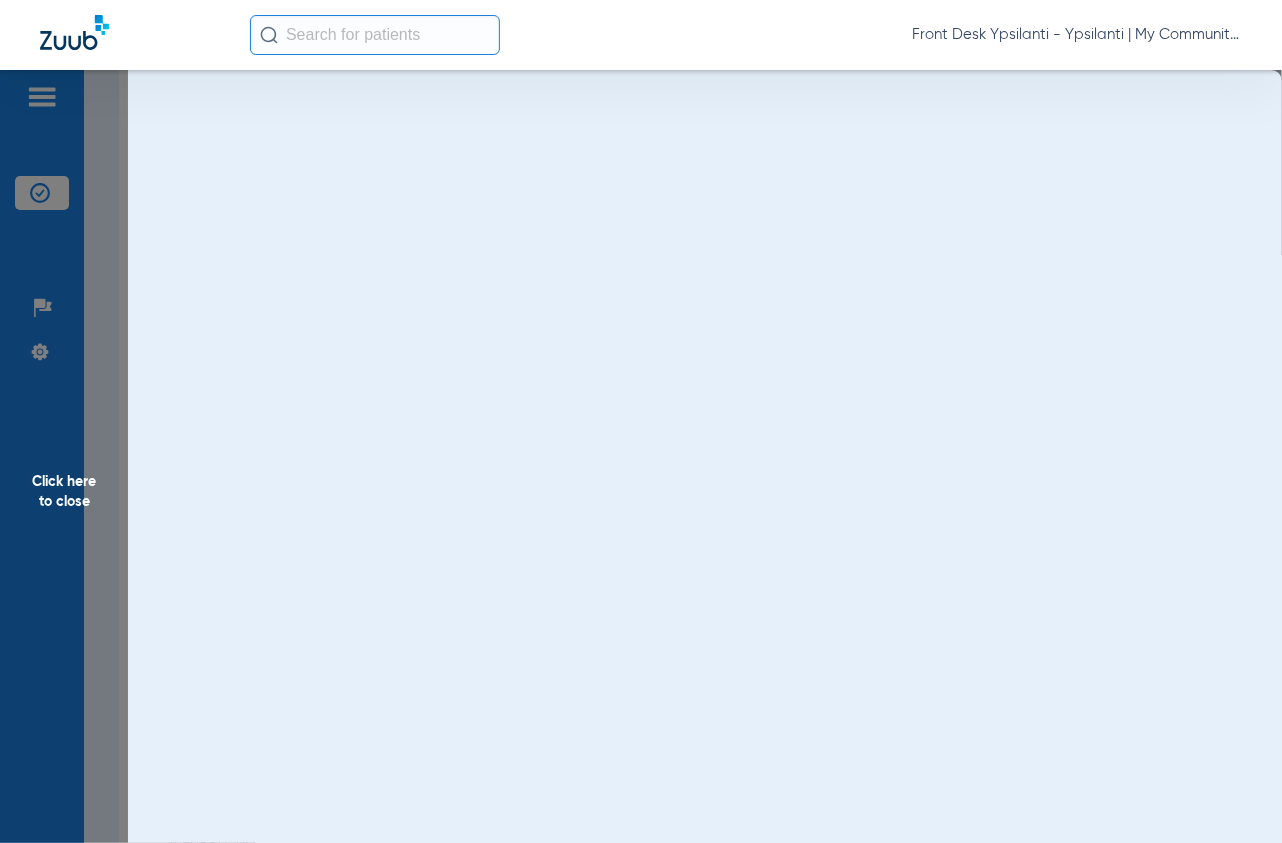 scroll, scrollTop: 0, scrollLeft: 0, axis: both 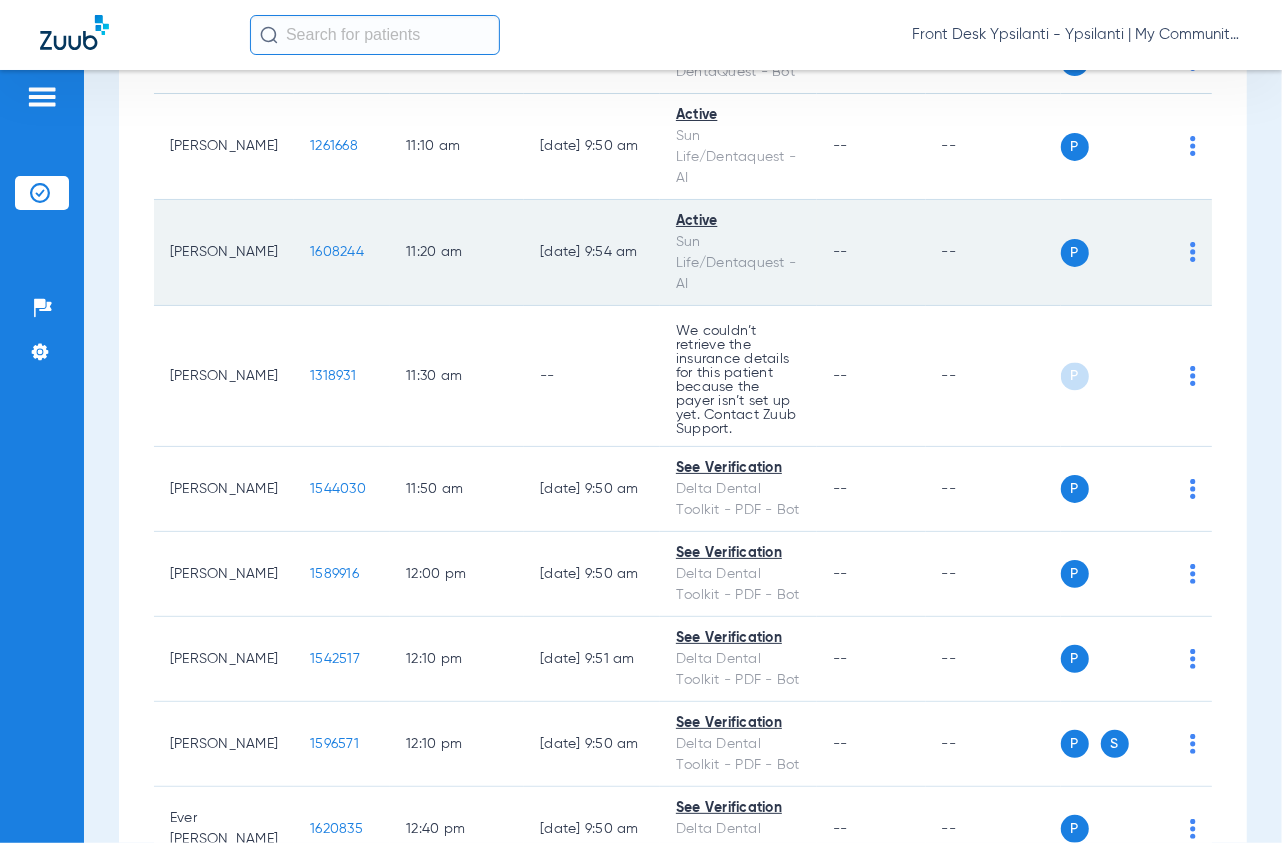 click on "1608244" 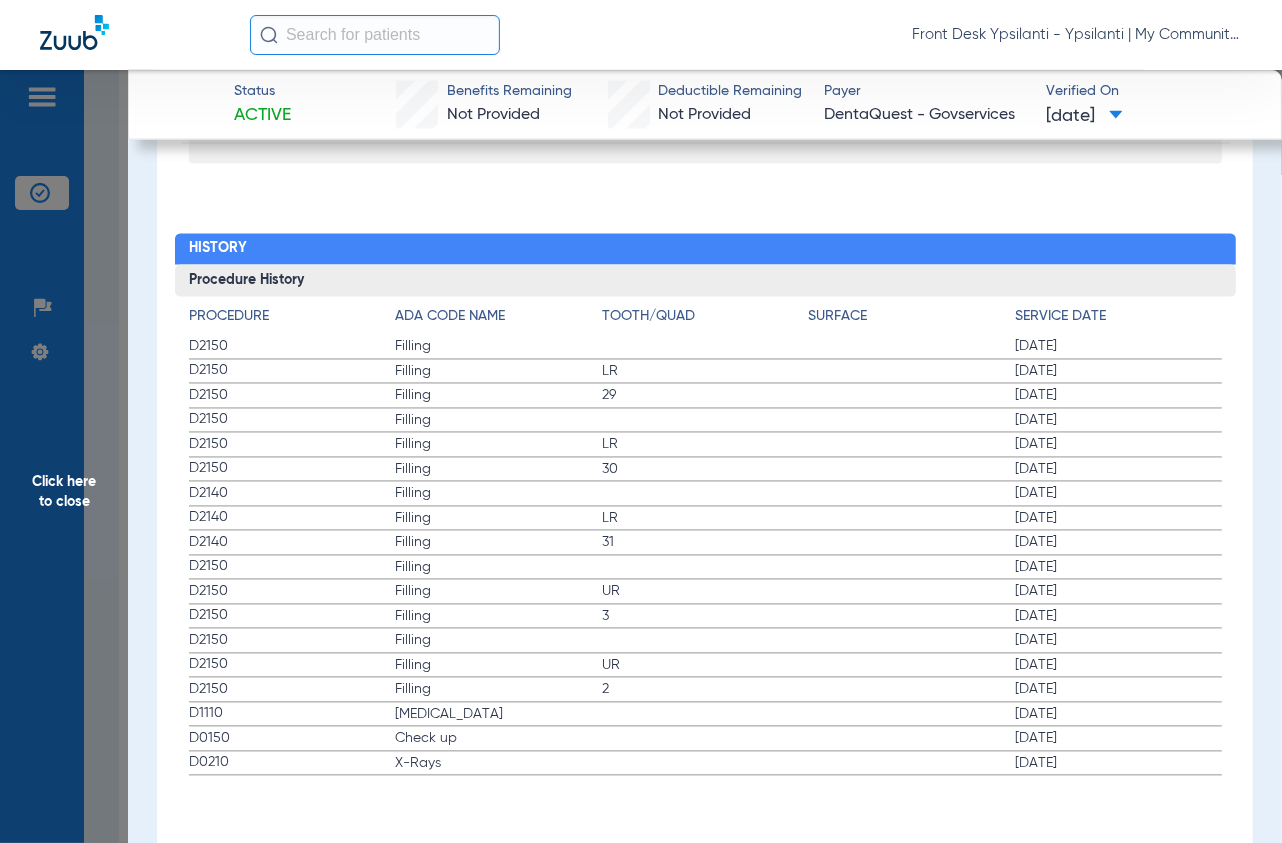 scroll, scrollTop: 2199, scrollLeft: 0, axis: vertical 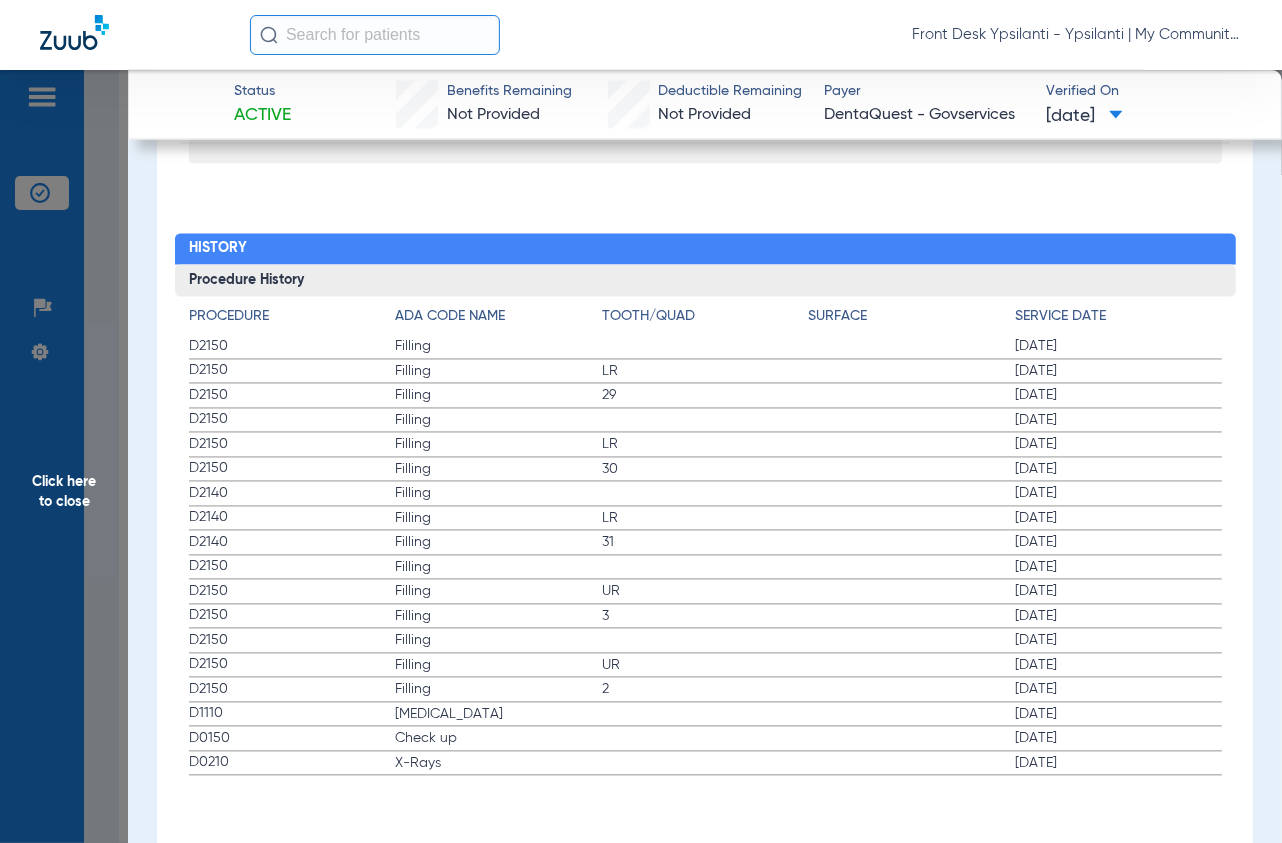 drag, startPoint x: 120, startPoint y: 312, endPoint x: 247, endPoint y: 385, distance: 146.48549 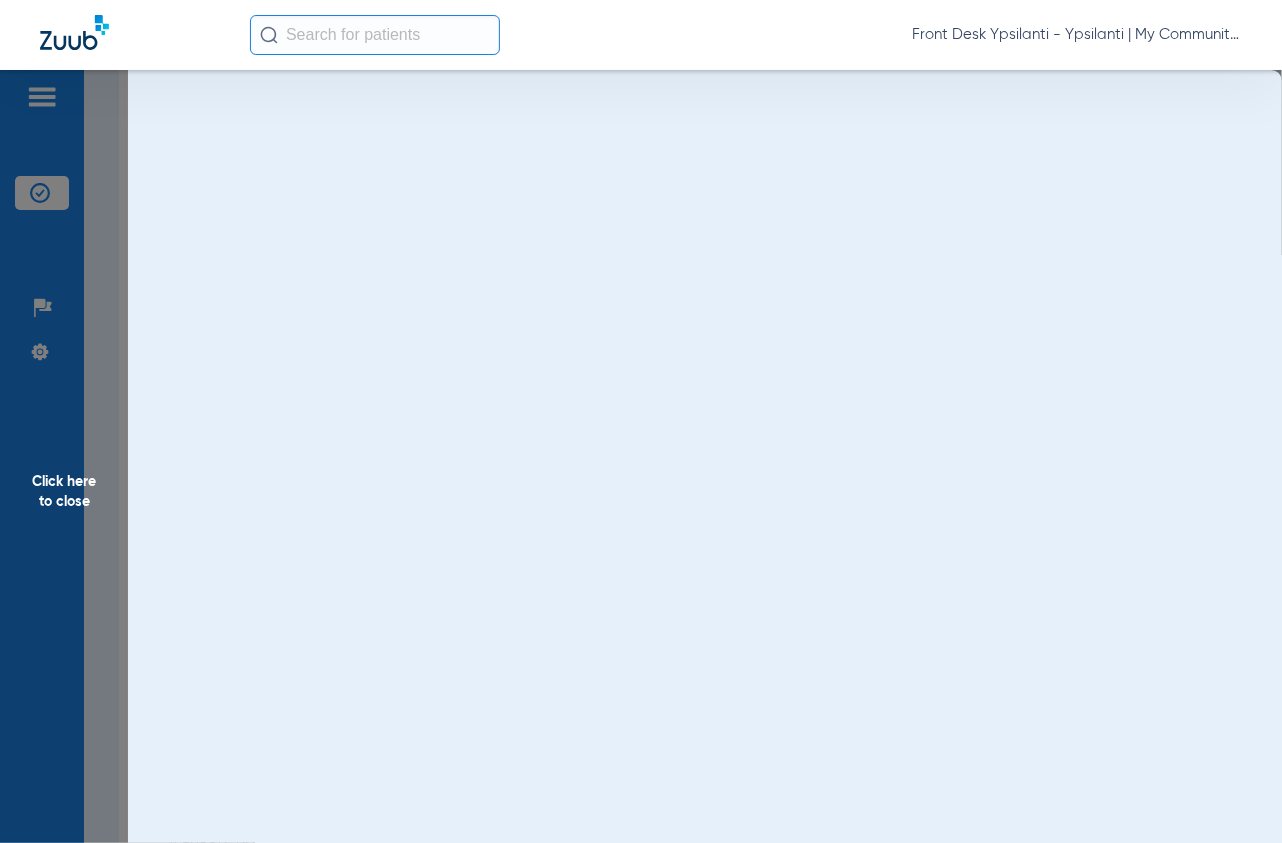 scroll, scrollTop: 0, scrollLeft: 0, axis: both 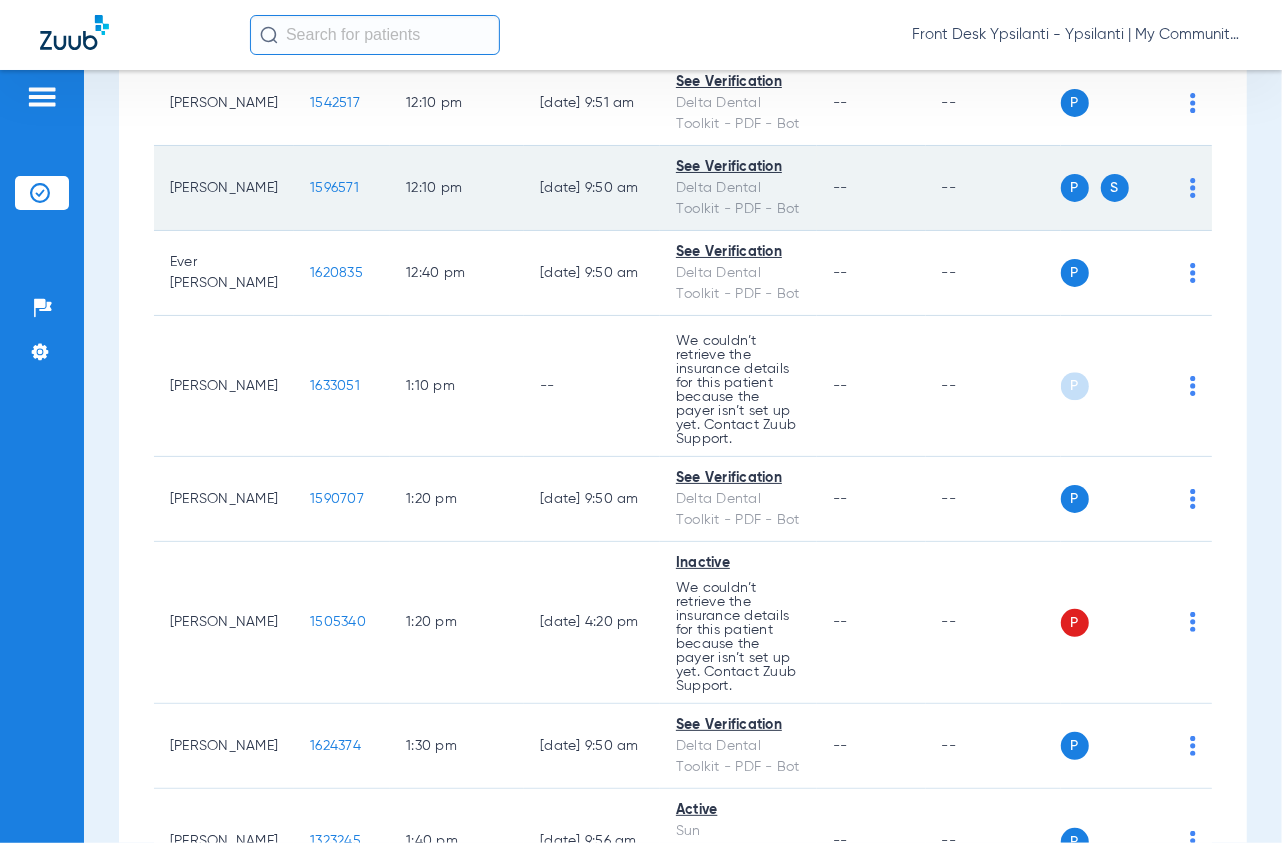 click on "12:10 PM" 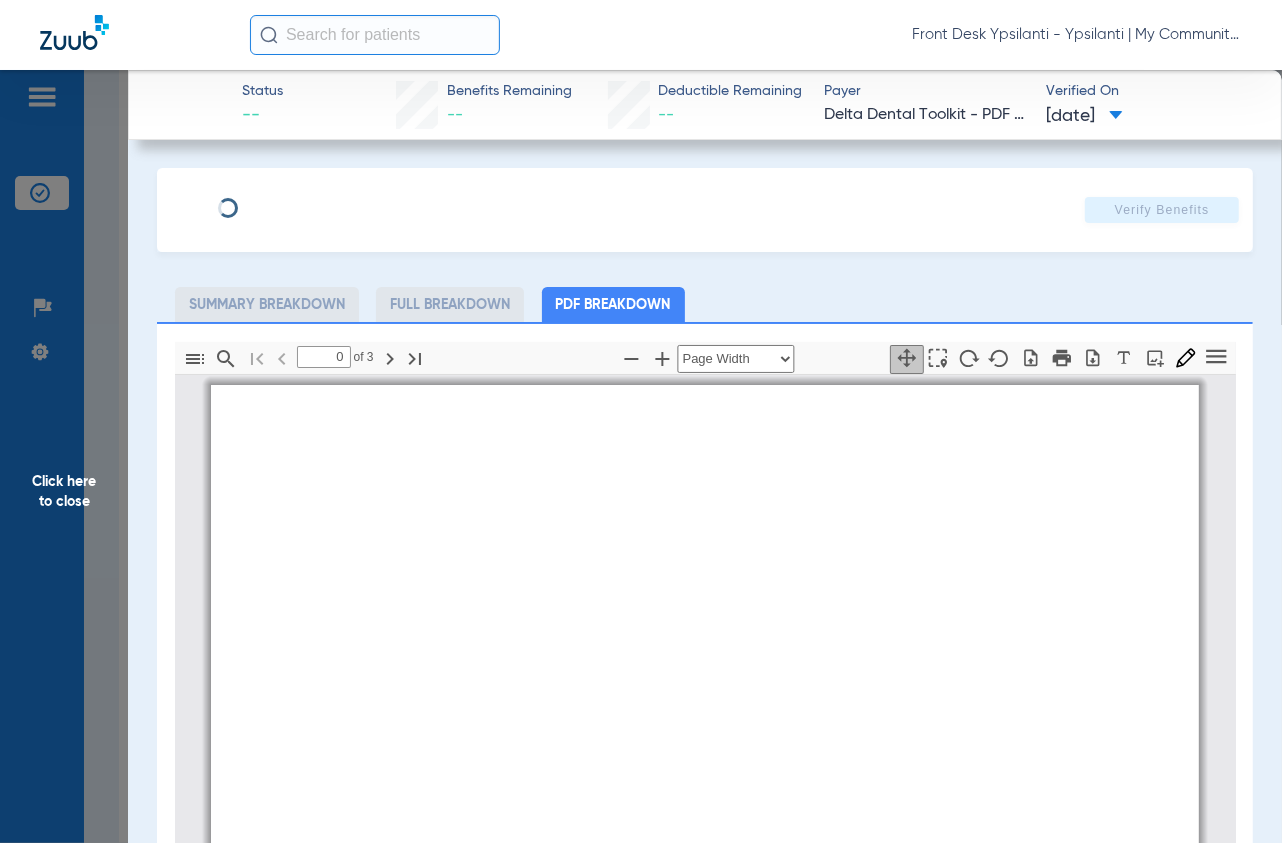 type on "1" 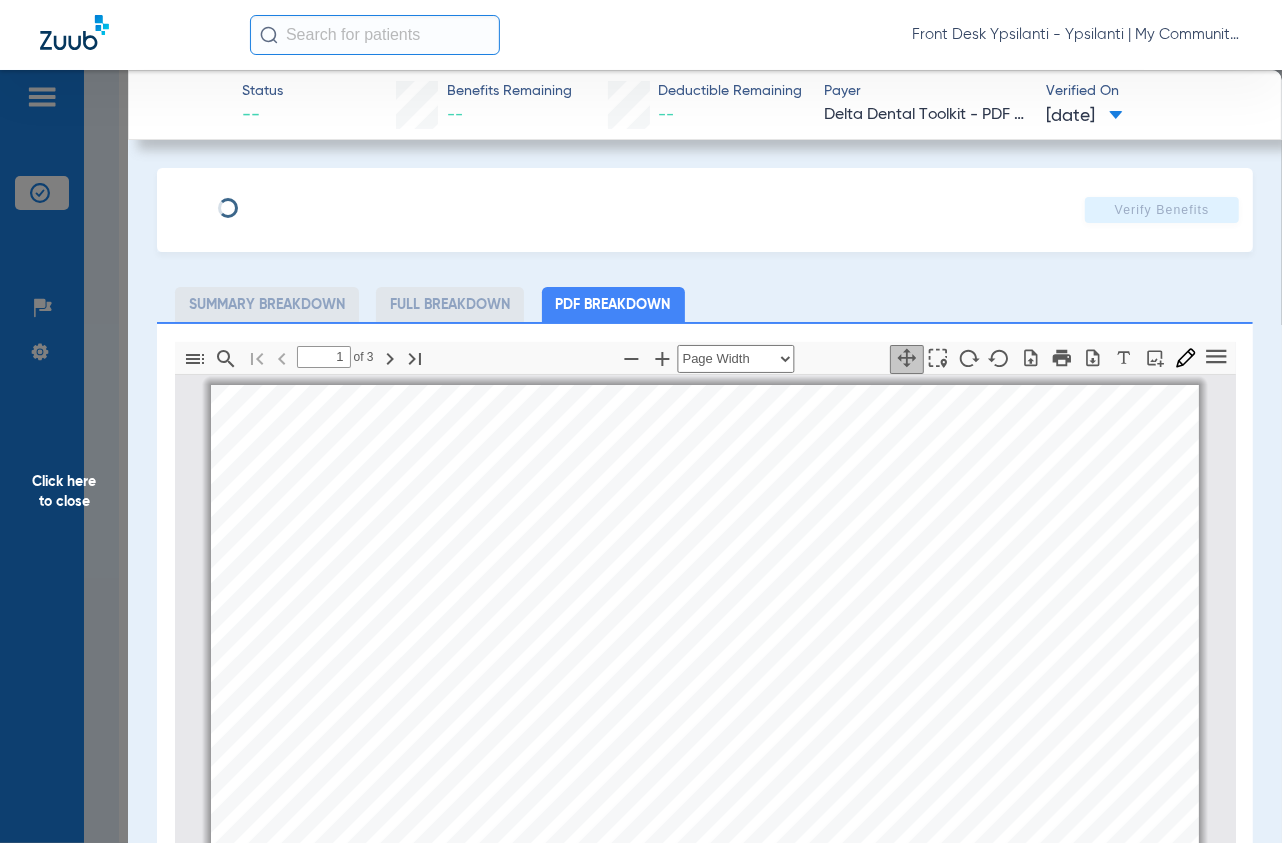 scroll, scrollTop: 9, scrollLeft: 0, axis: vertical 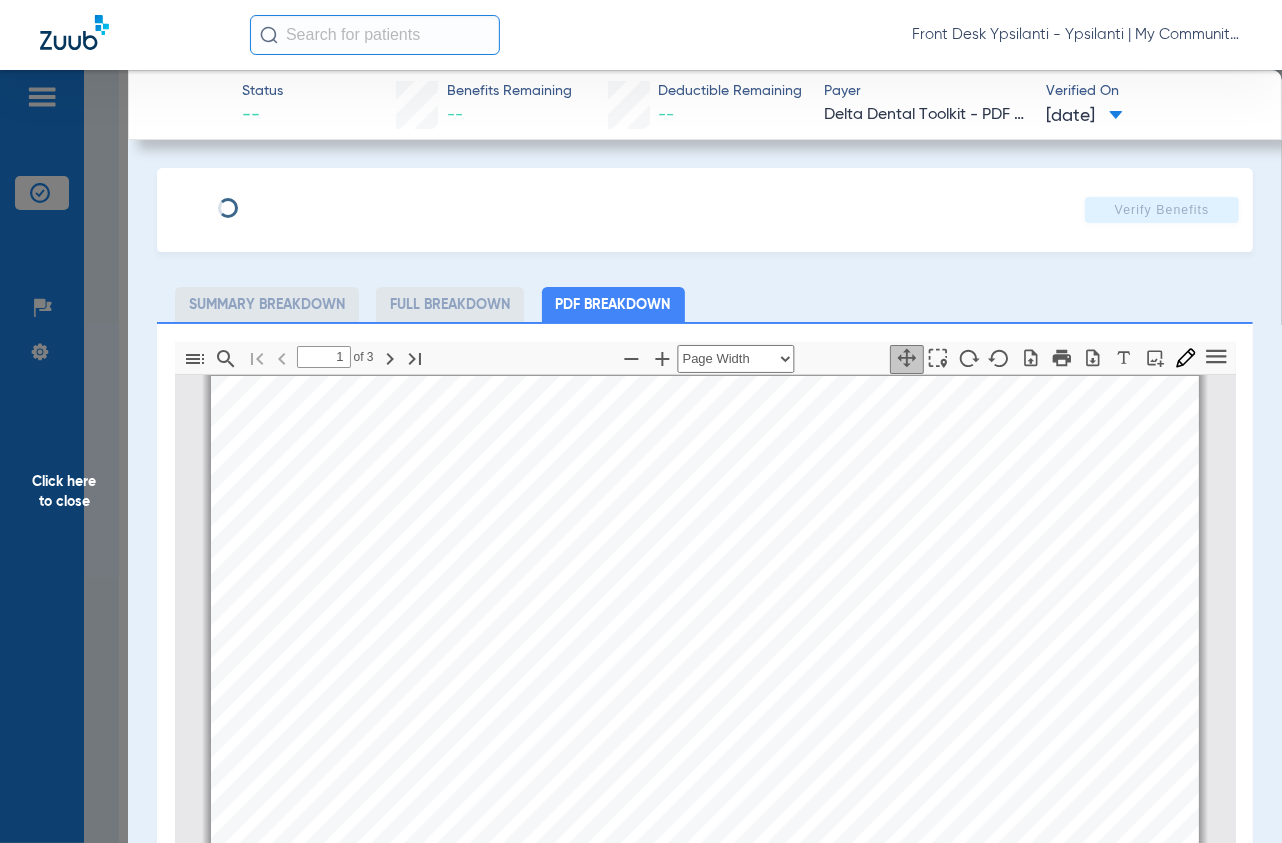 click on "Click here to close" 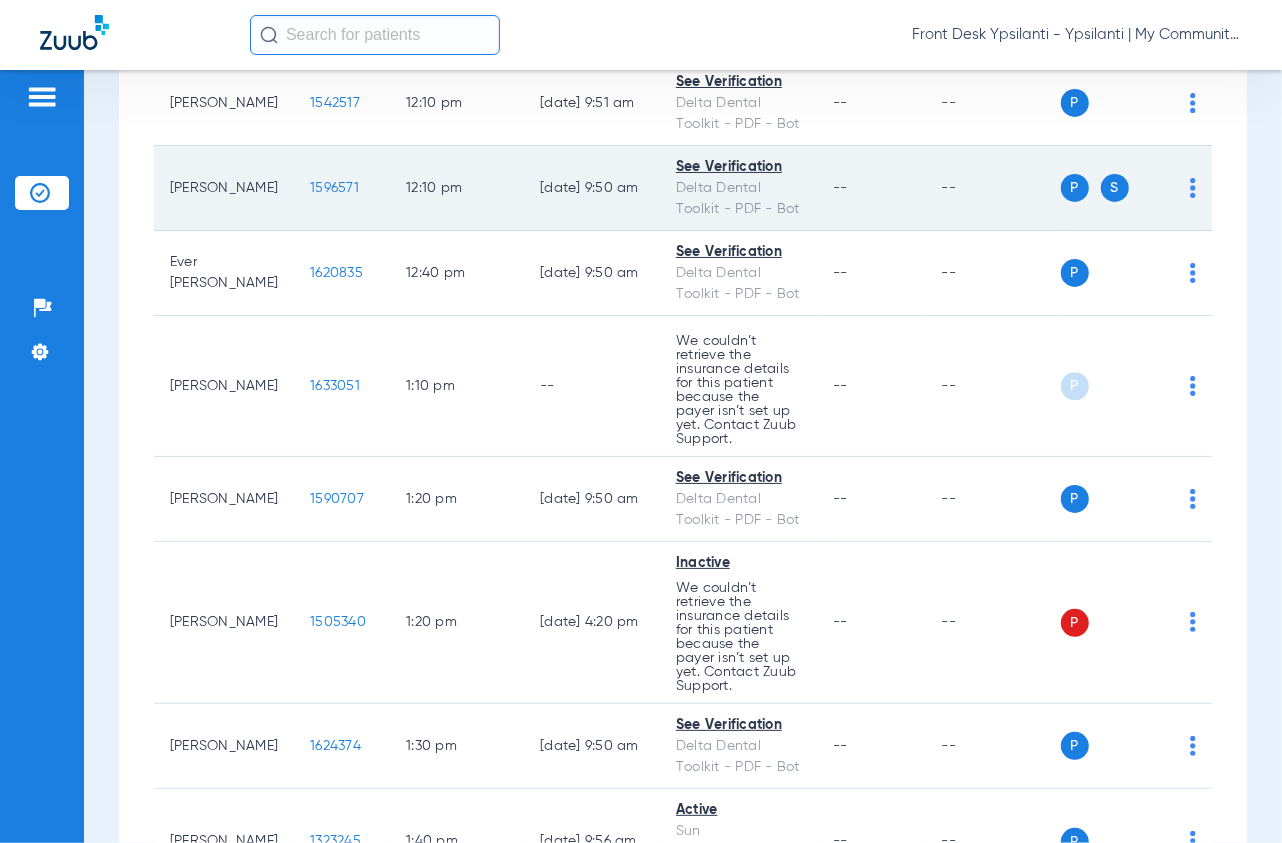 click on "1596571" 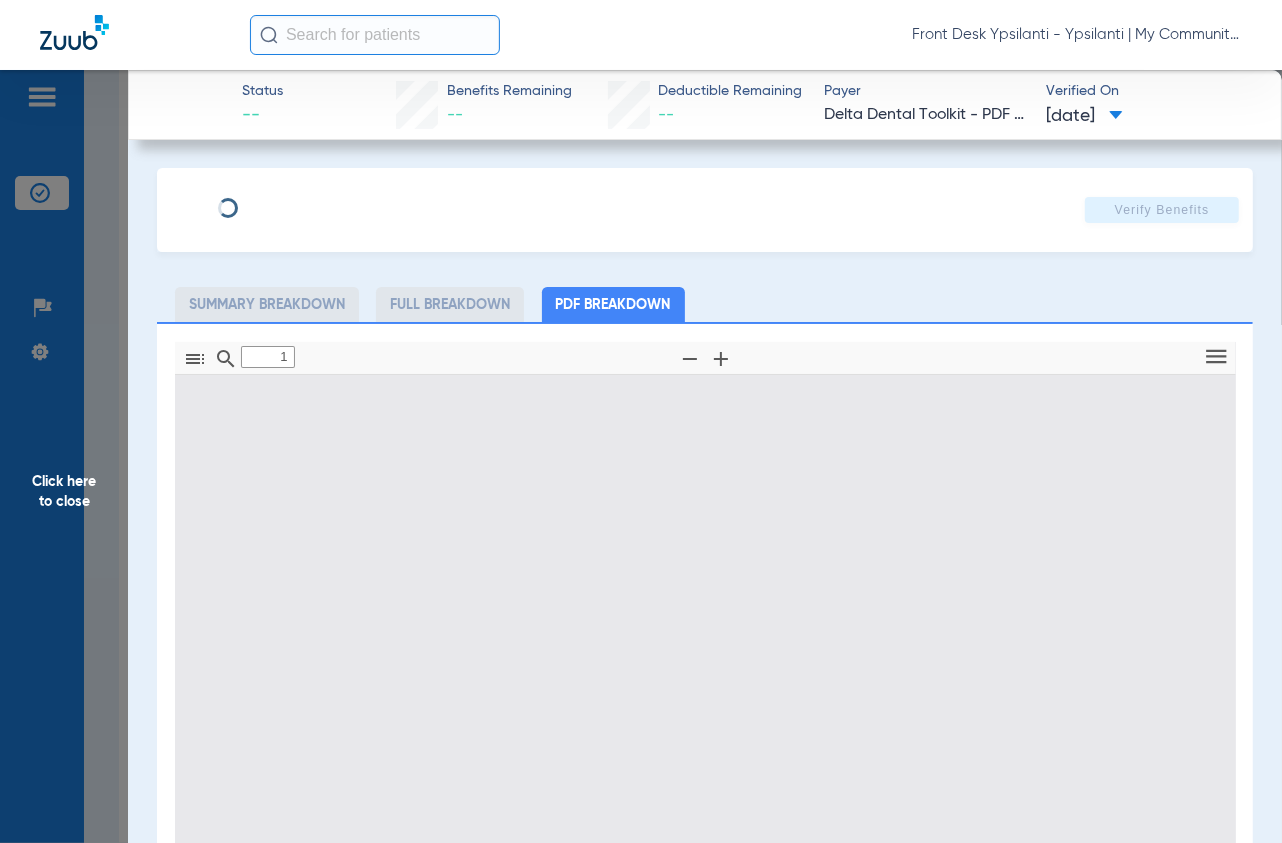 type on "0" 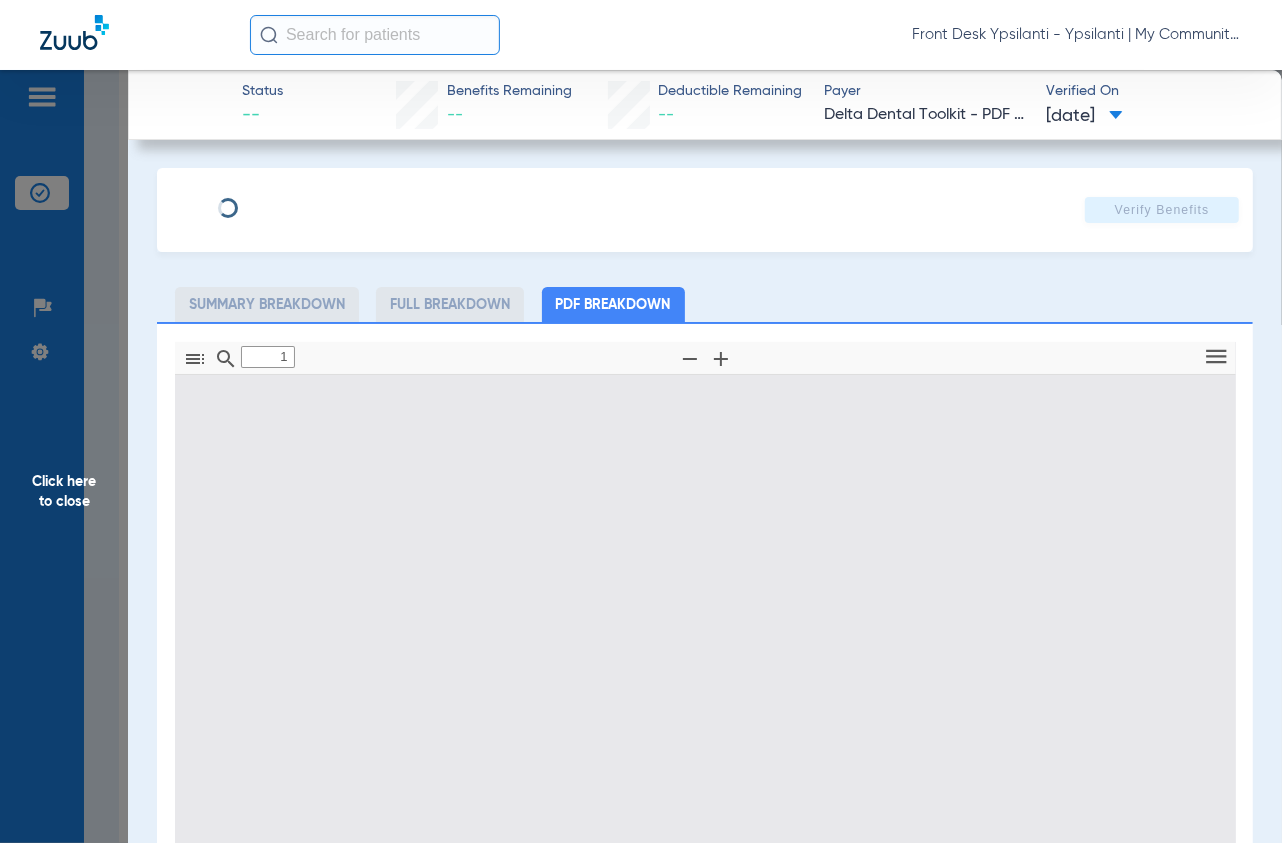 select on "page-width" 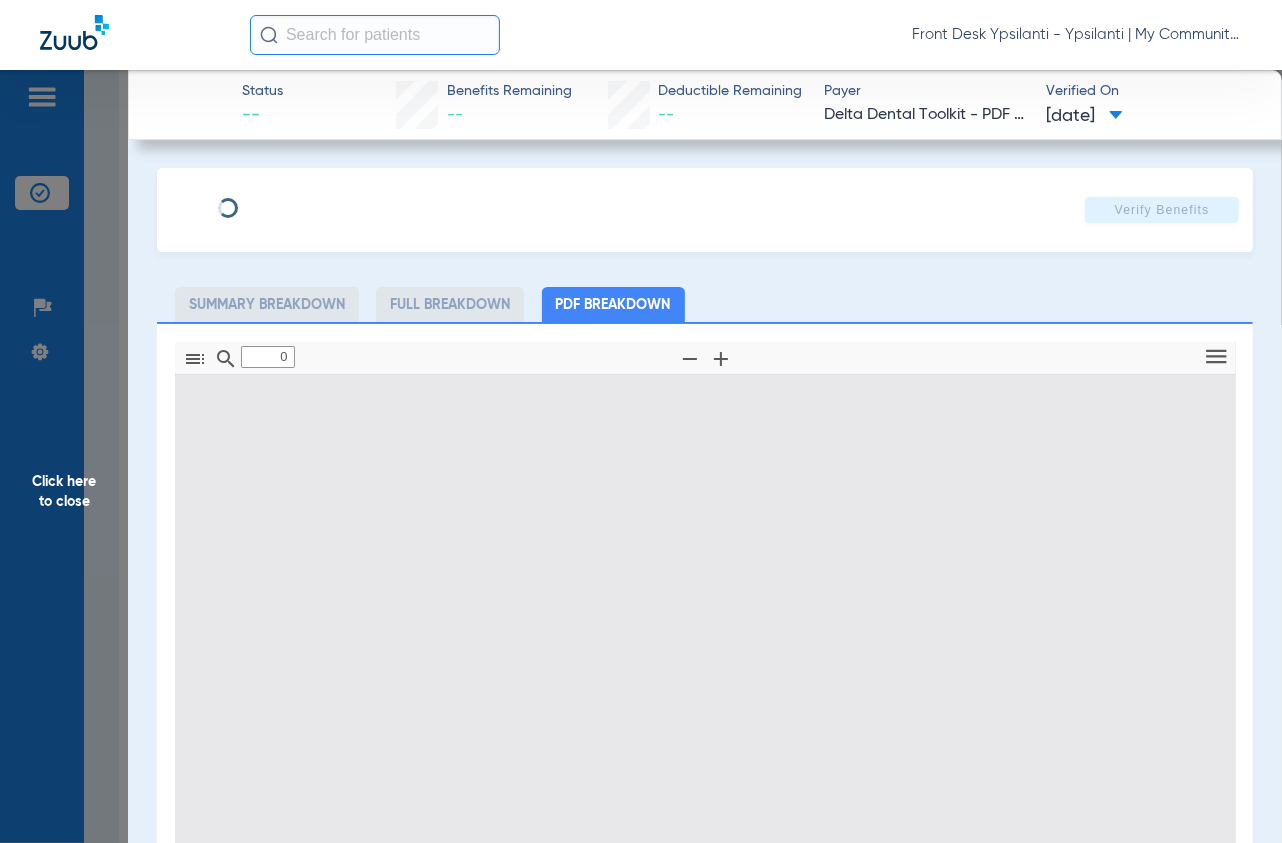 click on "Verify Benefits   Subscriber Information   First name   Last name   DOB  mm / dd / yyyy  Member ID   Group ID (optional)   Insurance Payer   Insurance
Select an Insurance  Provider   Dentist
[PERSON_NAME]  1235628744  Summary Breakdown   Full Breakdown   PDF Breakdown  Thumbnails Document Outline Attachments Layers Current Outline Item         0 of ⁨0⁩ Automatic Zoom Actual Size Page Fit Page Width ⁨50⁩% ⁨100⁩% ⁨125⁩% ⁨150⁩% ⁨200⁩% ⁨300⁩% ⁨400⁩% ⁨0⁩%       Highlight         Add image              Tools Highlight color Thickness Color #000000 Size Color #000000 Thickness Opacity Presentation Mode Open Print Save Go to First Page Previous Next Go to Last Page Rotate Clockwise Rotate Counterclockwise Text Selection Tool   Hand Tool     Find Zoom Out Zoom In No Spreads Odd Spreads Even Spreads Page Scrolling Vertical Scrolling     Horizontal Scrolling Wrapped Scrolling Infinite scroll Book mode              Draw     Text     Add or edit images     Toggle Sidebar Previous OK" 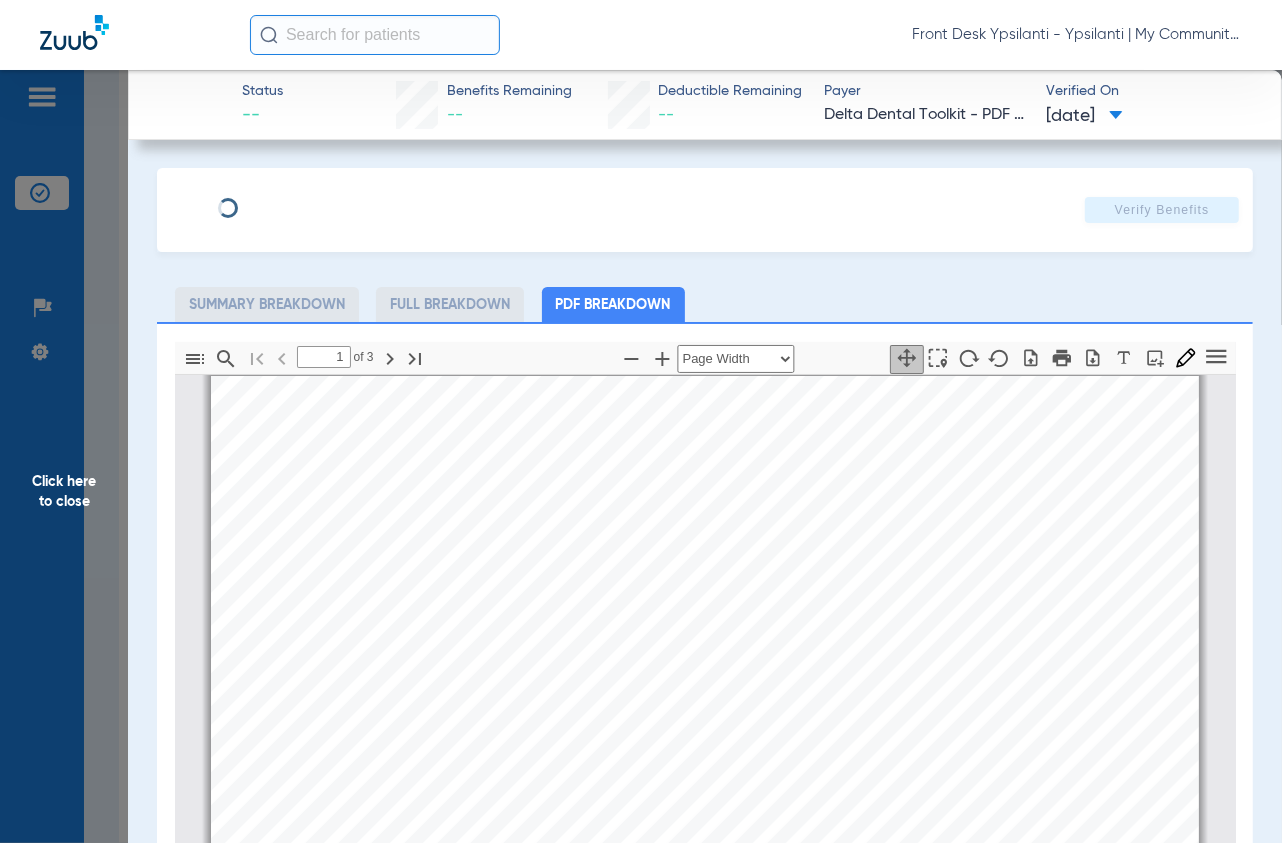 scroll, scrollTop: 453, scrollLeft: 0, axis: vertical 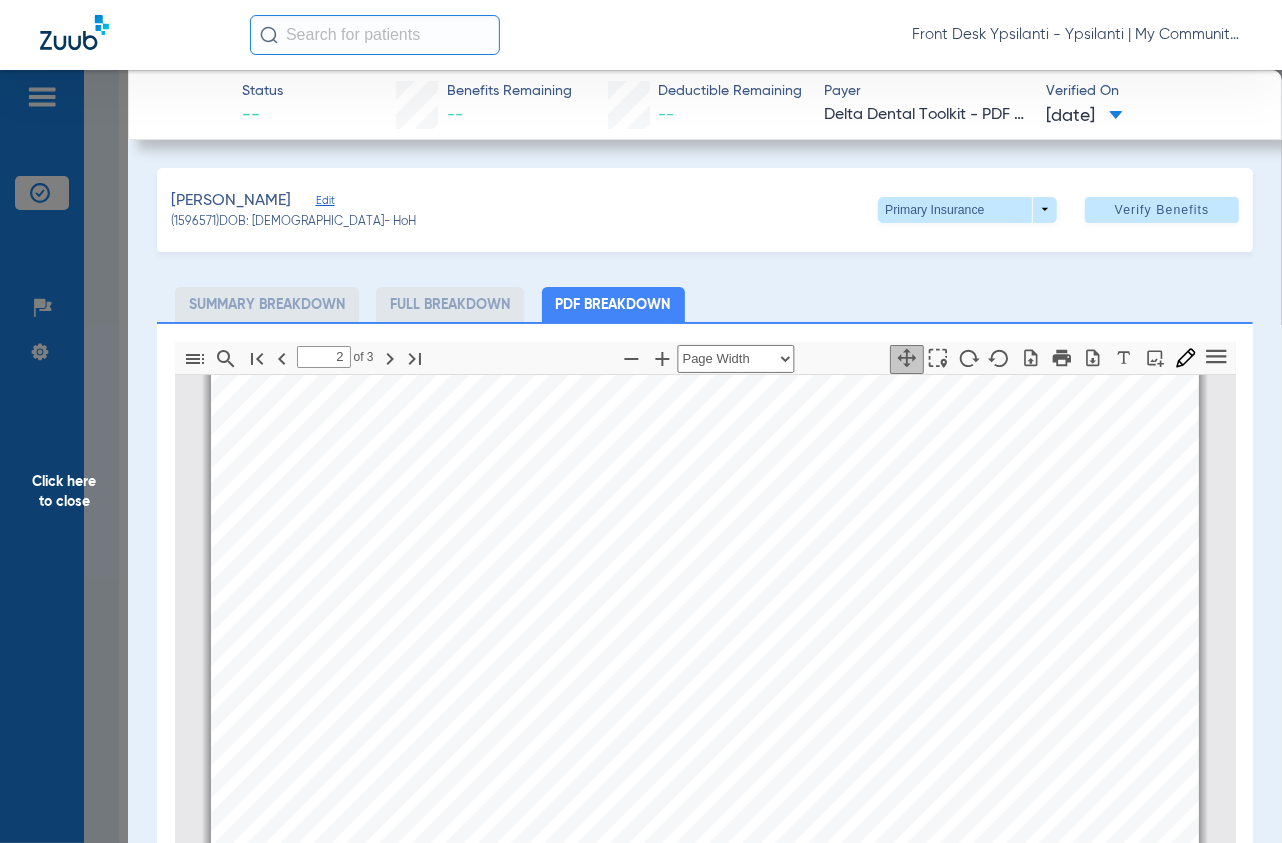 type on "1" 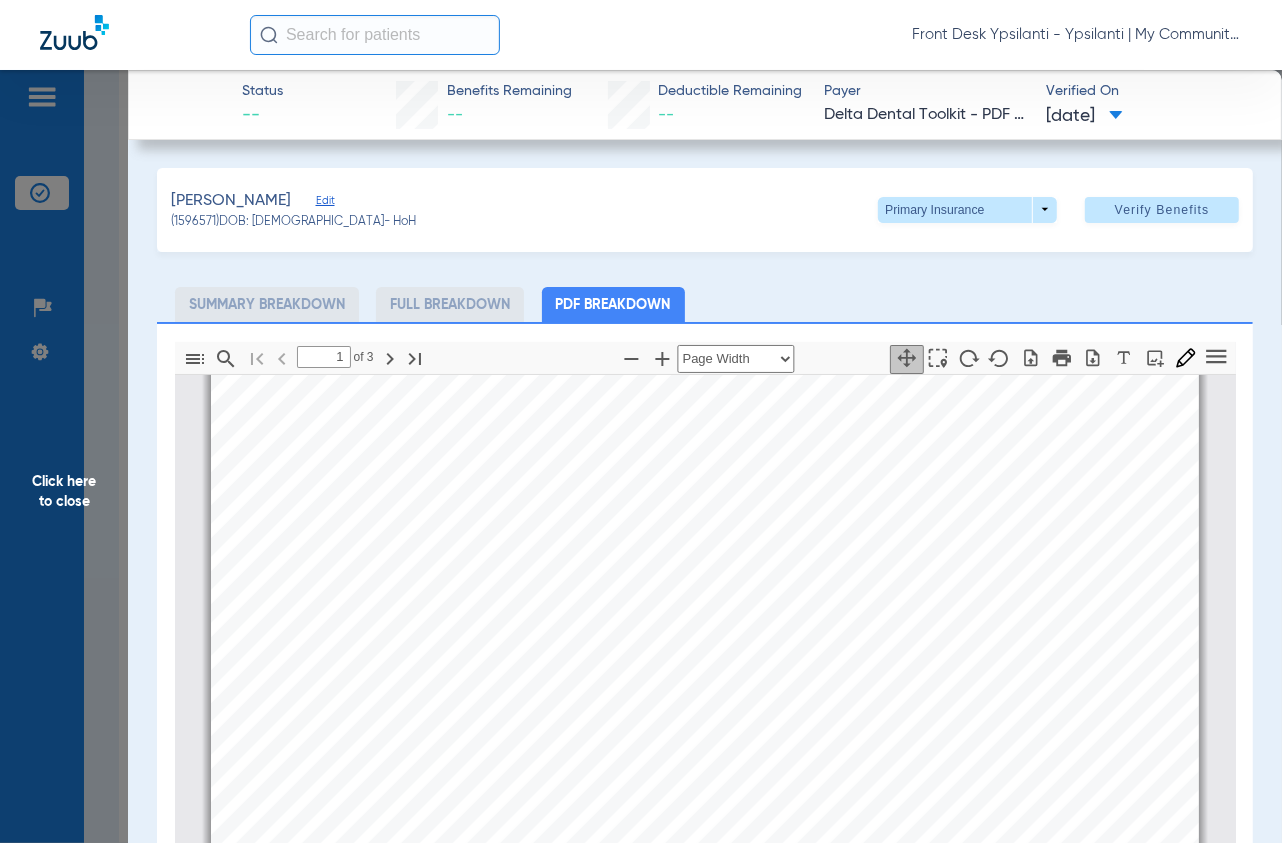 scroll, scrollTop: 444, scrollLeft: 0, axis: vertical 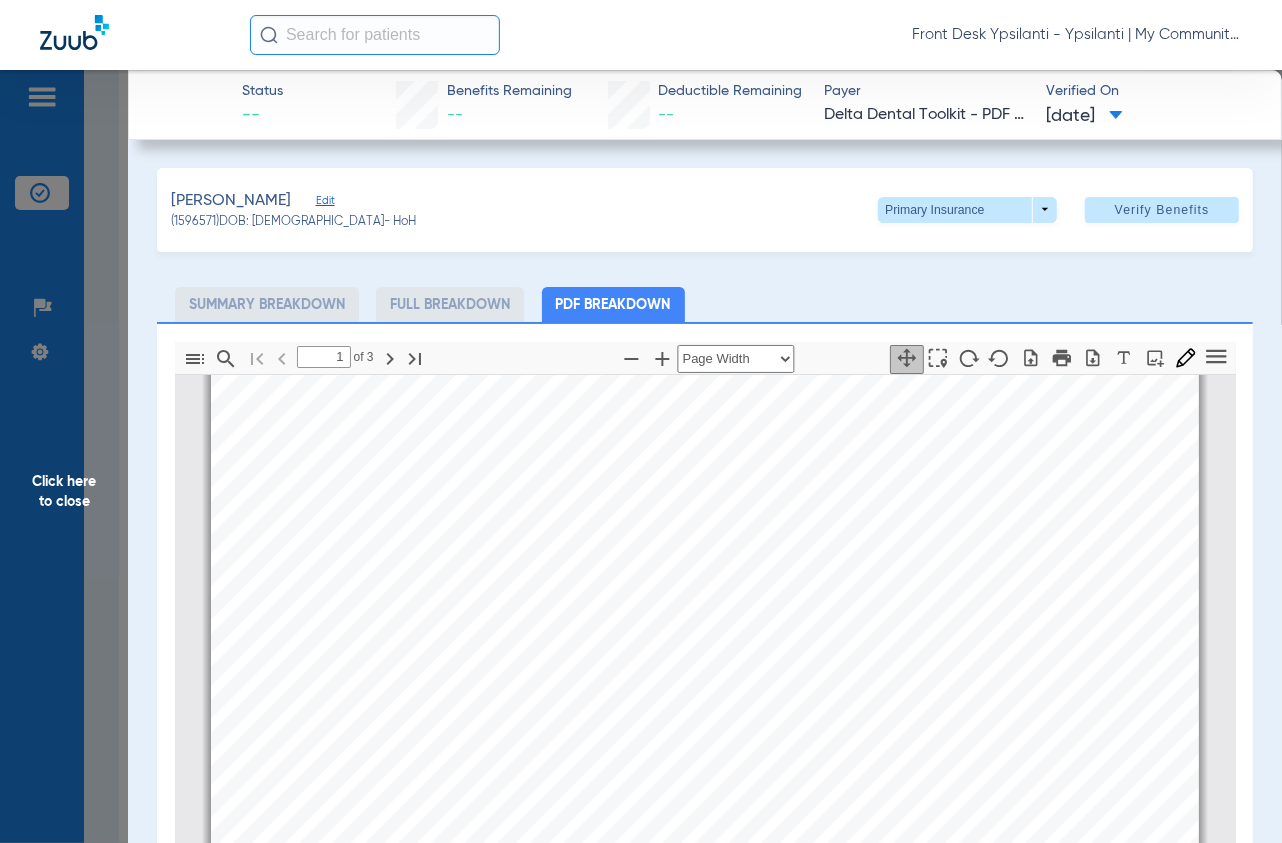 drag, startPoint x: 96, startPoint y: 305, endPoint x: 1240, endPoint y: 494, distance: 1159.5072 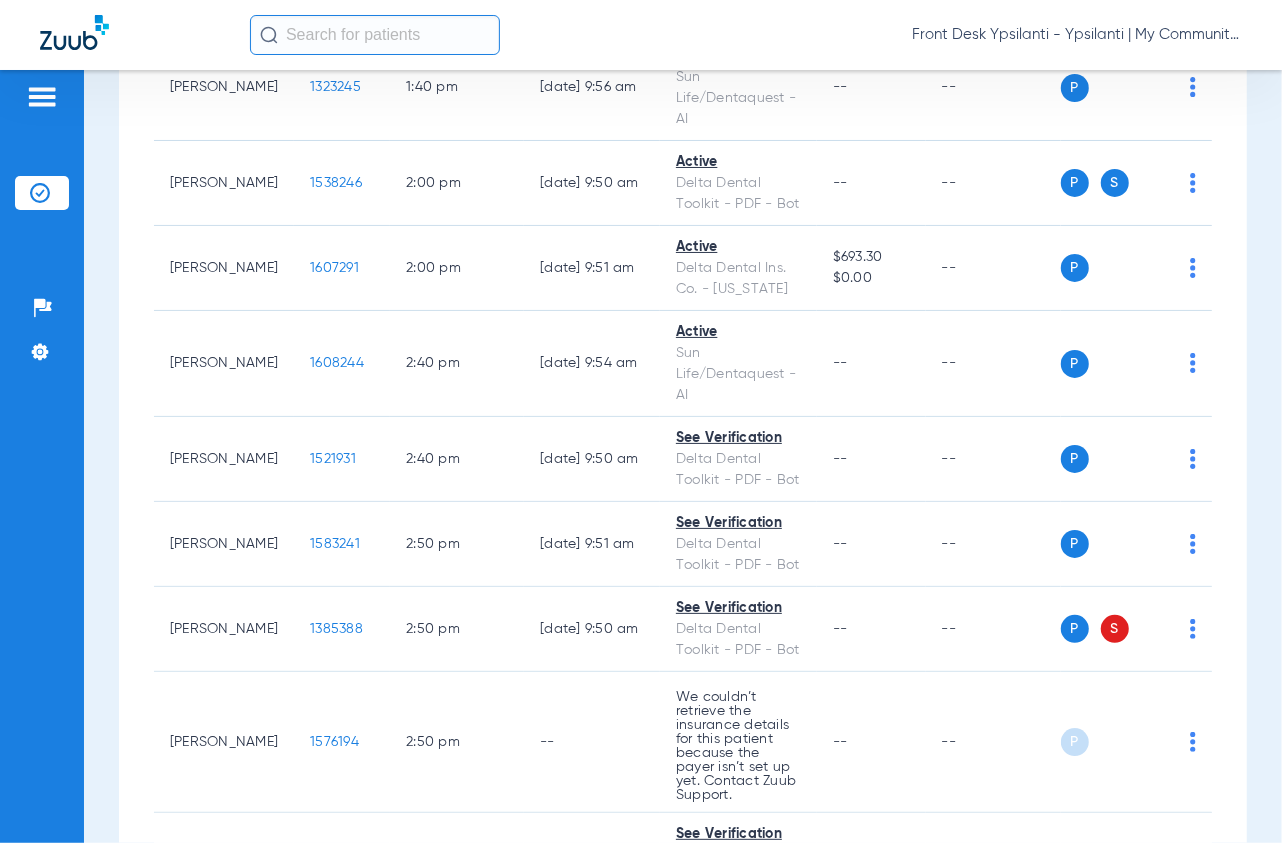 scroll, scrollTop: 3777, scrollLeft: 0, axis: vertical 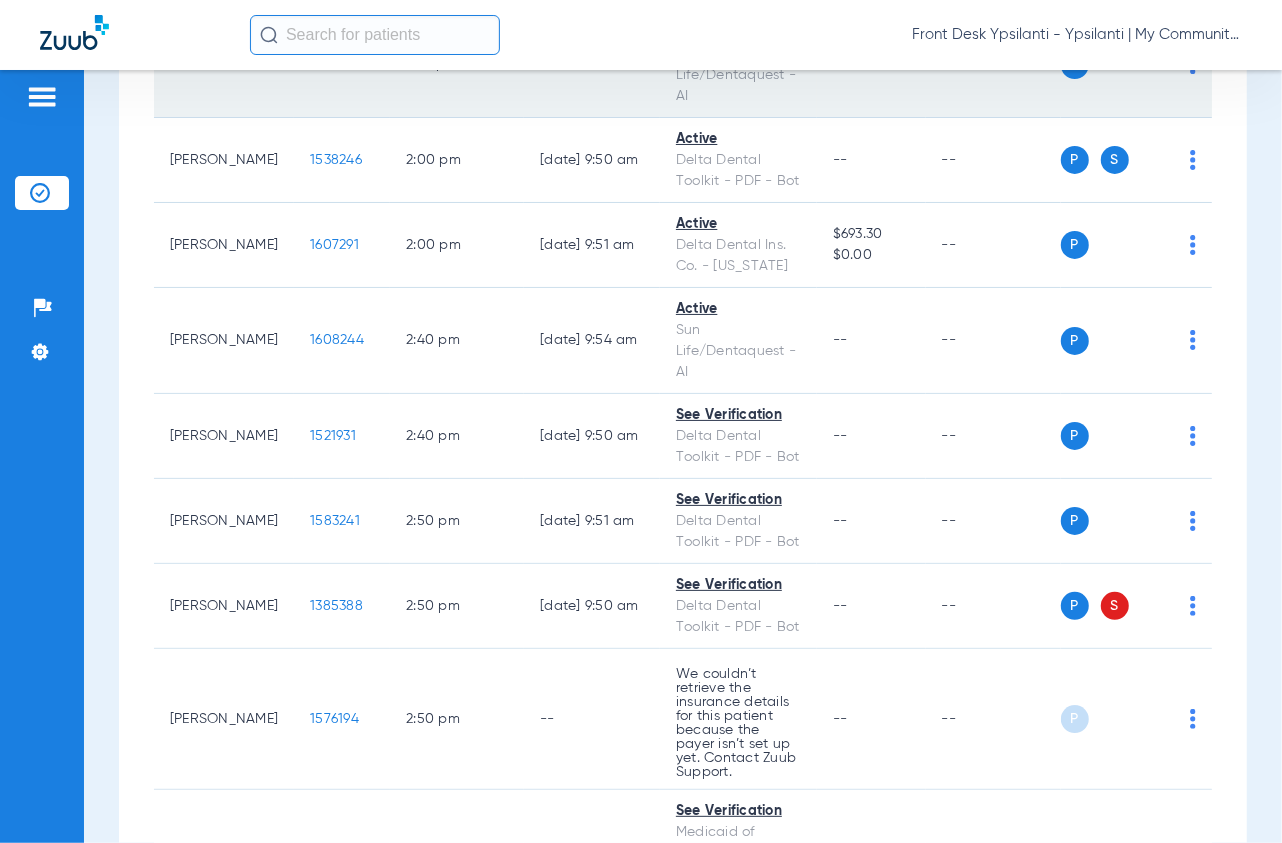 click on "1323245" 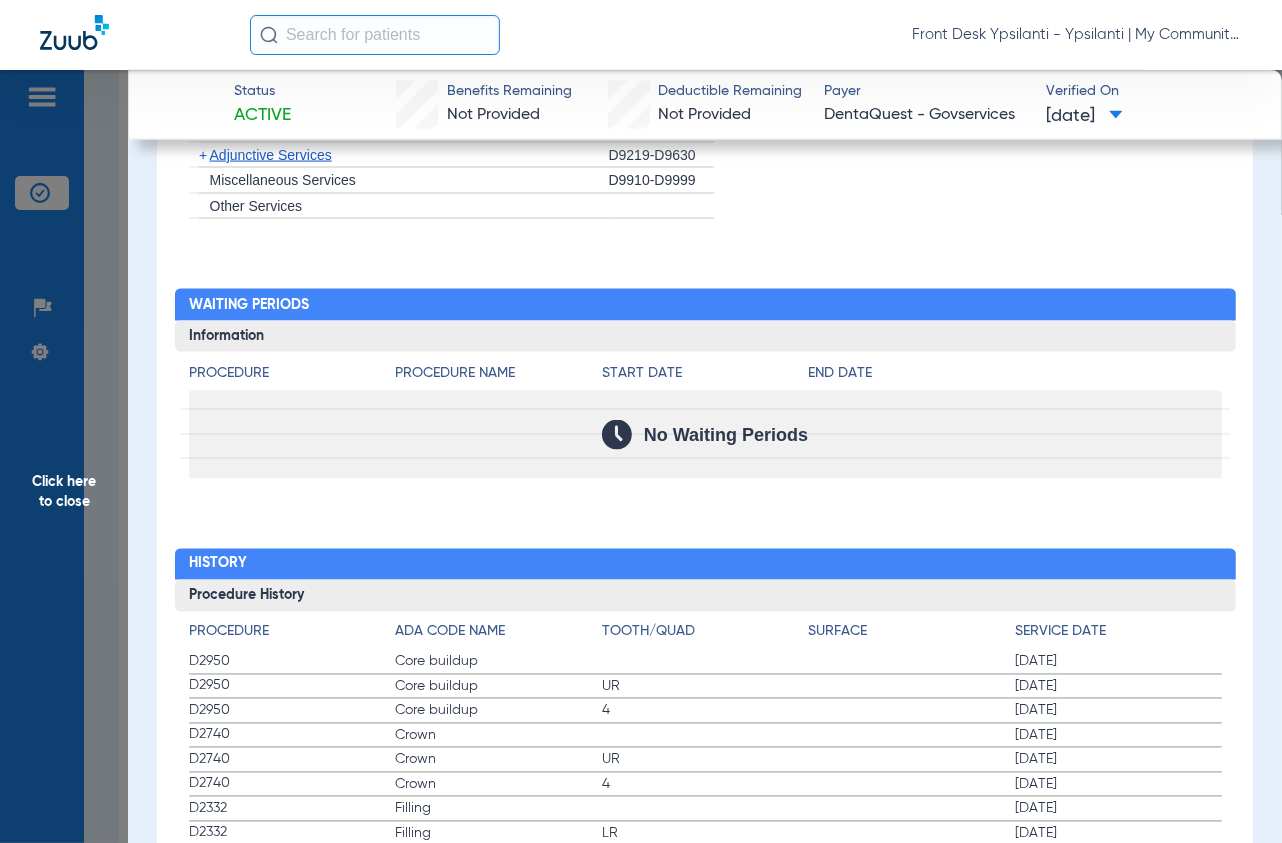 scroll, scrollTop: 2147, scrollLeft: 0, axis: vertical 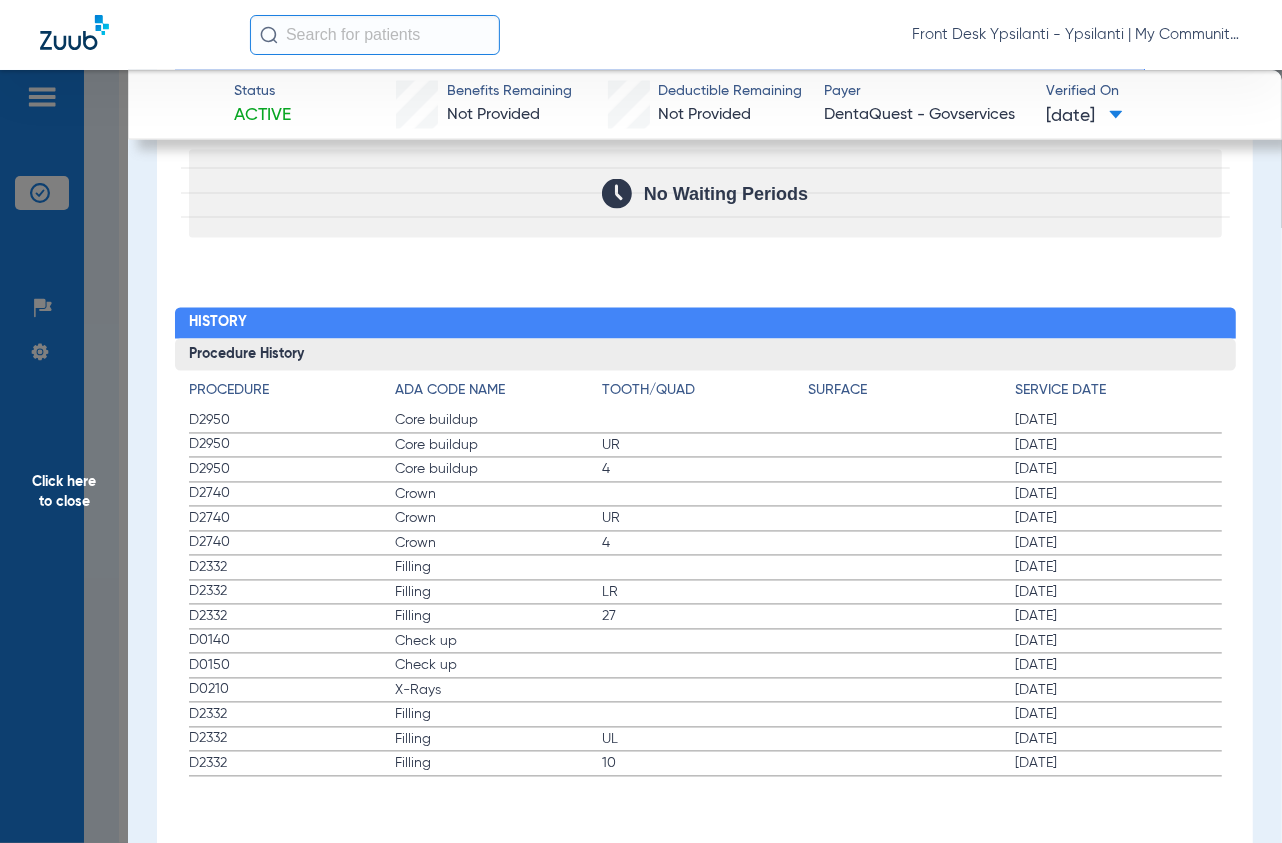 click on "Click here to close" 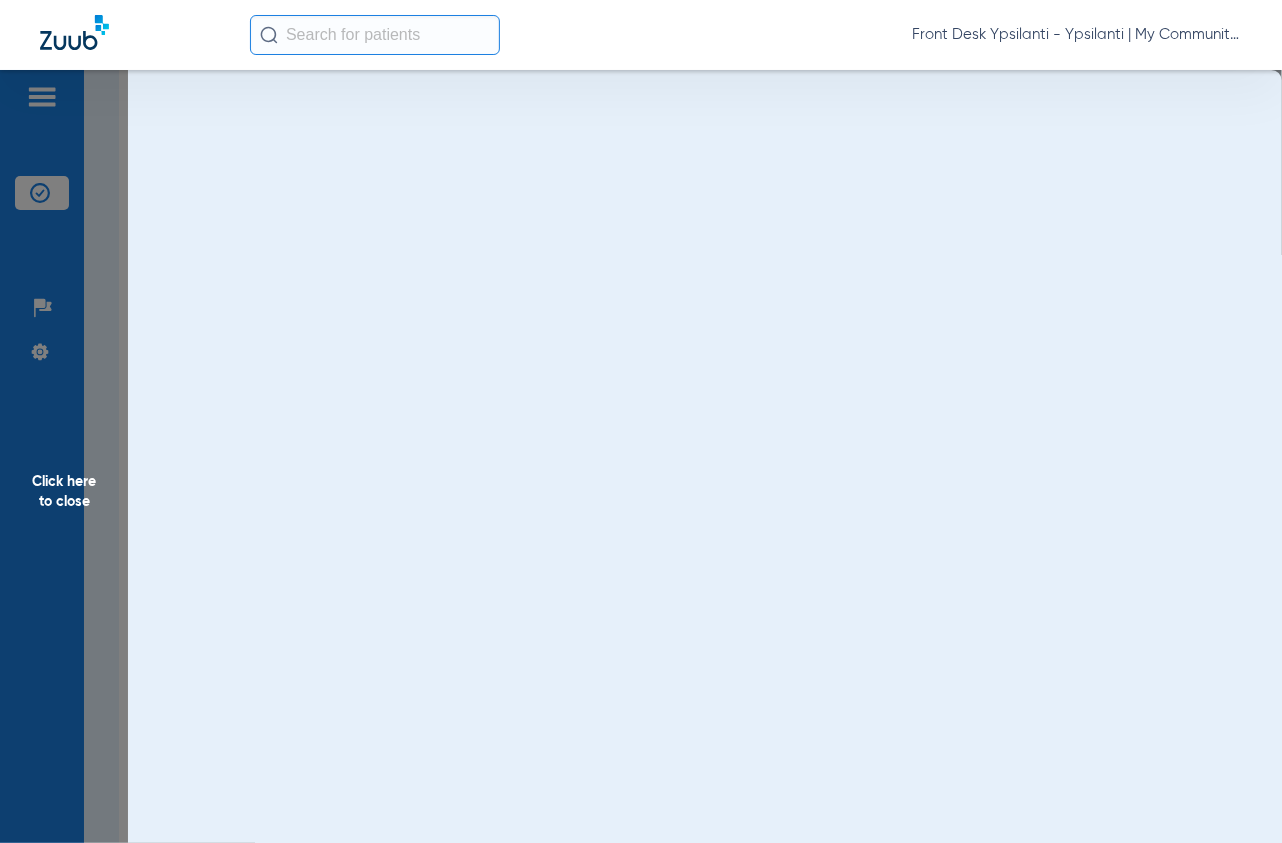 scroll, scrollTop: 0, scrollLeft: 0, axis: both 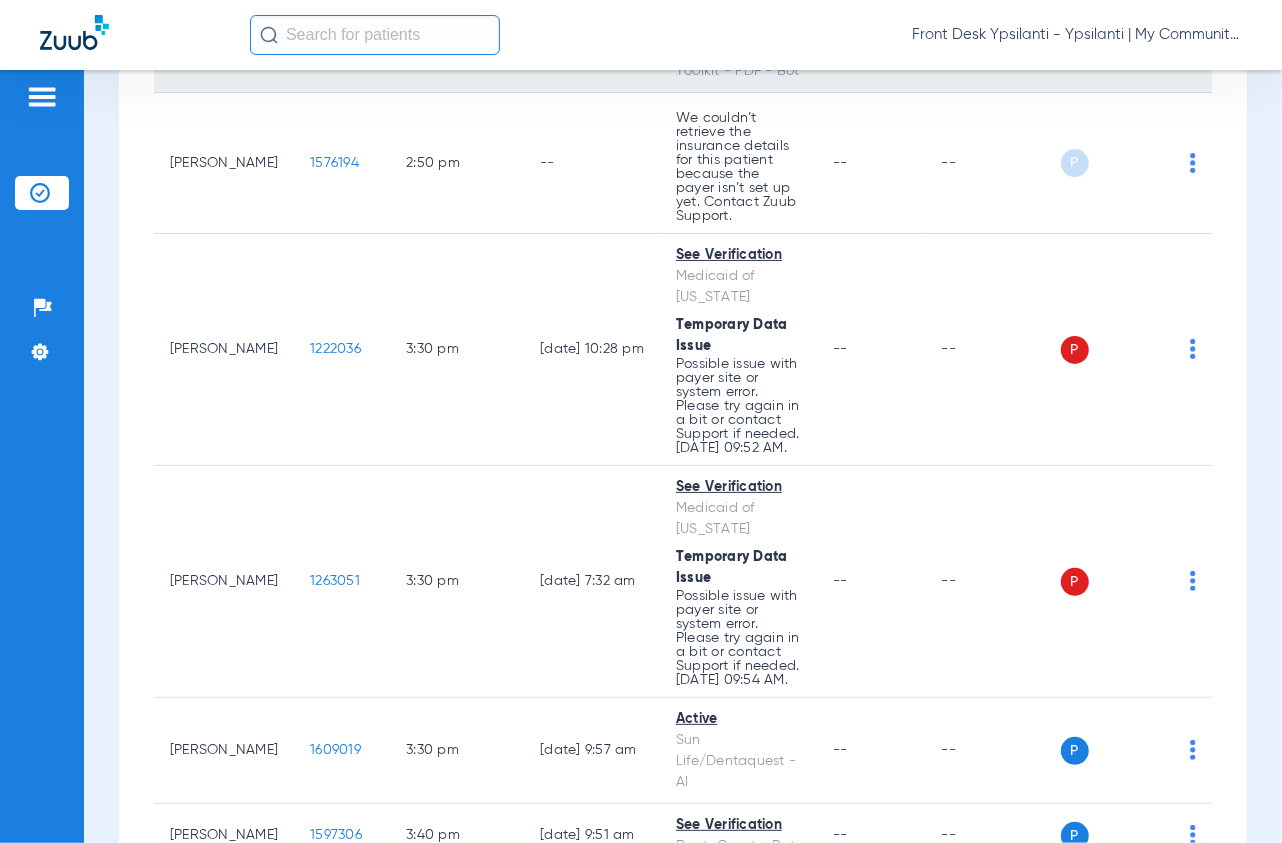 click on "1385388" 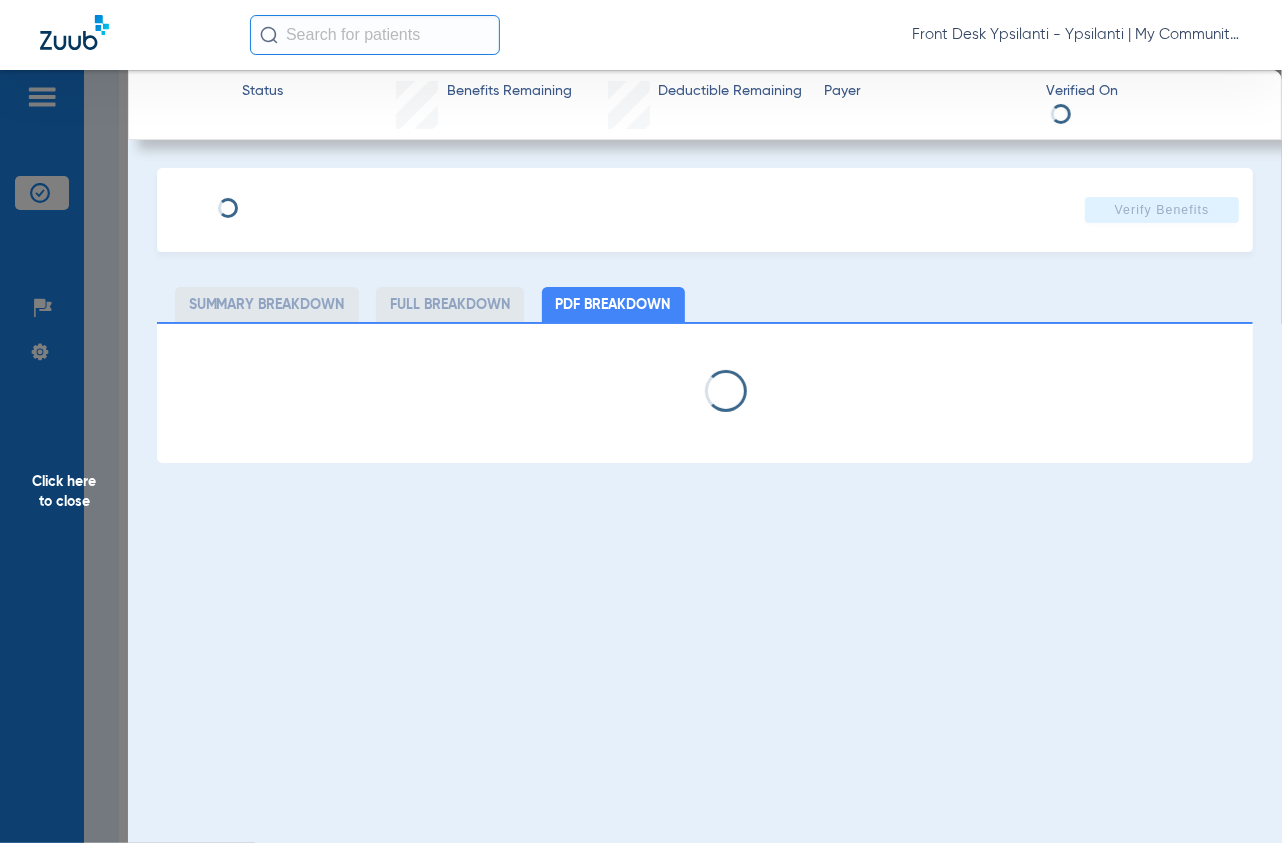 select on "page-width" 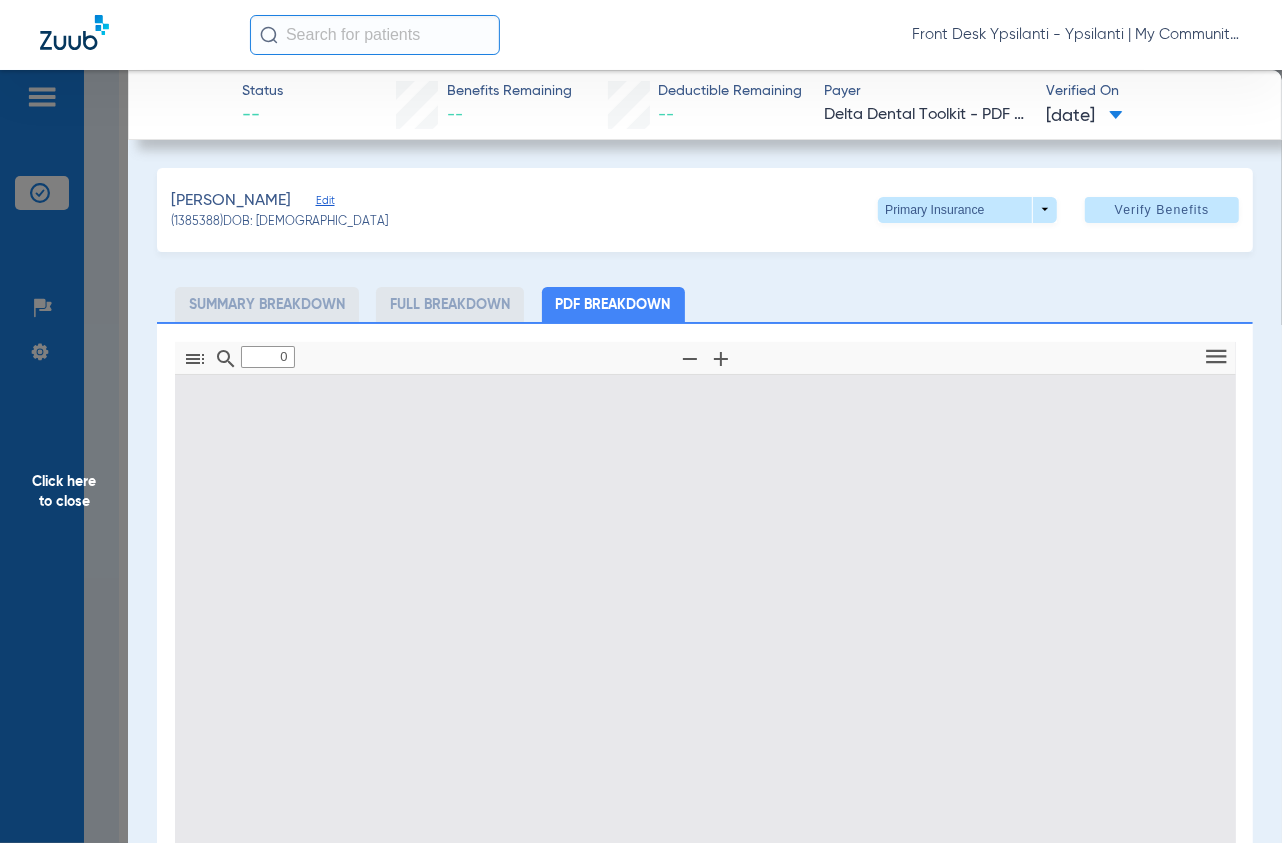 type on "1" 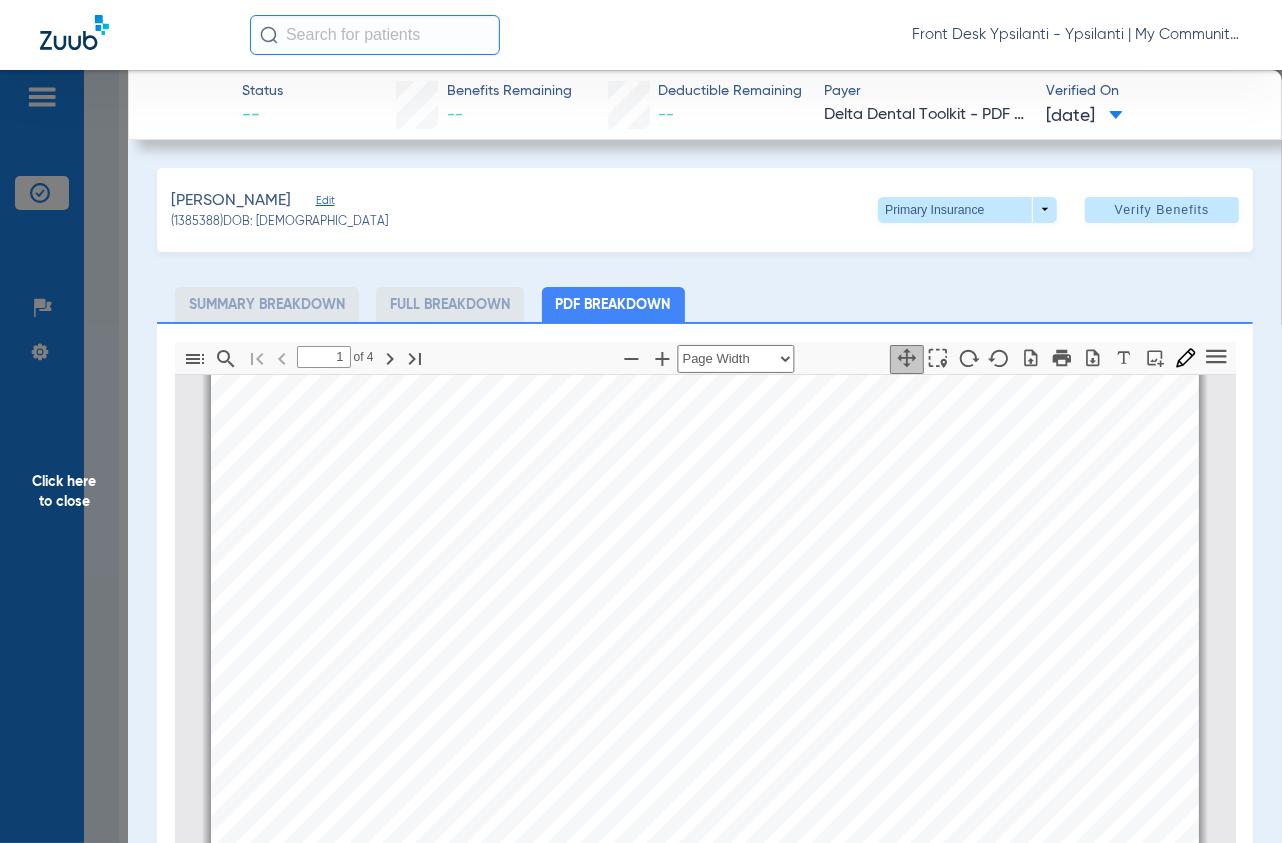 scroll, scrollTop: 786, scrollLeft: 0, axis: vertical 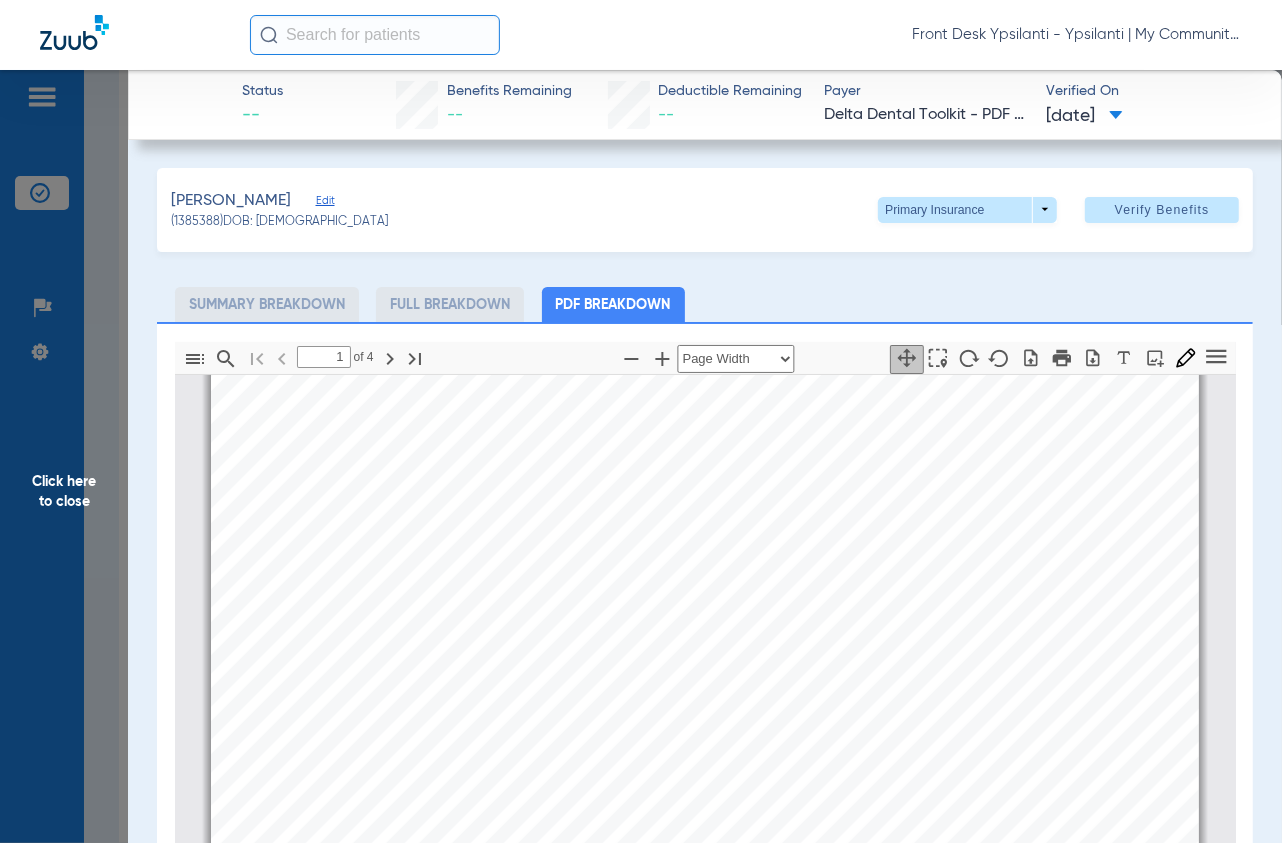 click on "Click here to close" 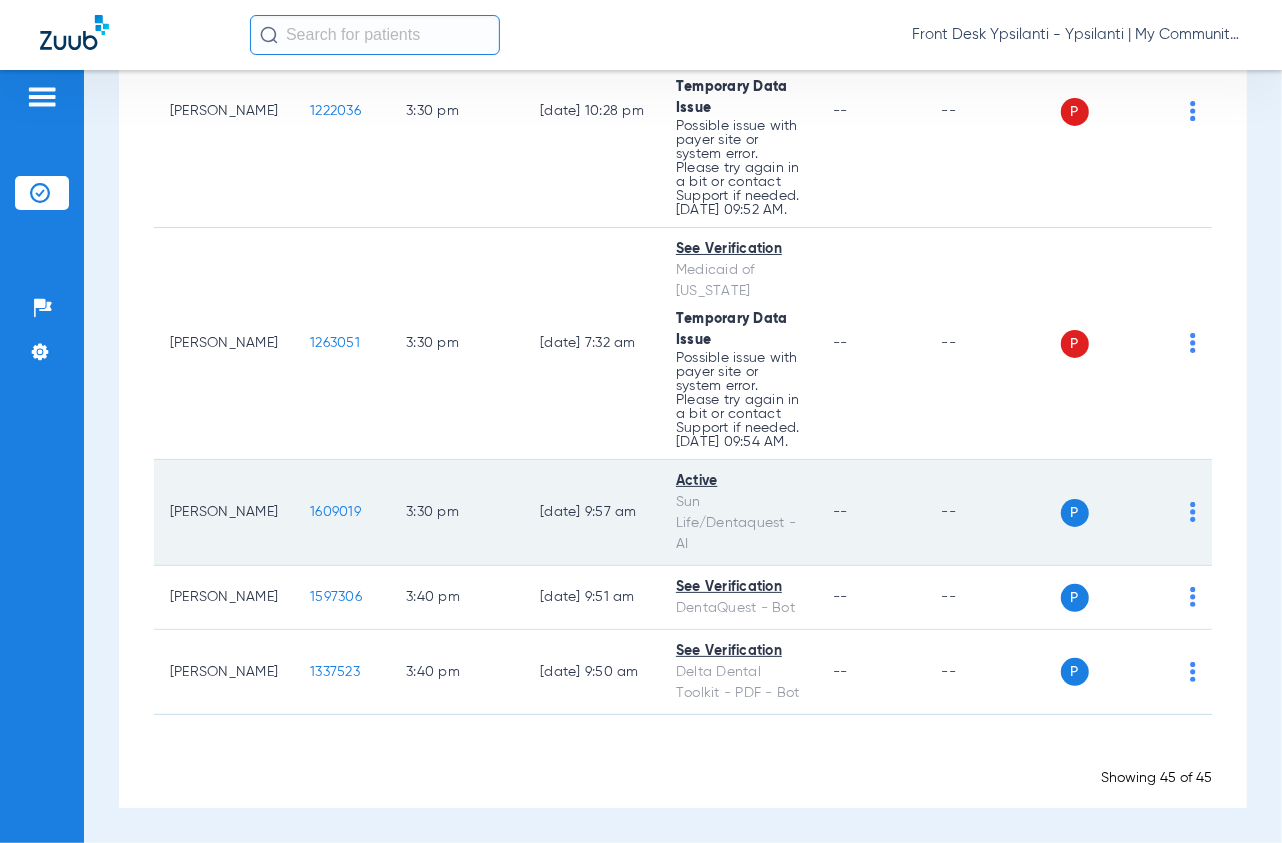 scroll, scrollTop: 4888, scrollLeft: 0, axis: vertical 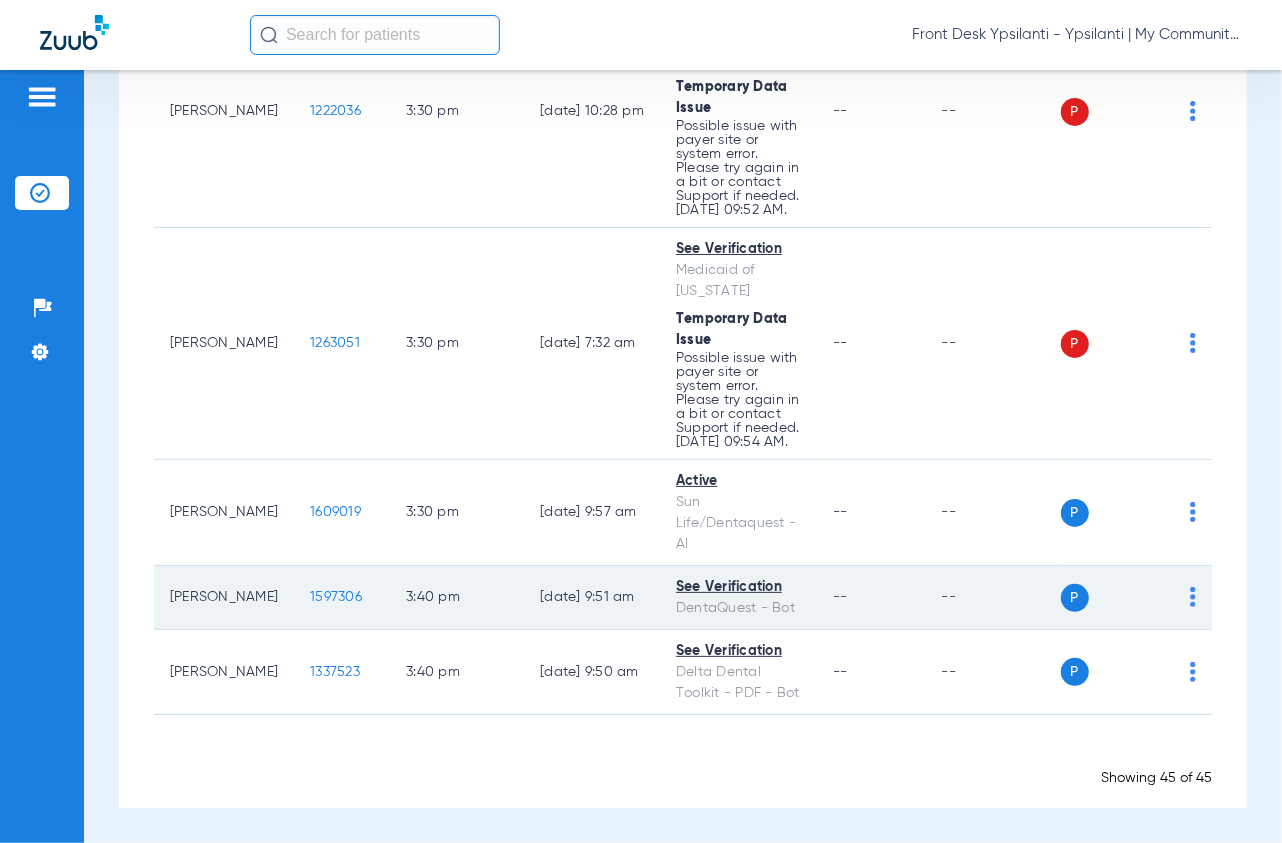 click on "1597306" 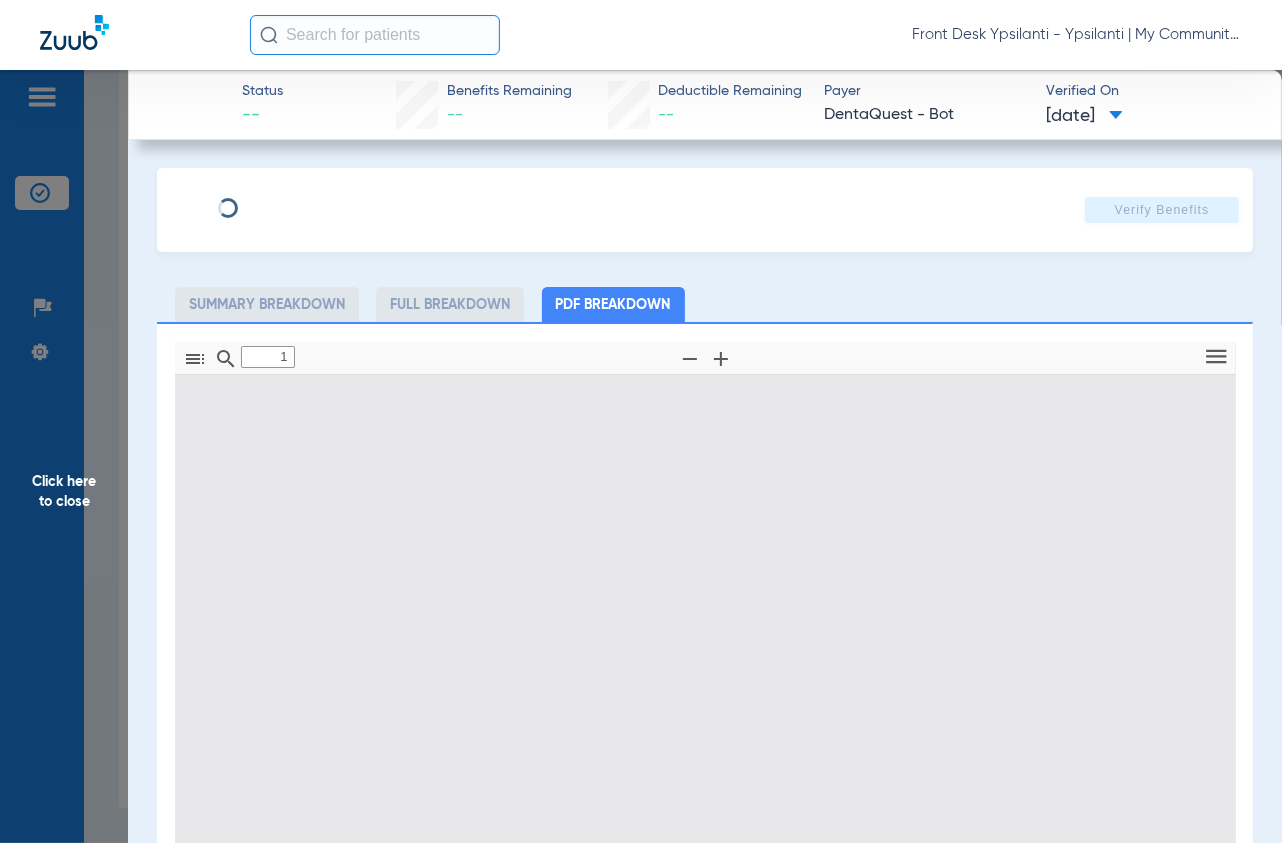 type on "0" 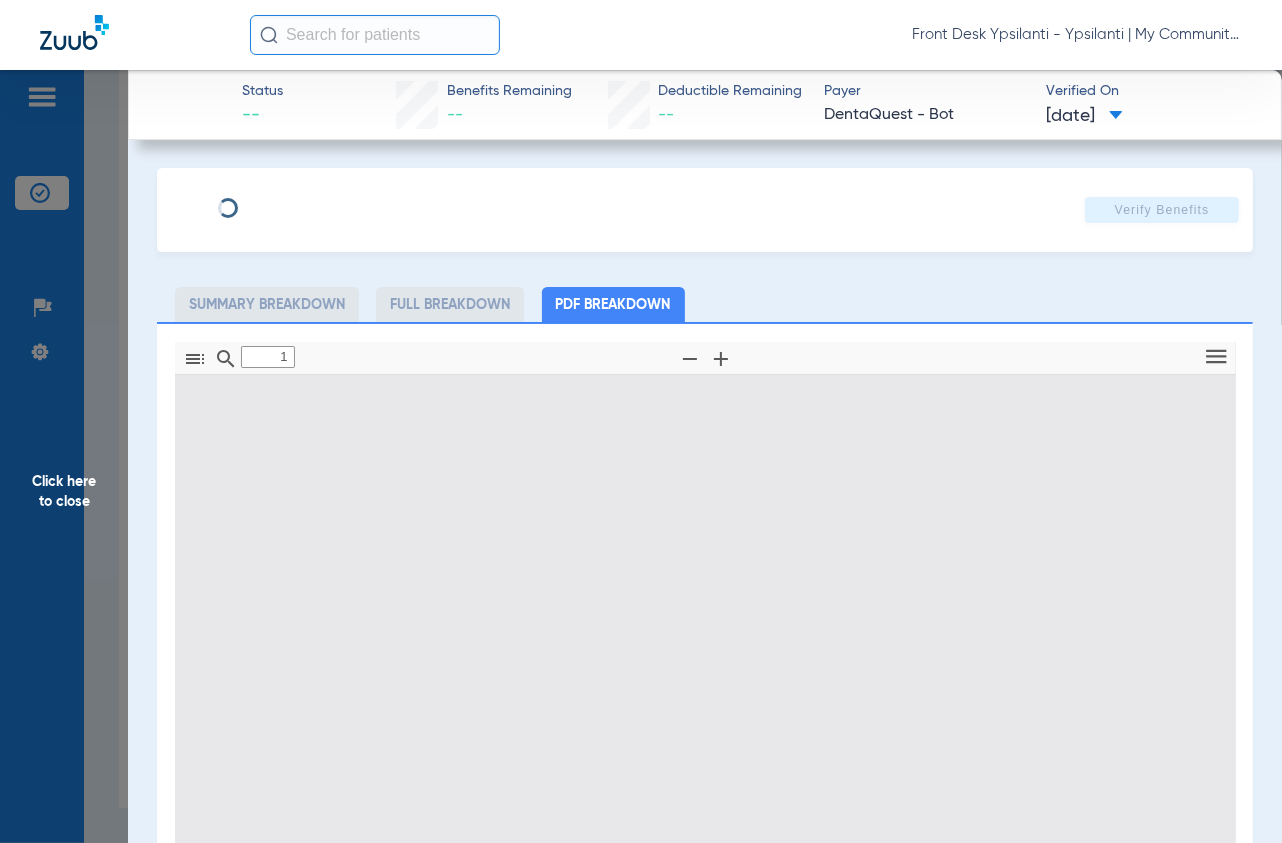 select on "page-width" 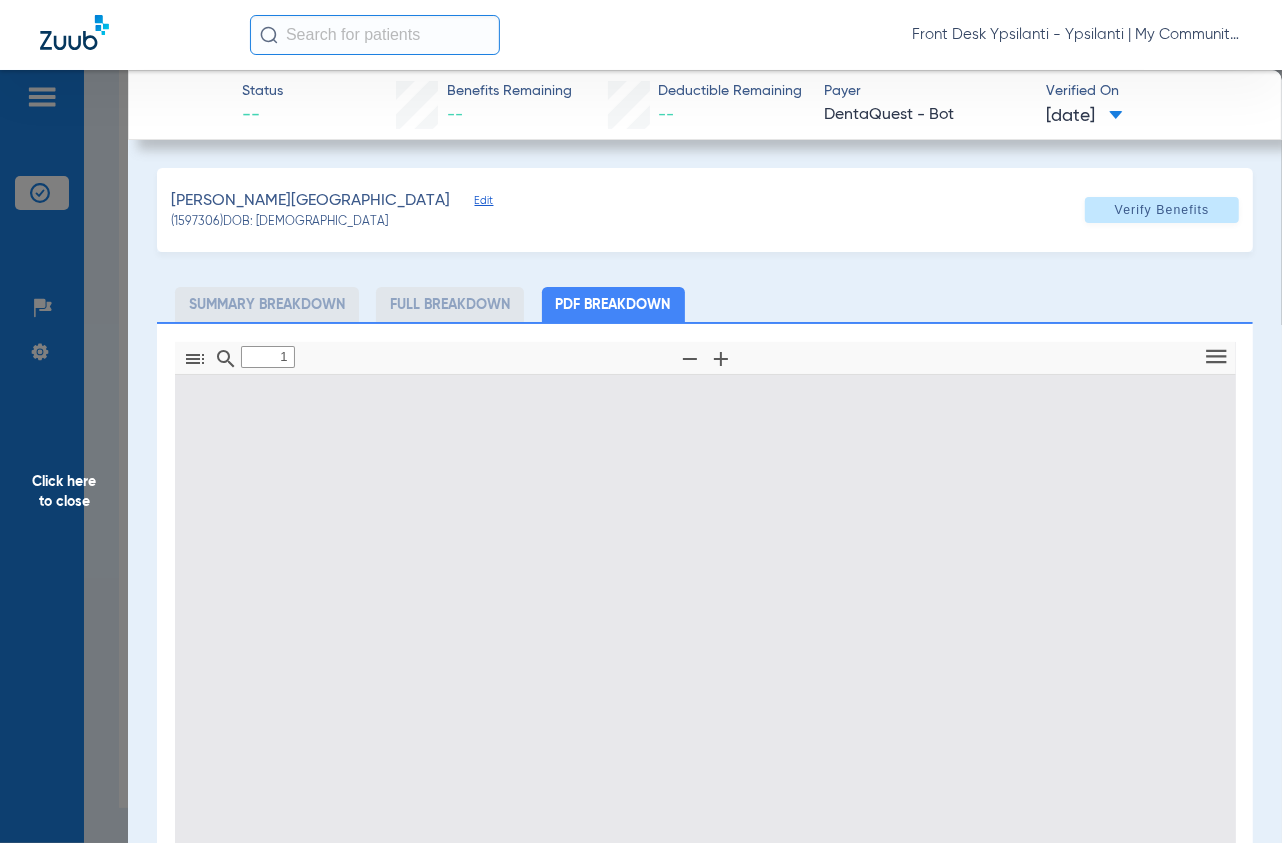 drag, startPoint x: 862, startPoint y: 277, endPoint x: 1207, endPoint y: 250, distance: 346.0549 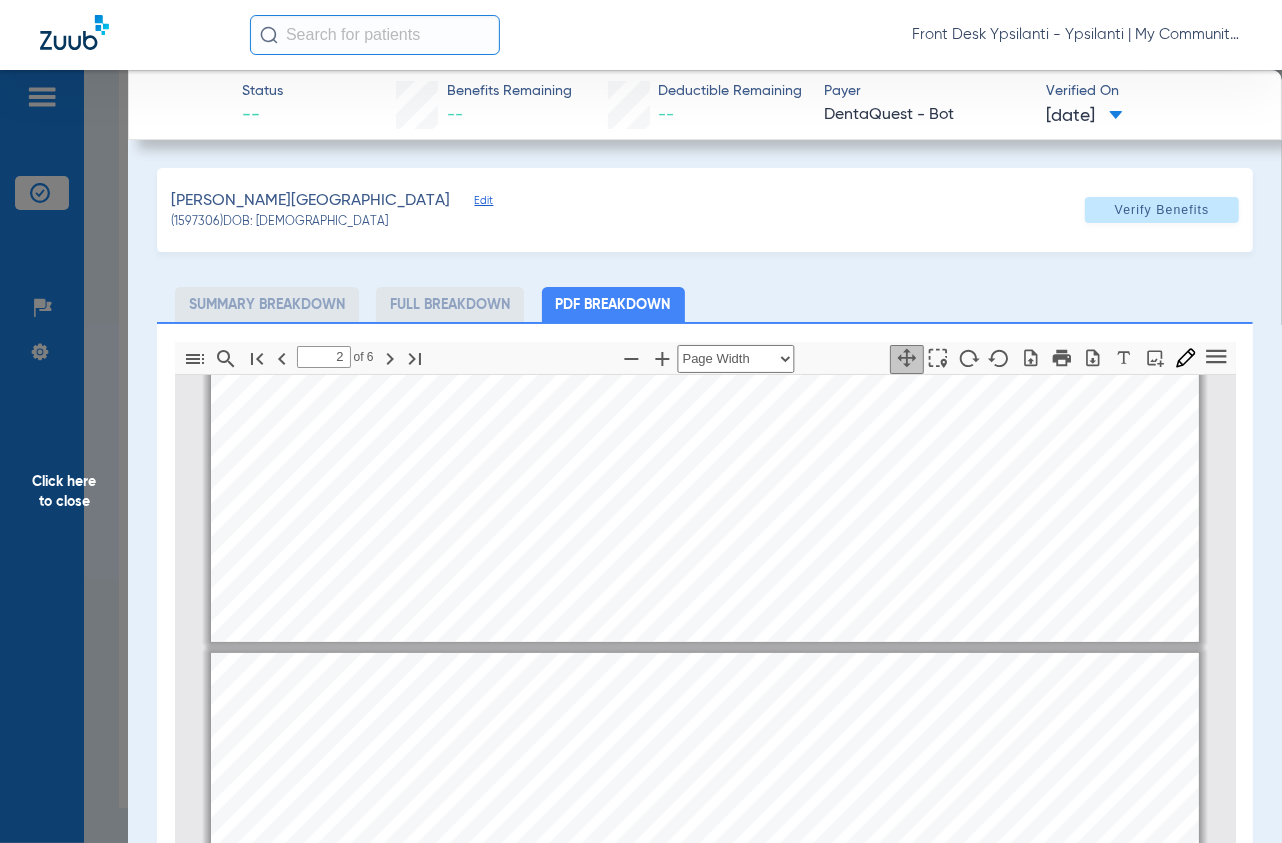 scroll, scrollTop: 666, scrollLeft: 0, axis: vertical 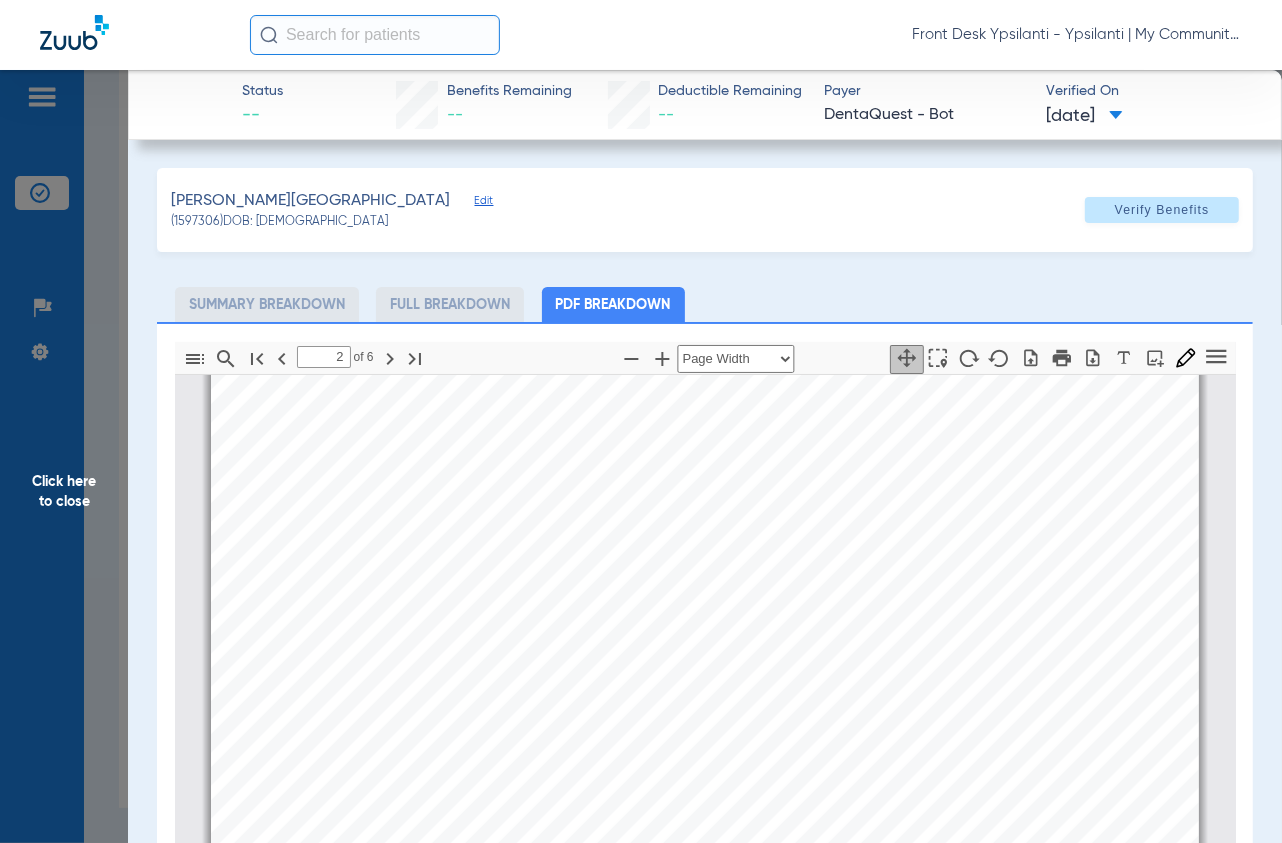 type on "3" 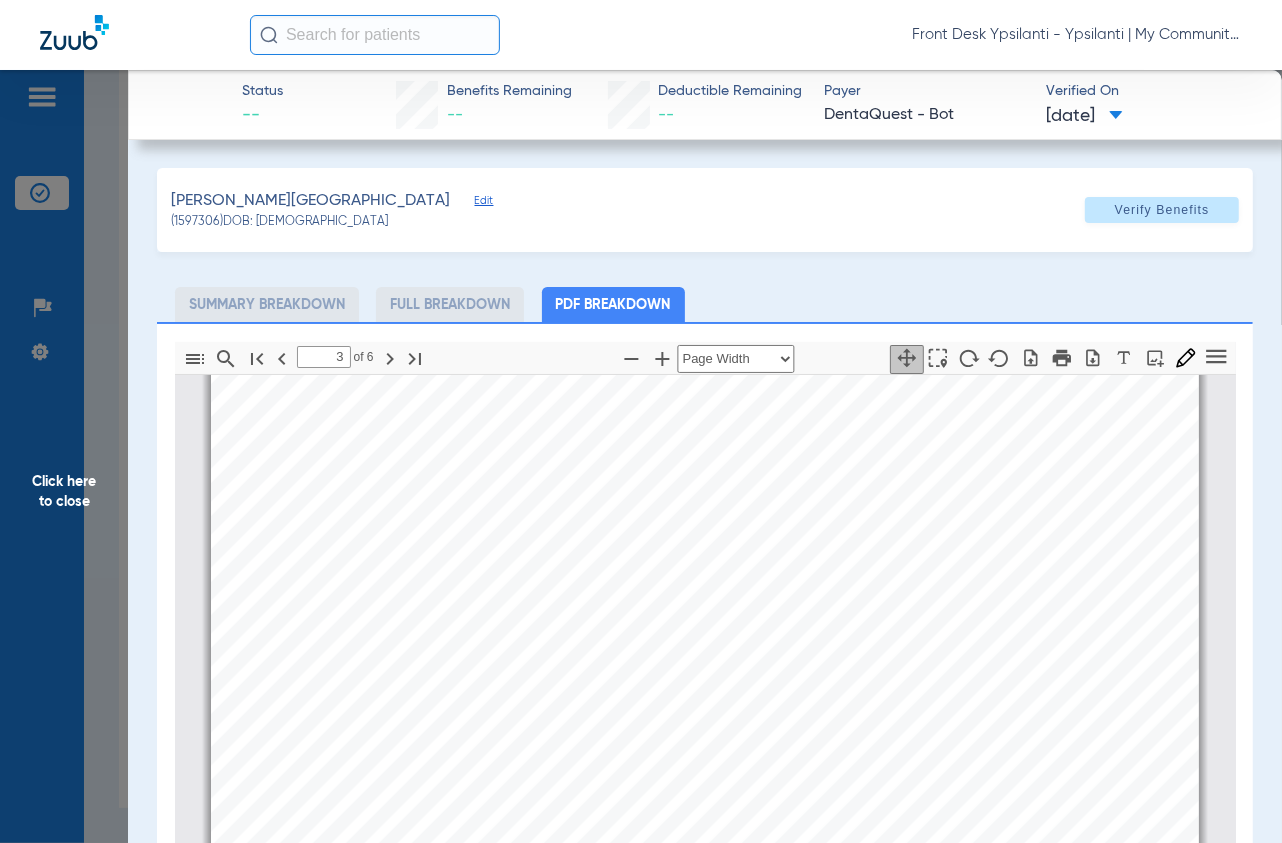 scroll, scrollTop: 1555, scrollLeft: 0, axis: vertical 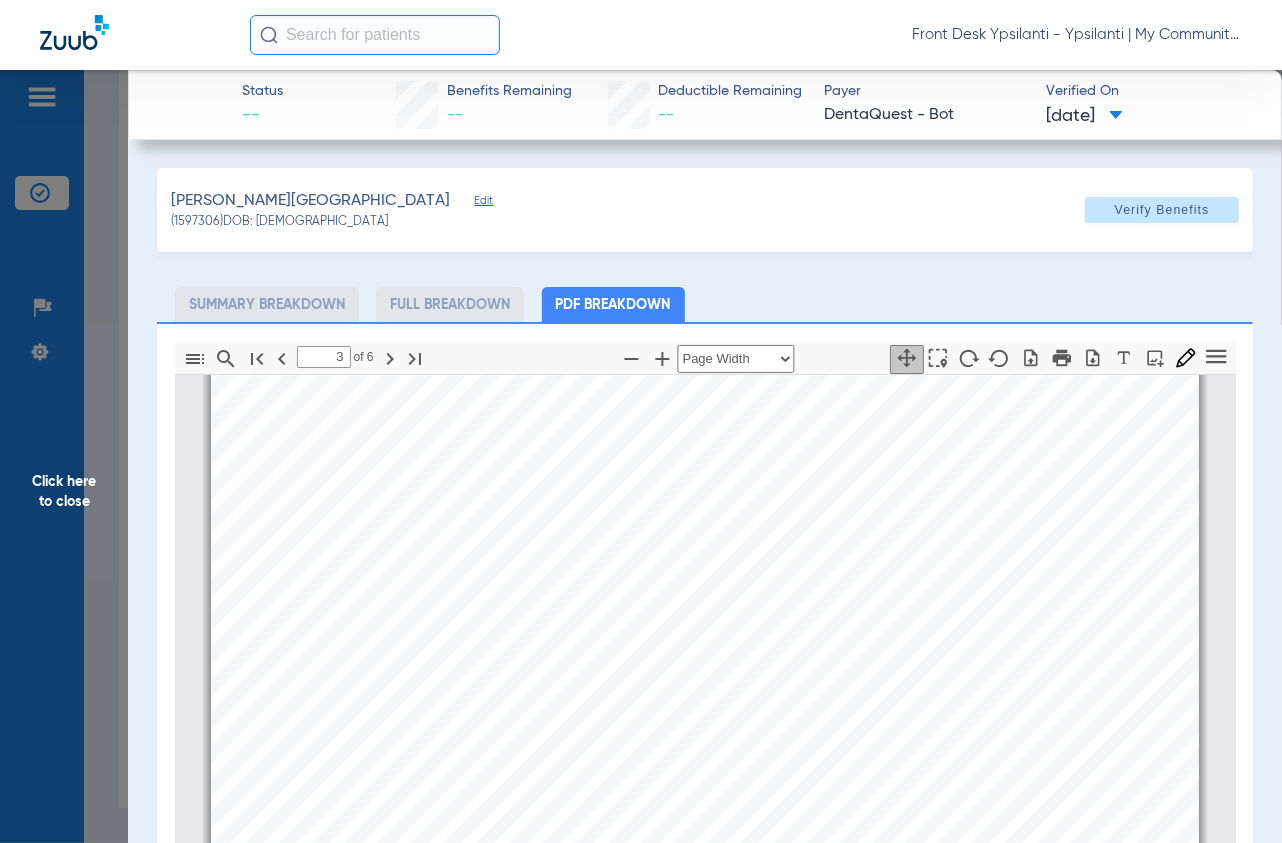 drag, startPoint x: 100, startPoint y: 304, endPoint x: 1277, endPoint y: 126, distance: 1190.3835 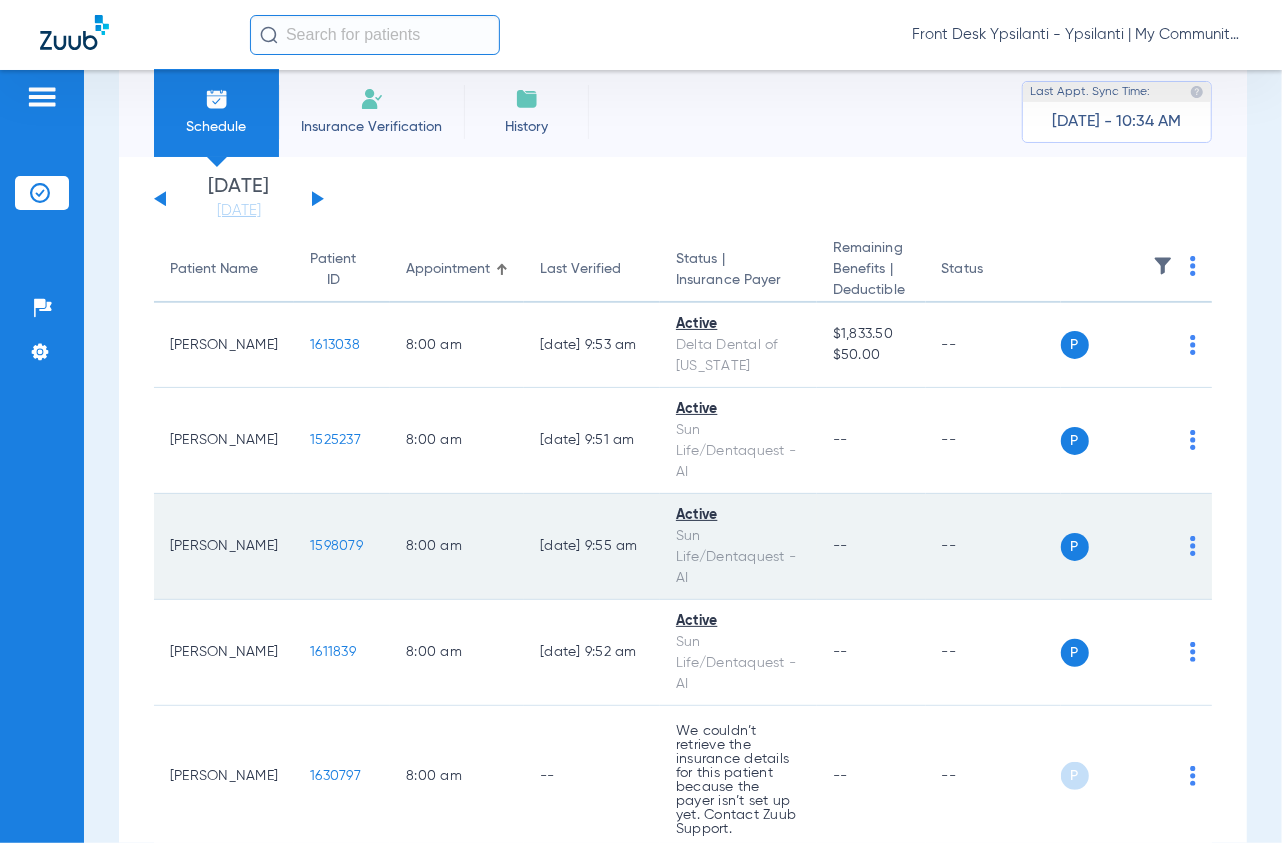scroll, scrollTop: 0, scrollLeft: 0, axis: both 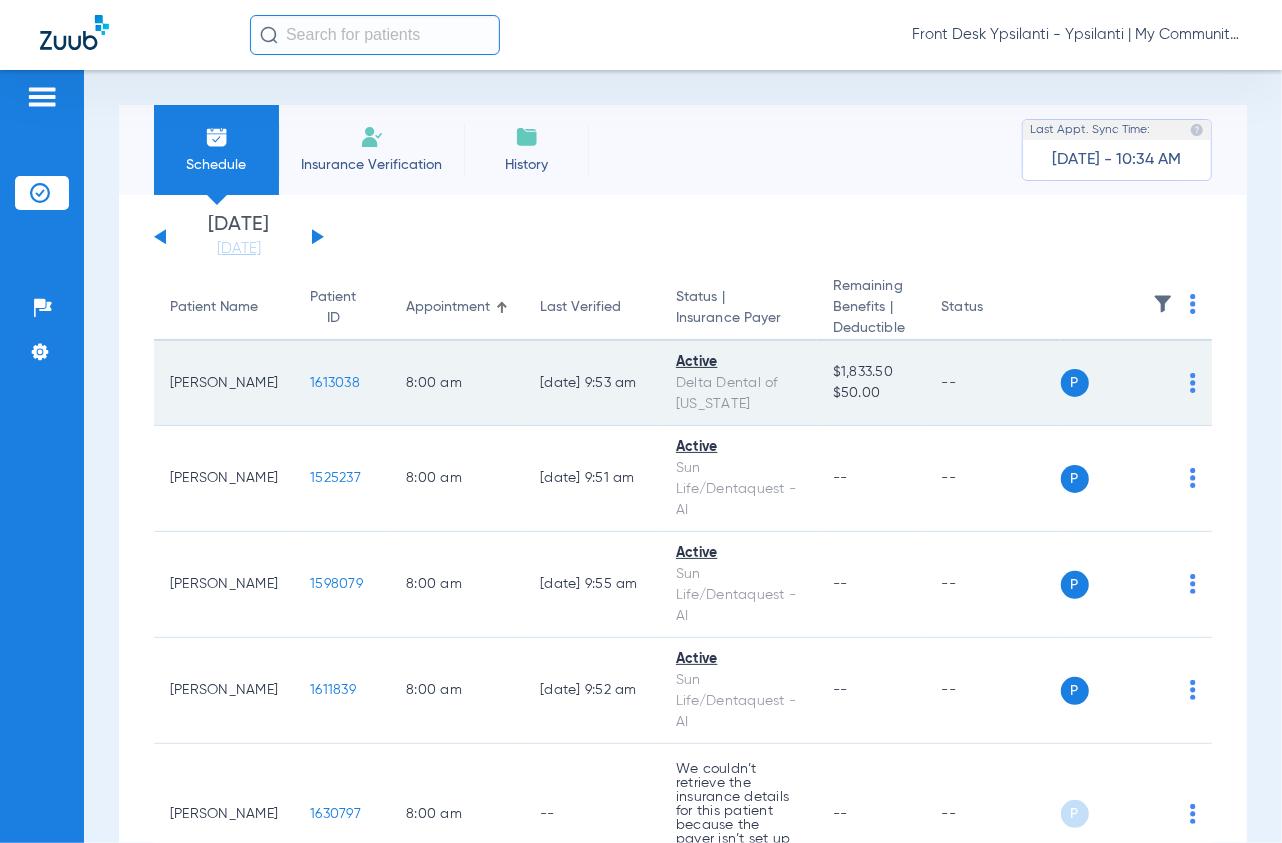 click on "1613038" 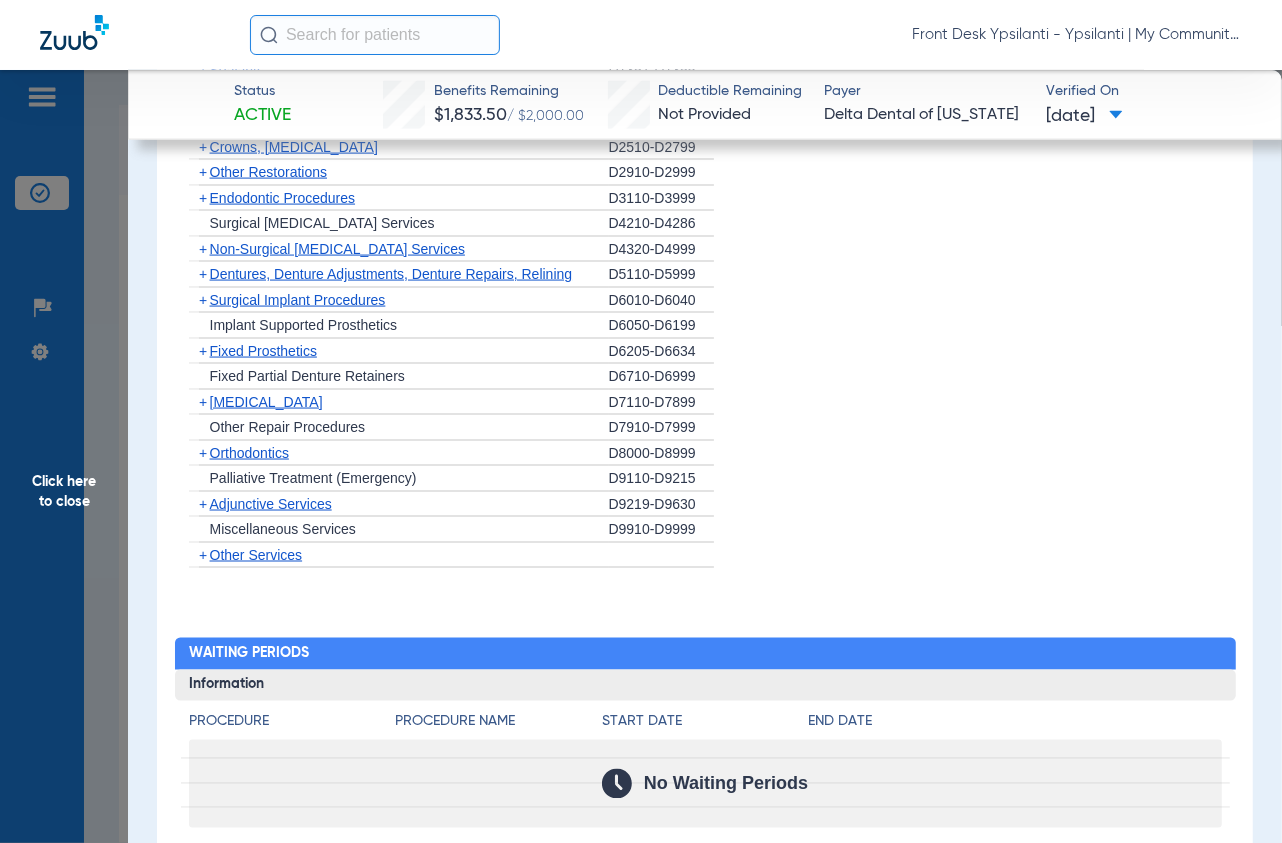 scroll, scrollTop: 2097, scrollLeft: 0, axis: vertical 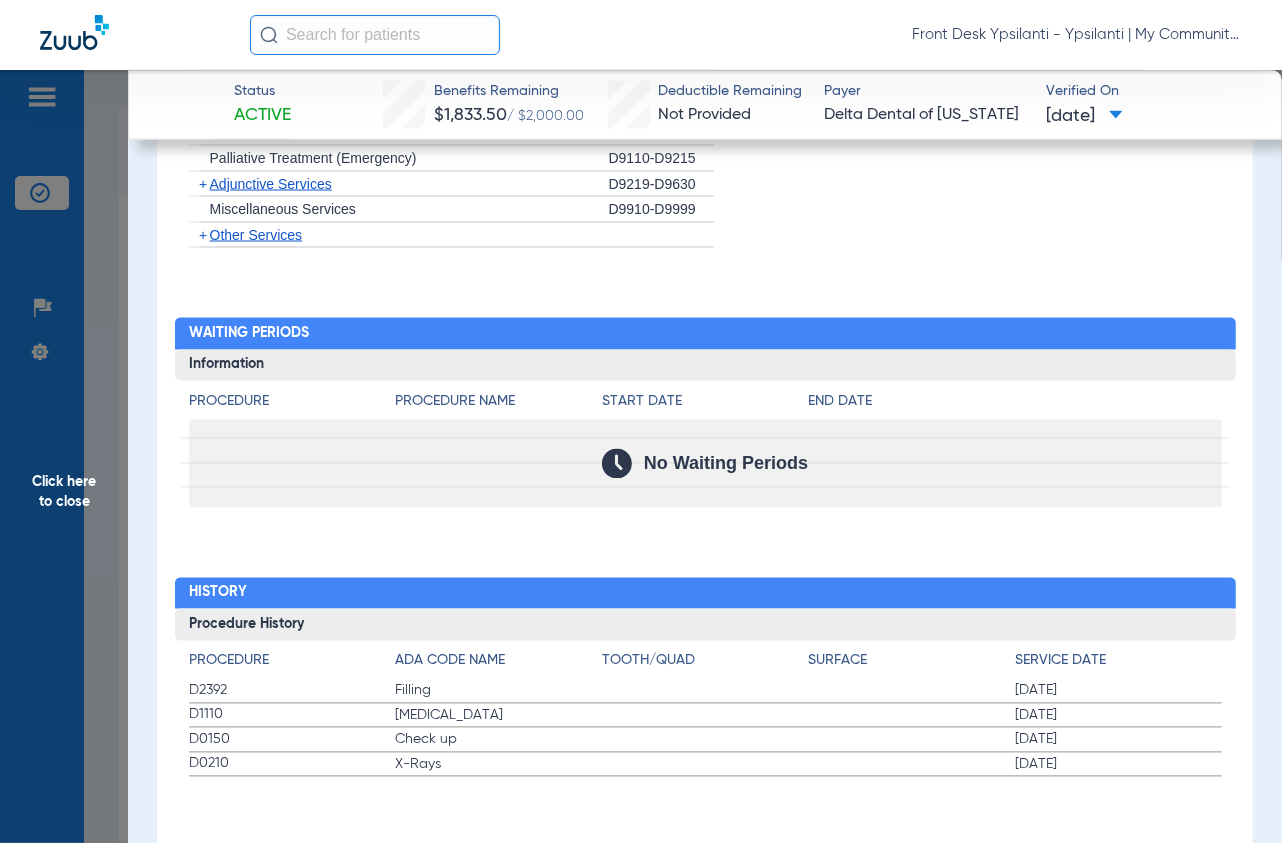 click on "Click here to close" 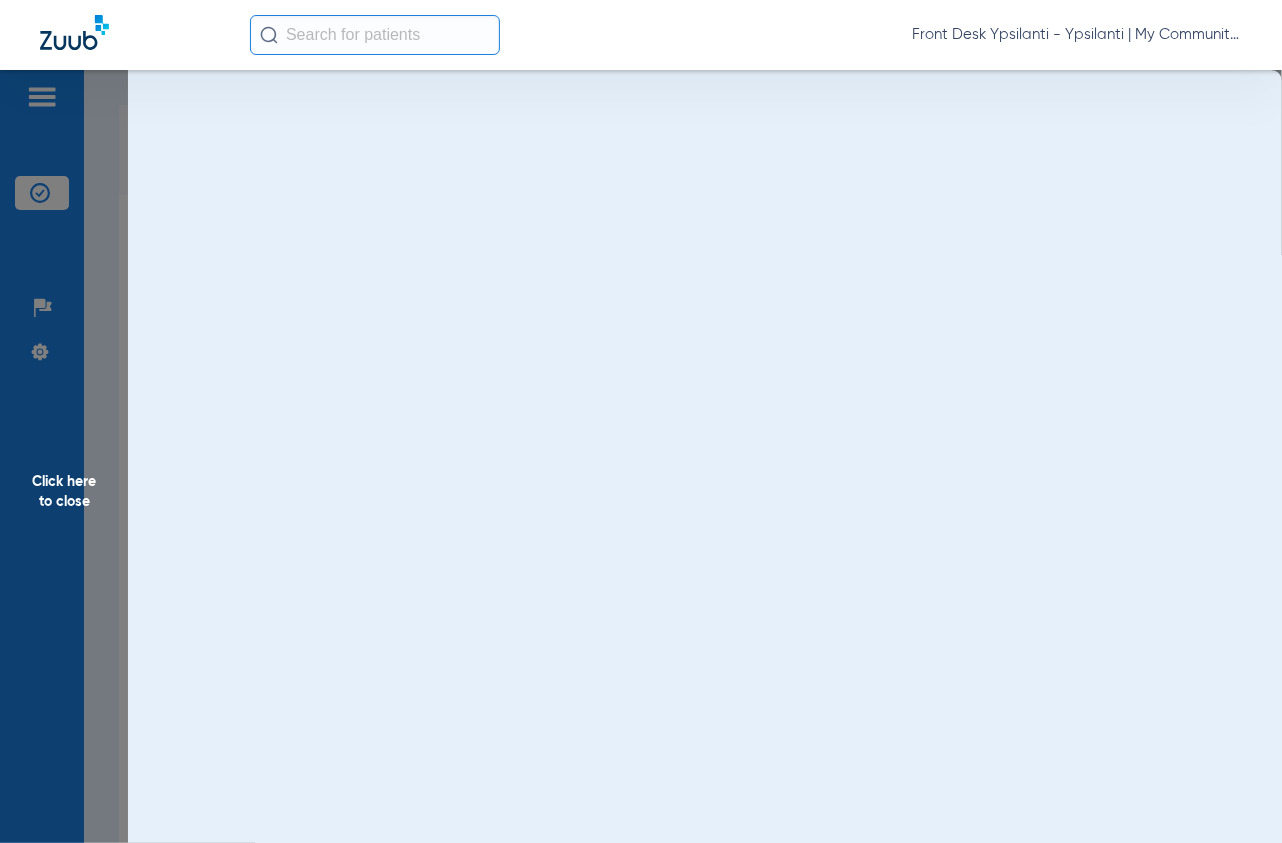 scroll, scrollTop: 0, scrollLeft: 0, axis: both 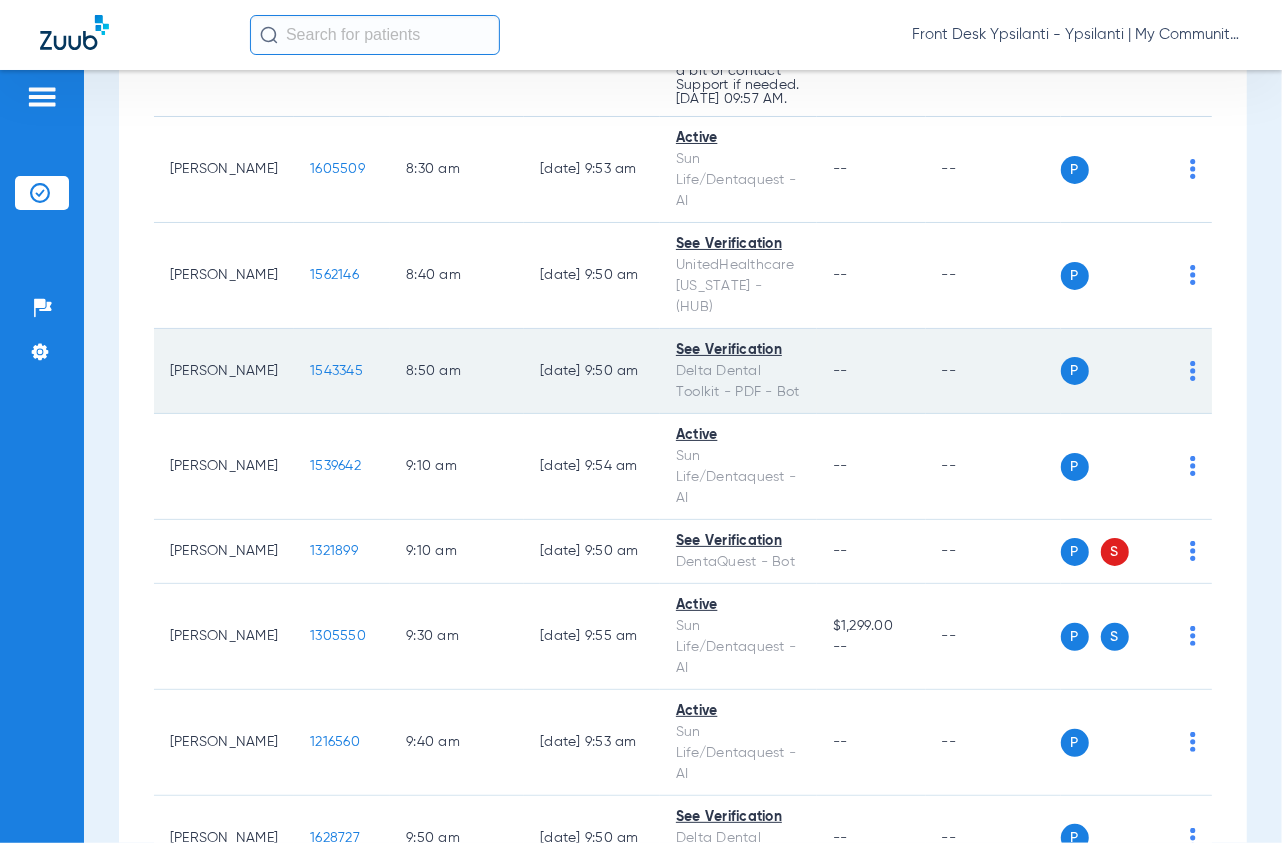 click on "1543345" 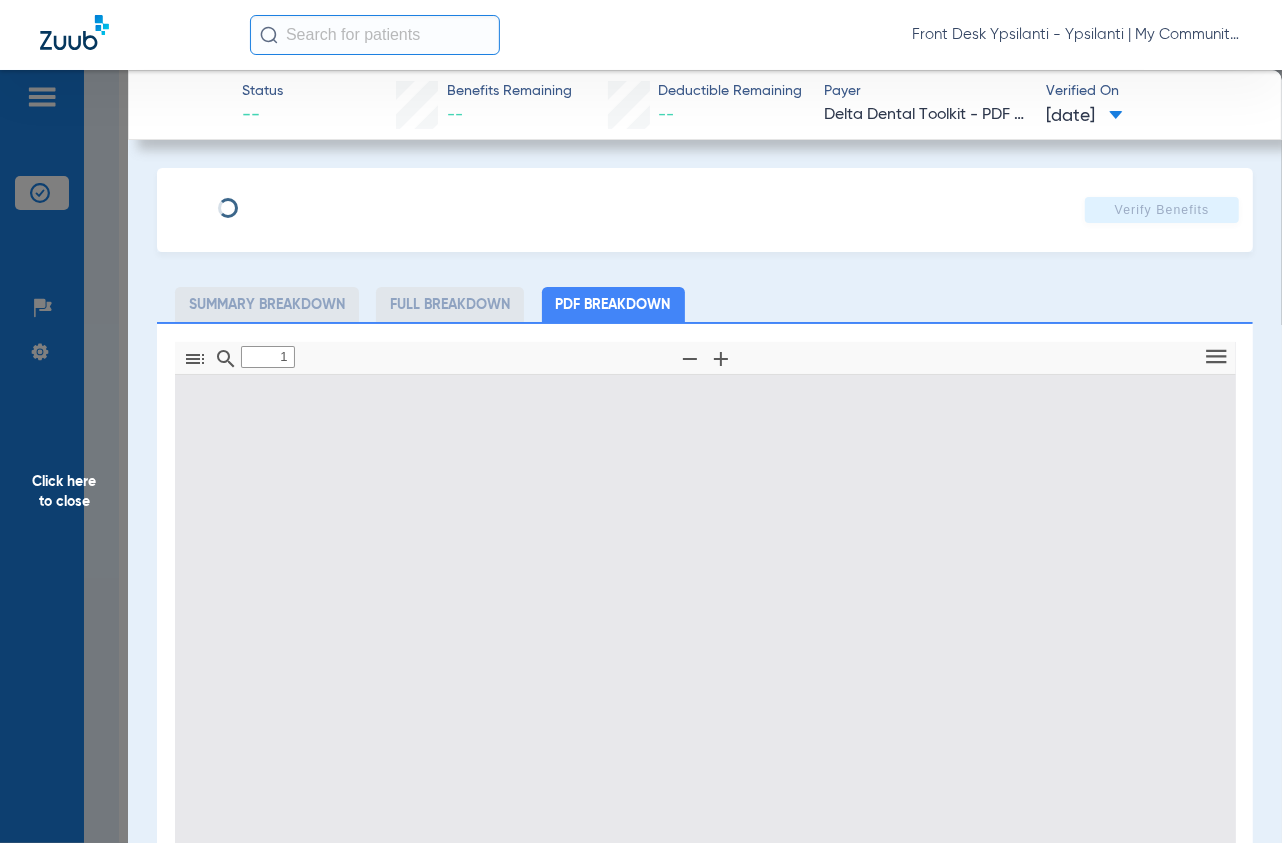 type on "0" 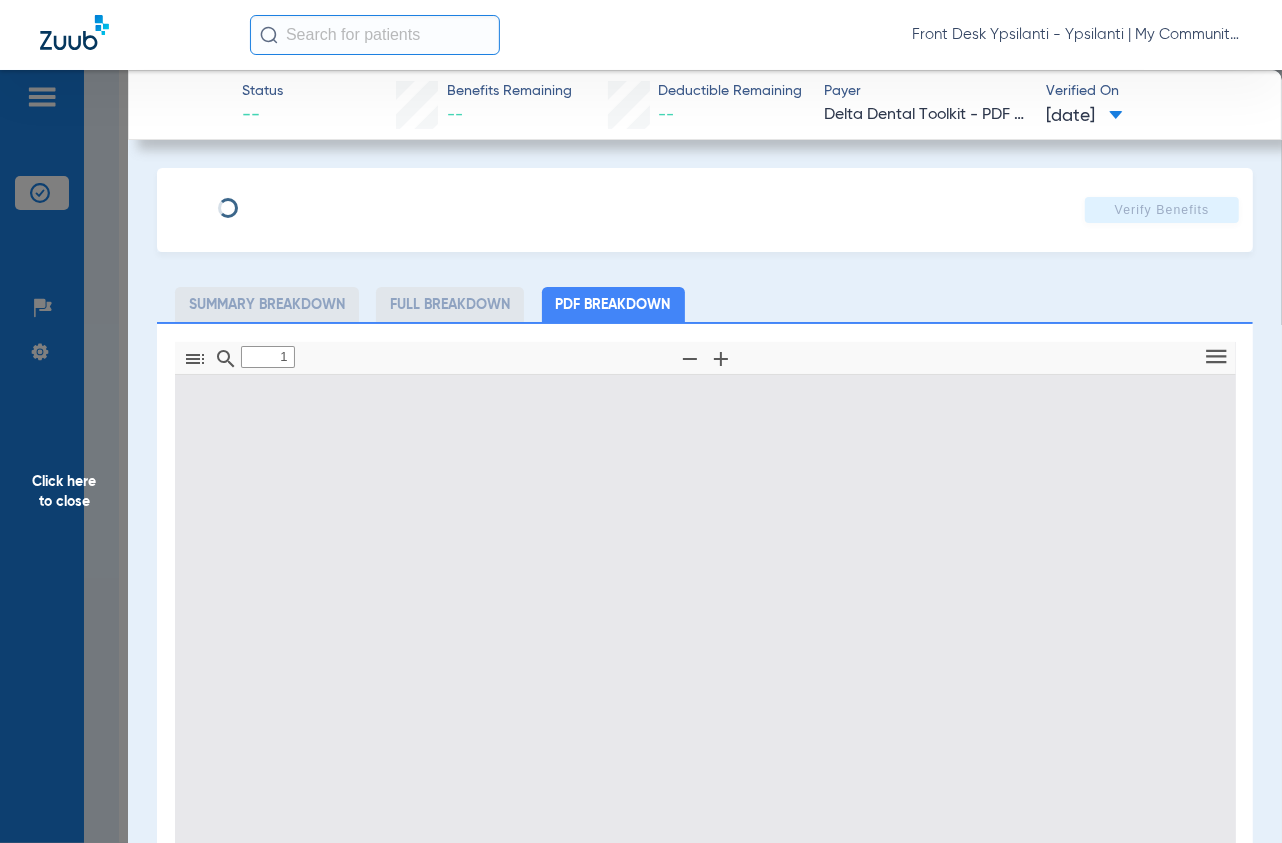 select on "page-width" 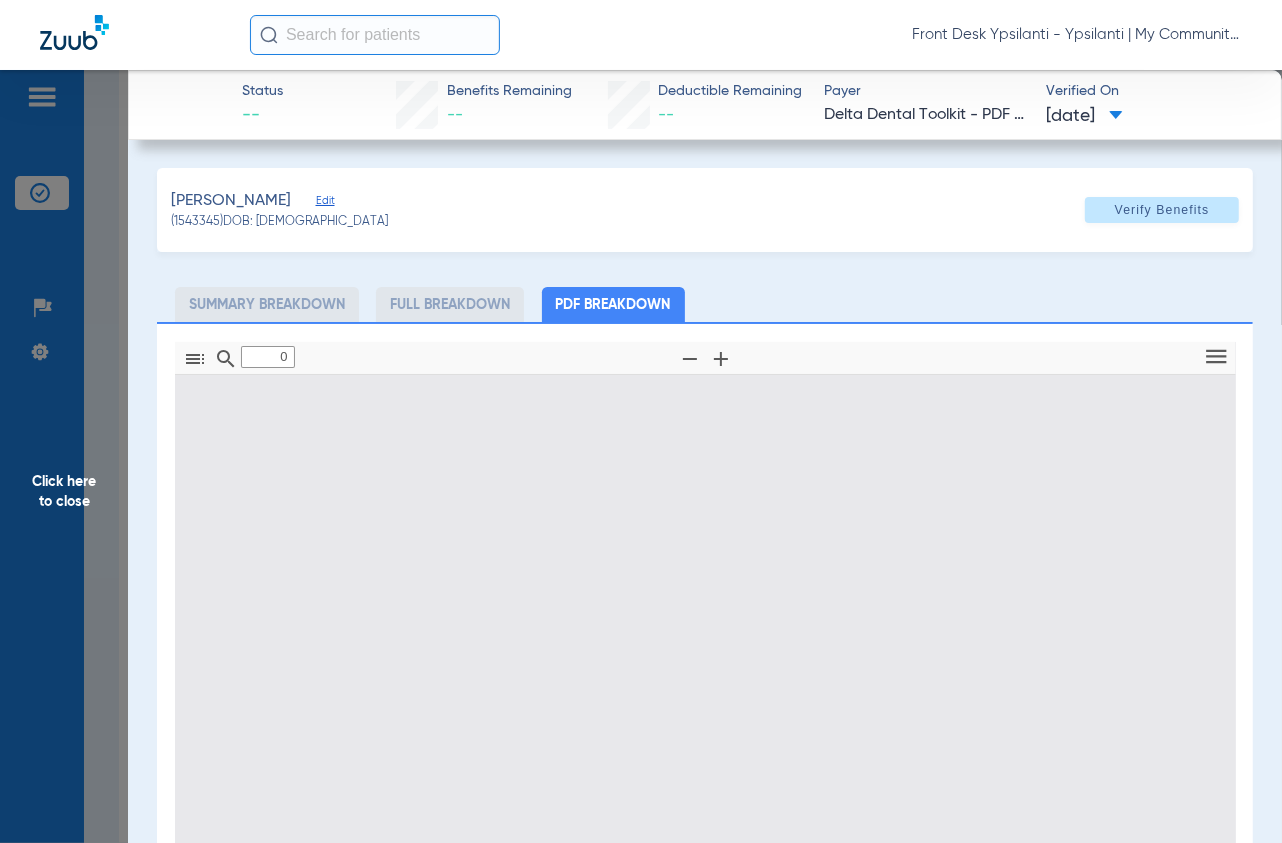 scroll, scrollTop: 66, scrollLeft: 0, axis: vertical 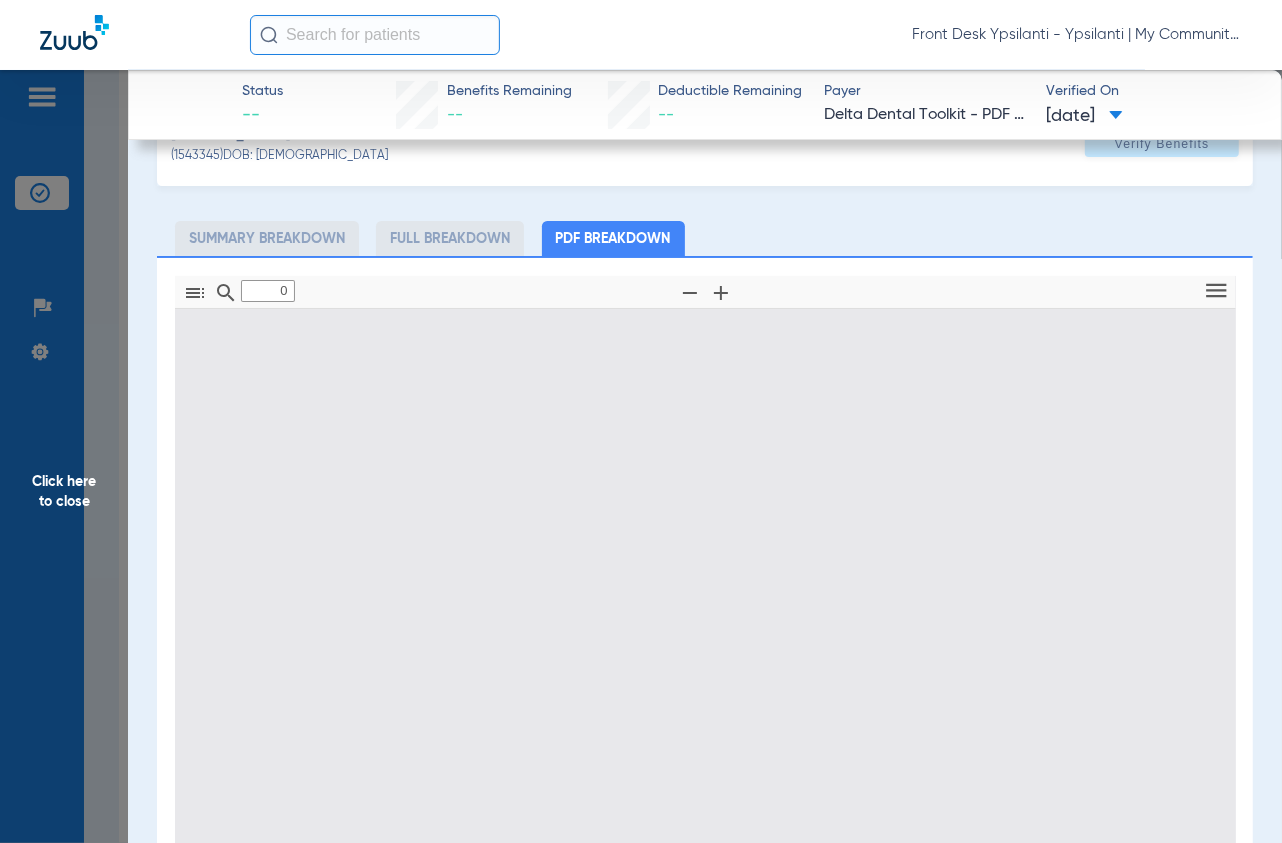 type on "1" 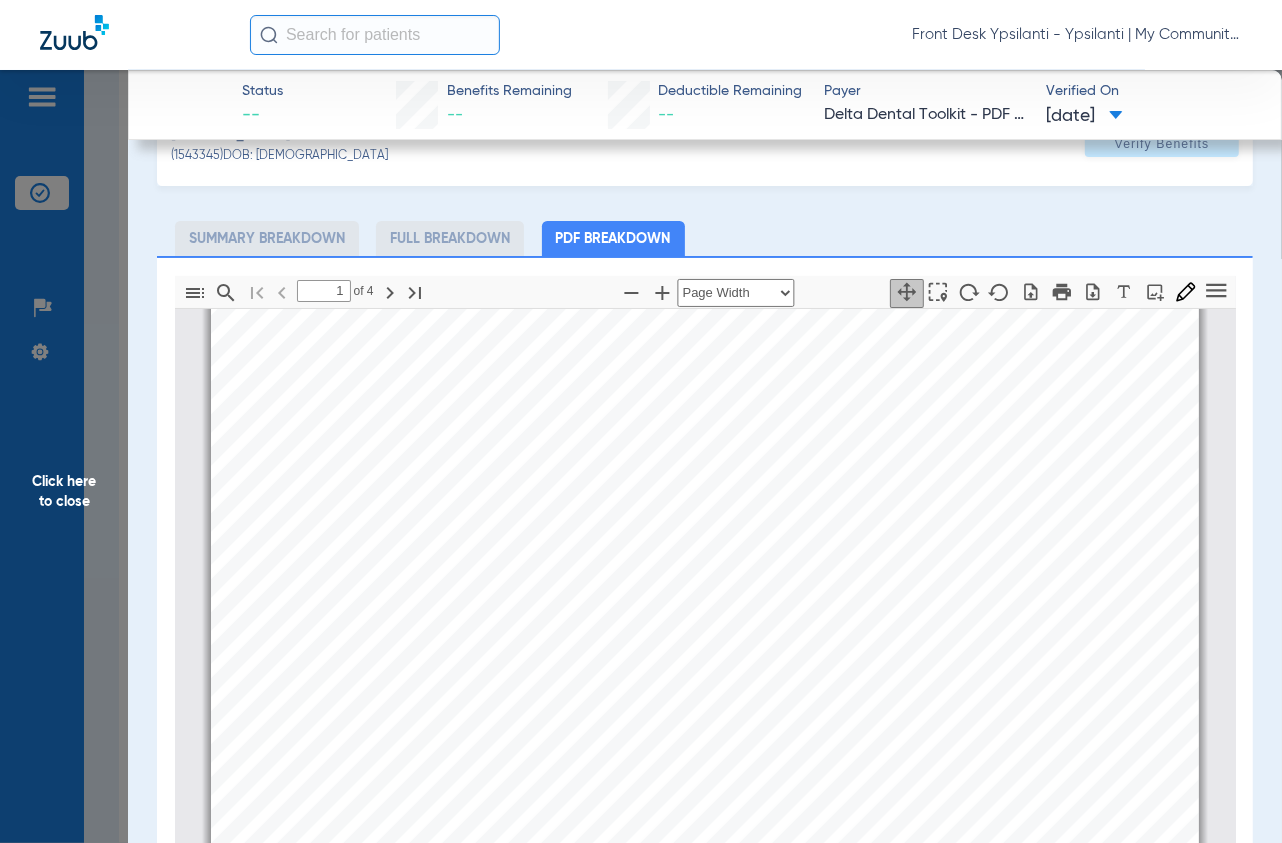 scroll, scrollTop: 231, scrollLeft: 0, axis: vertical 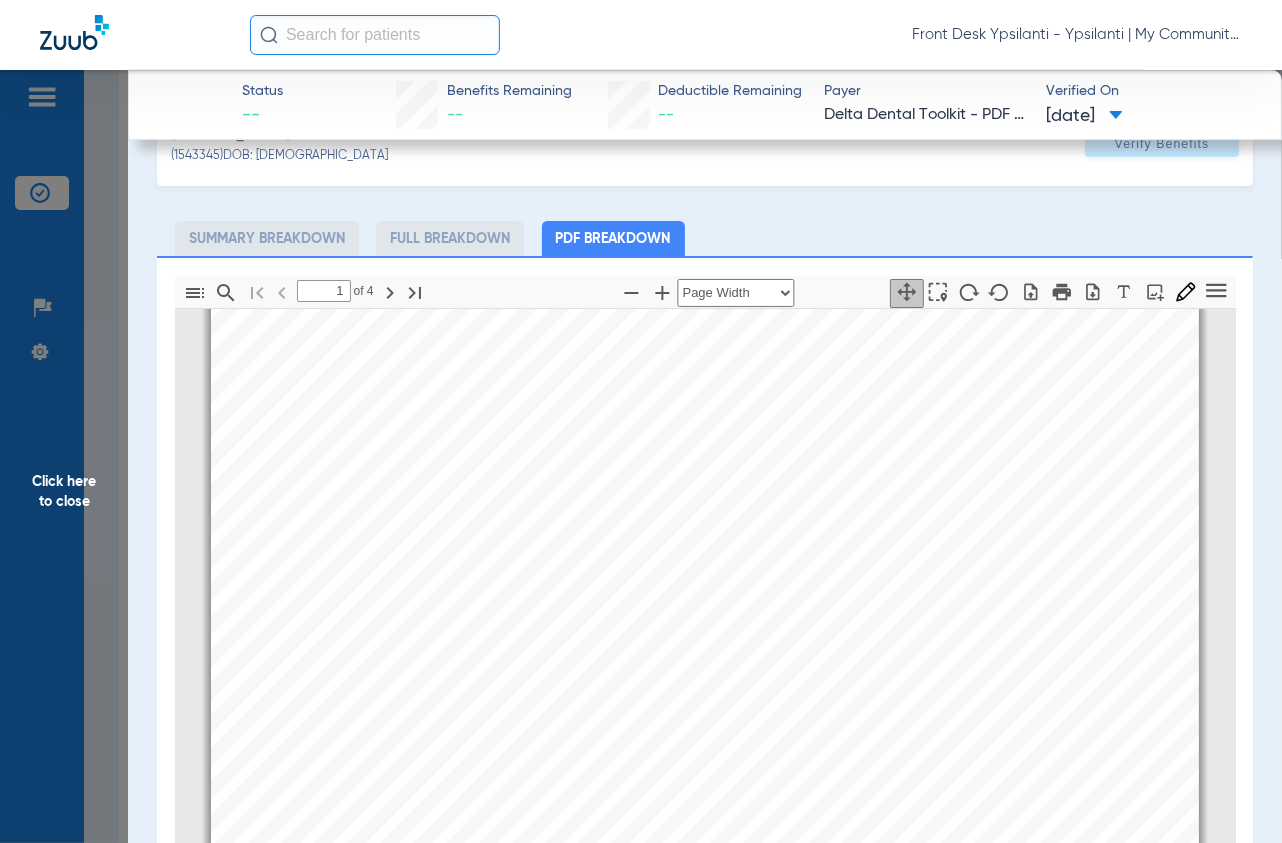 click on "Click here to close" 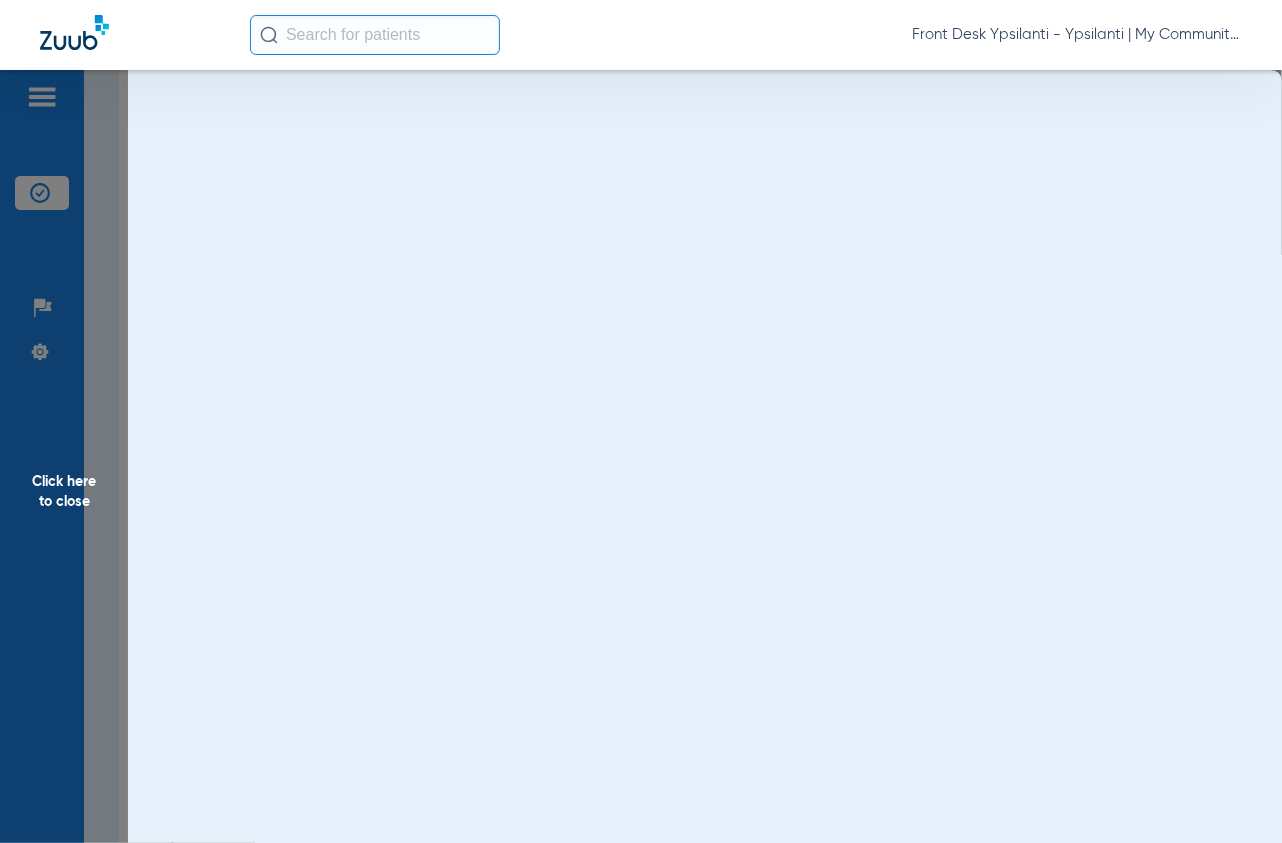 scroll, scrollTop: 0, scrollLeft: 0, axis: both 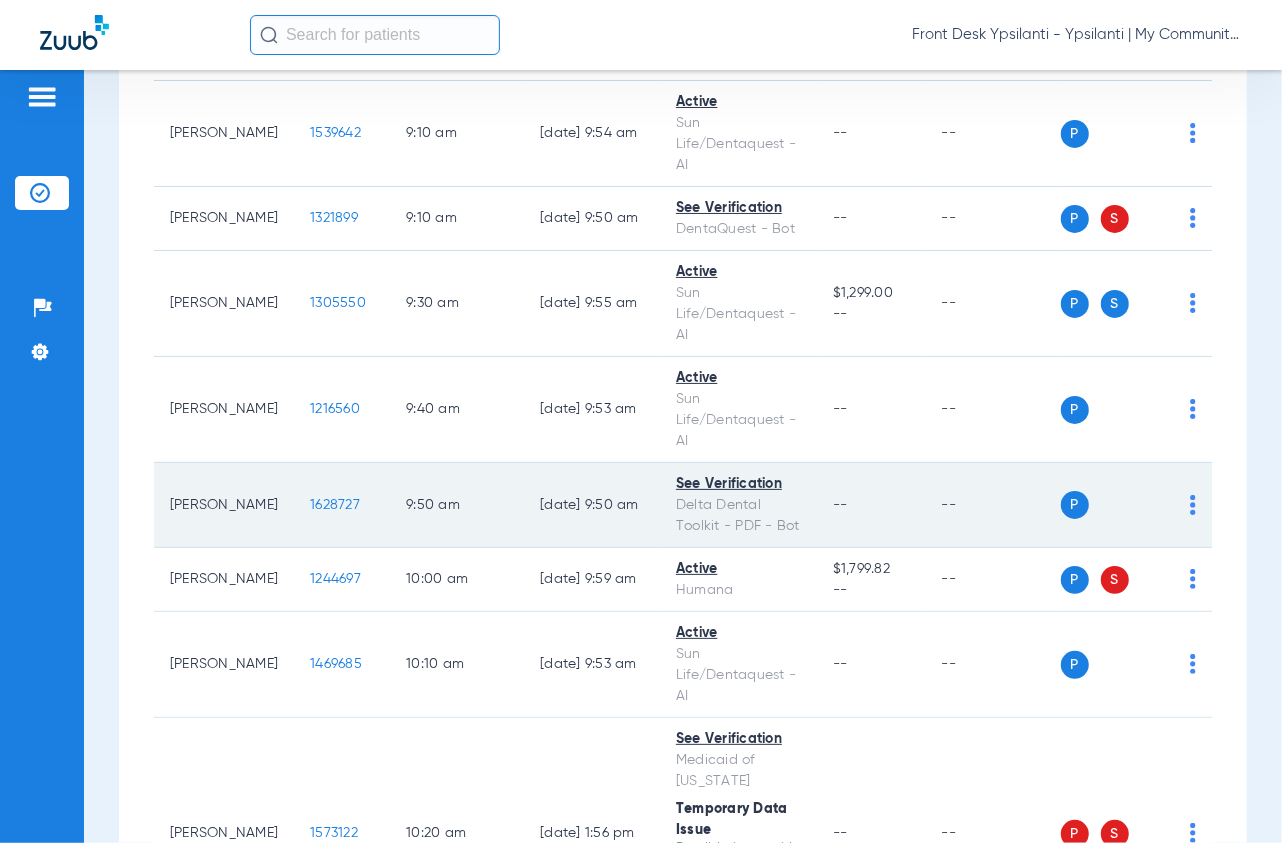 click on "1628727" 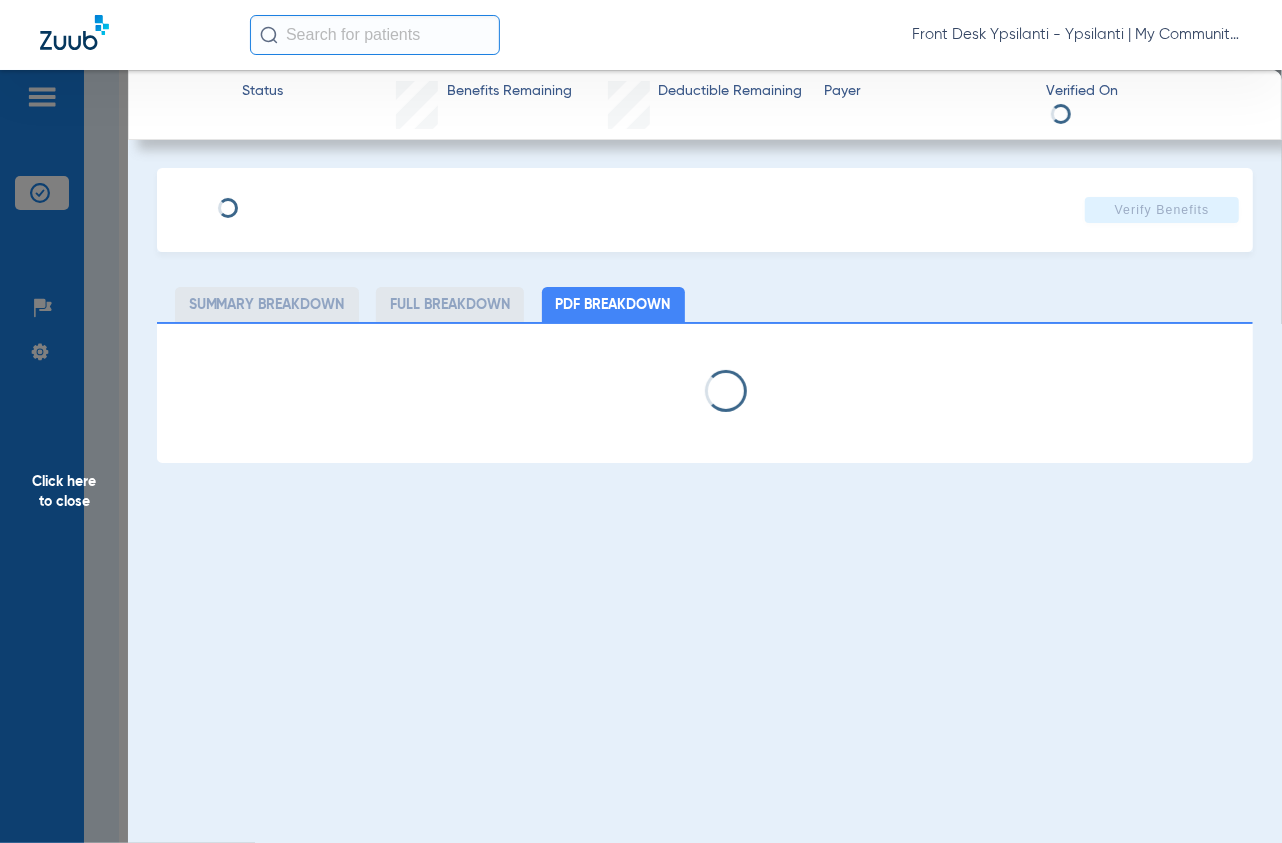 select on "page-width" 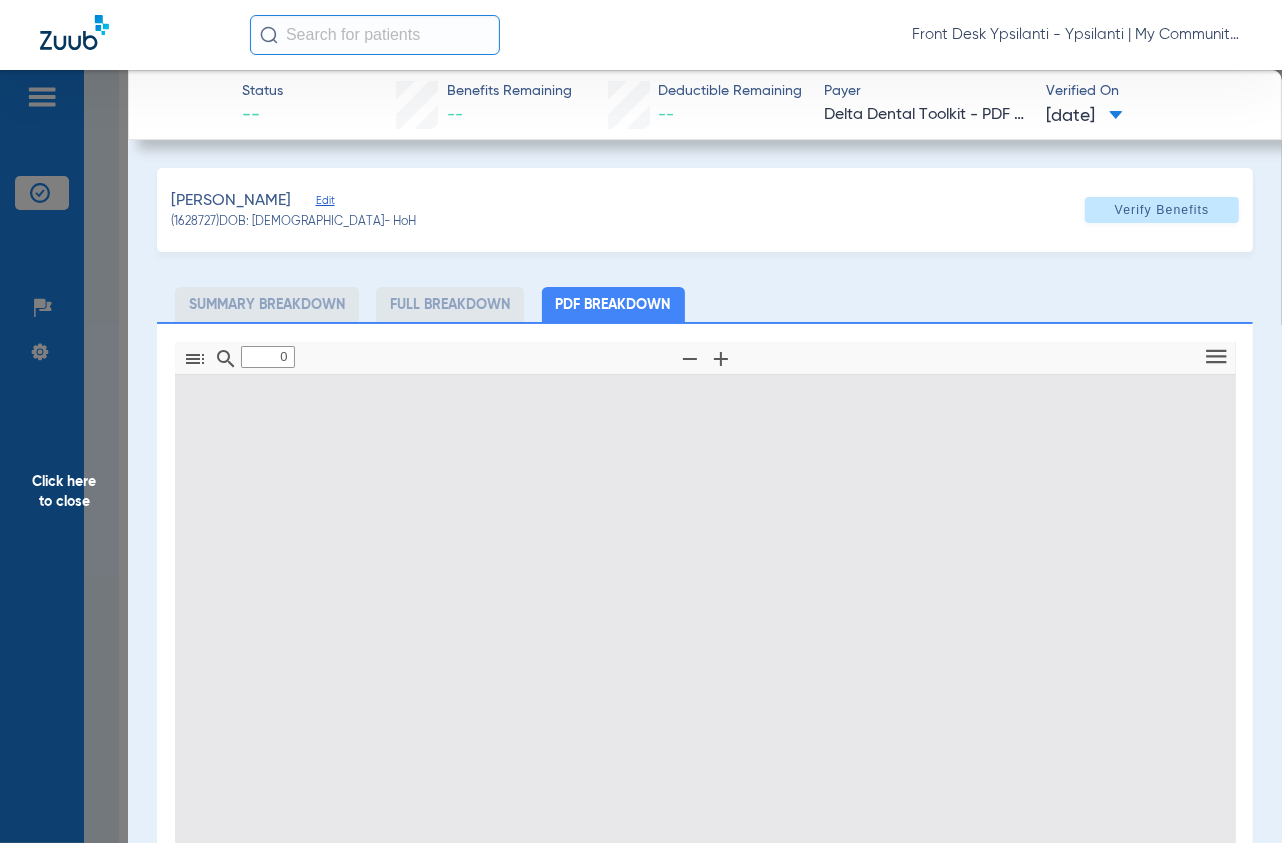 type on "1" 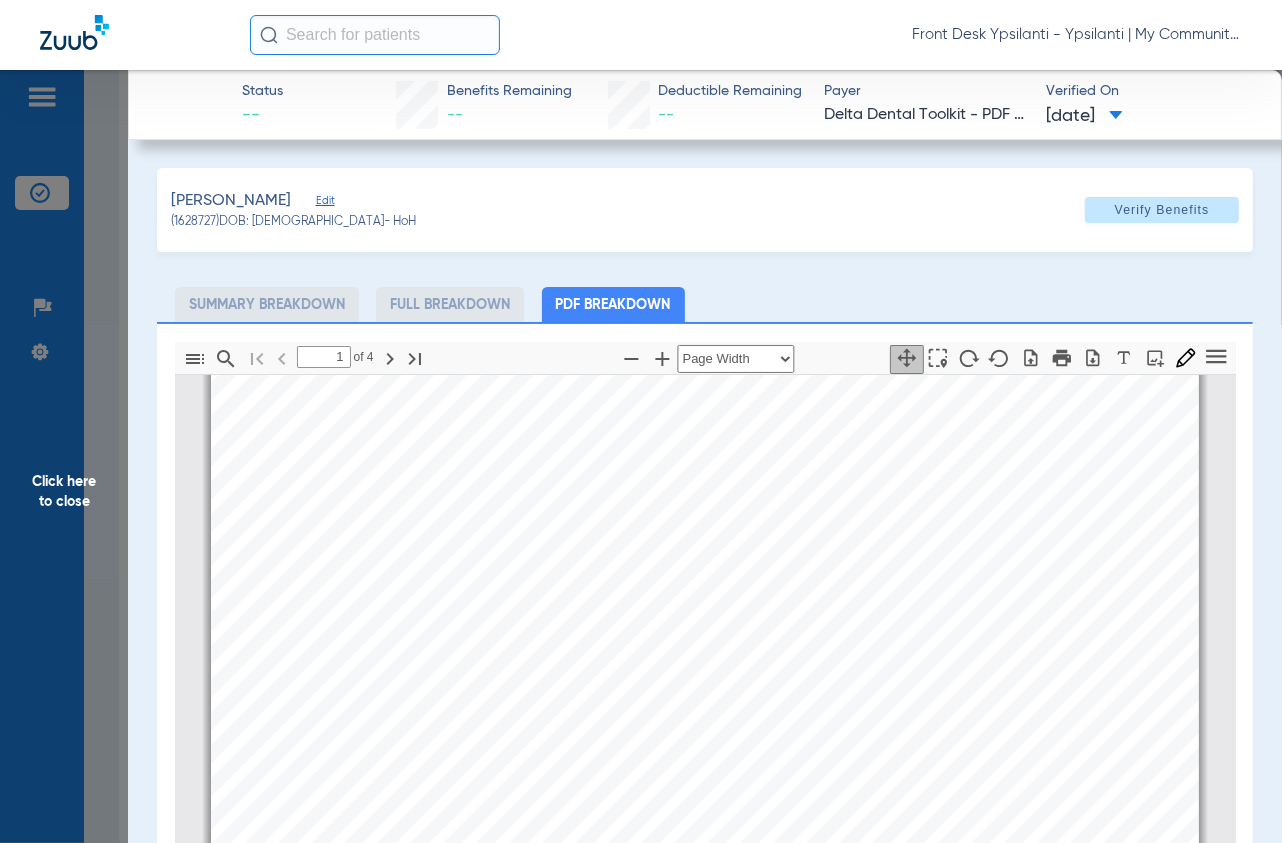 scroll, scrollTop: 342, scrollLeft: 0, axis: vertical 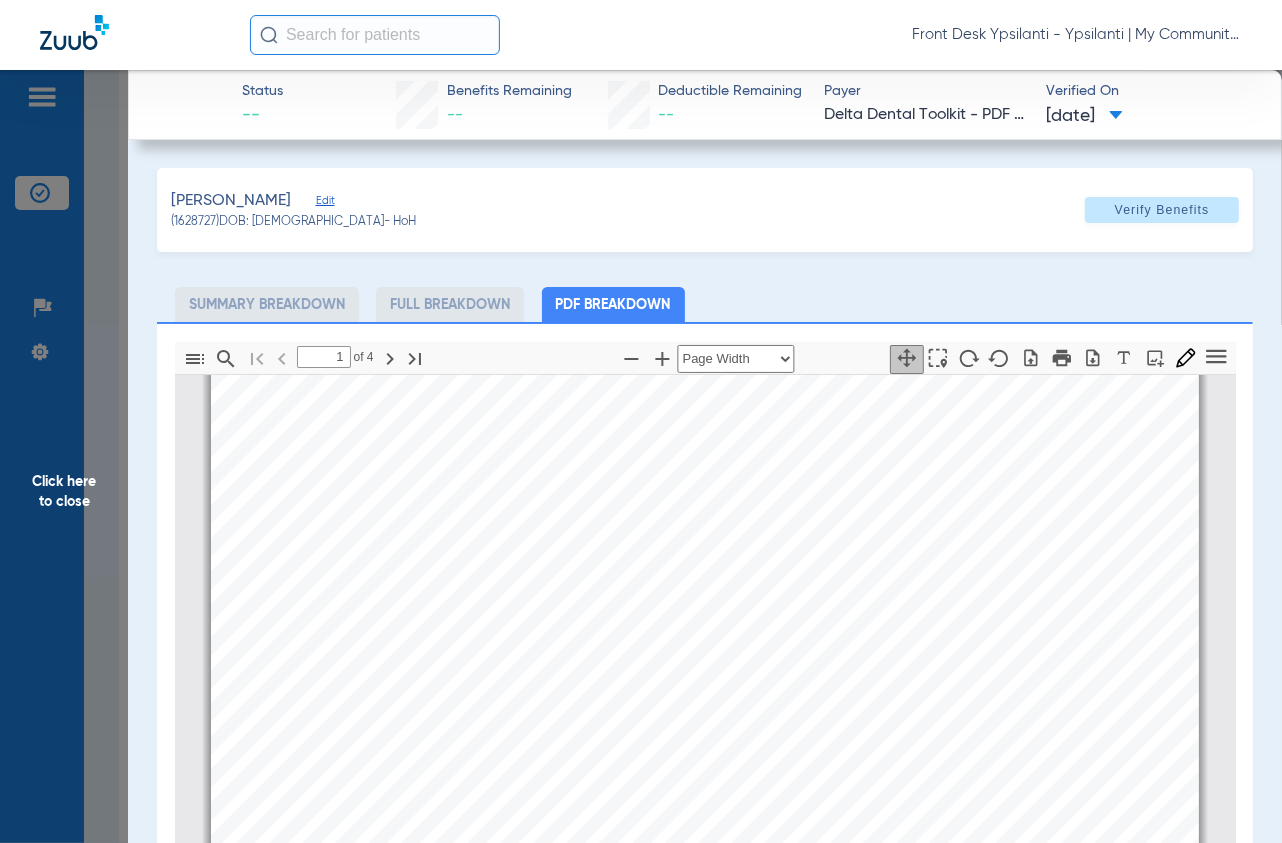 drag, startPoint x: 76, startPoint y: 268, endPoint x: 207, endPoint y: 262, distance: 131.13733 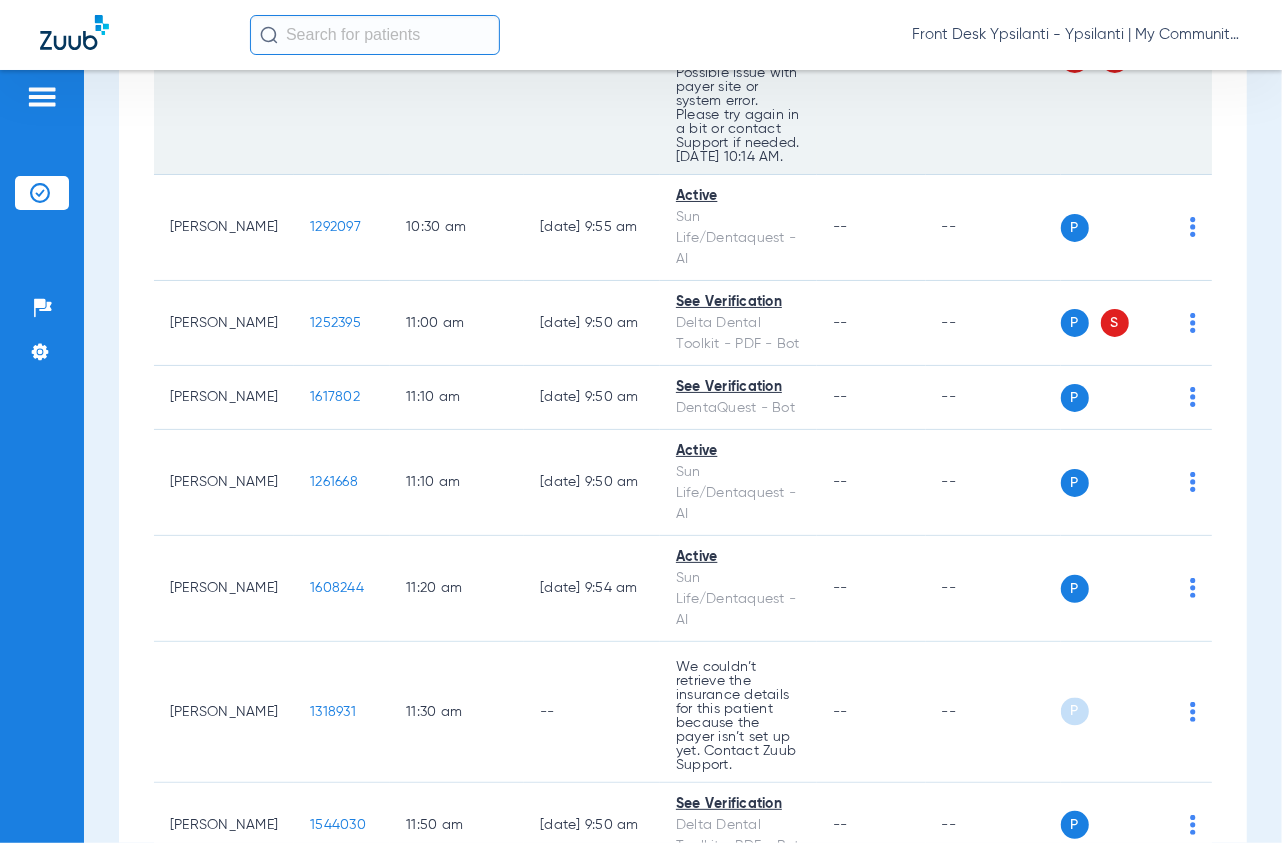 scroll, scrollTop: 2111, scrollLeft: 0, axis: vertical 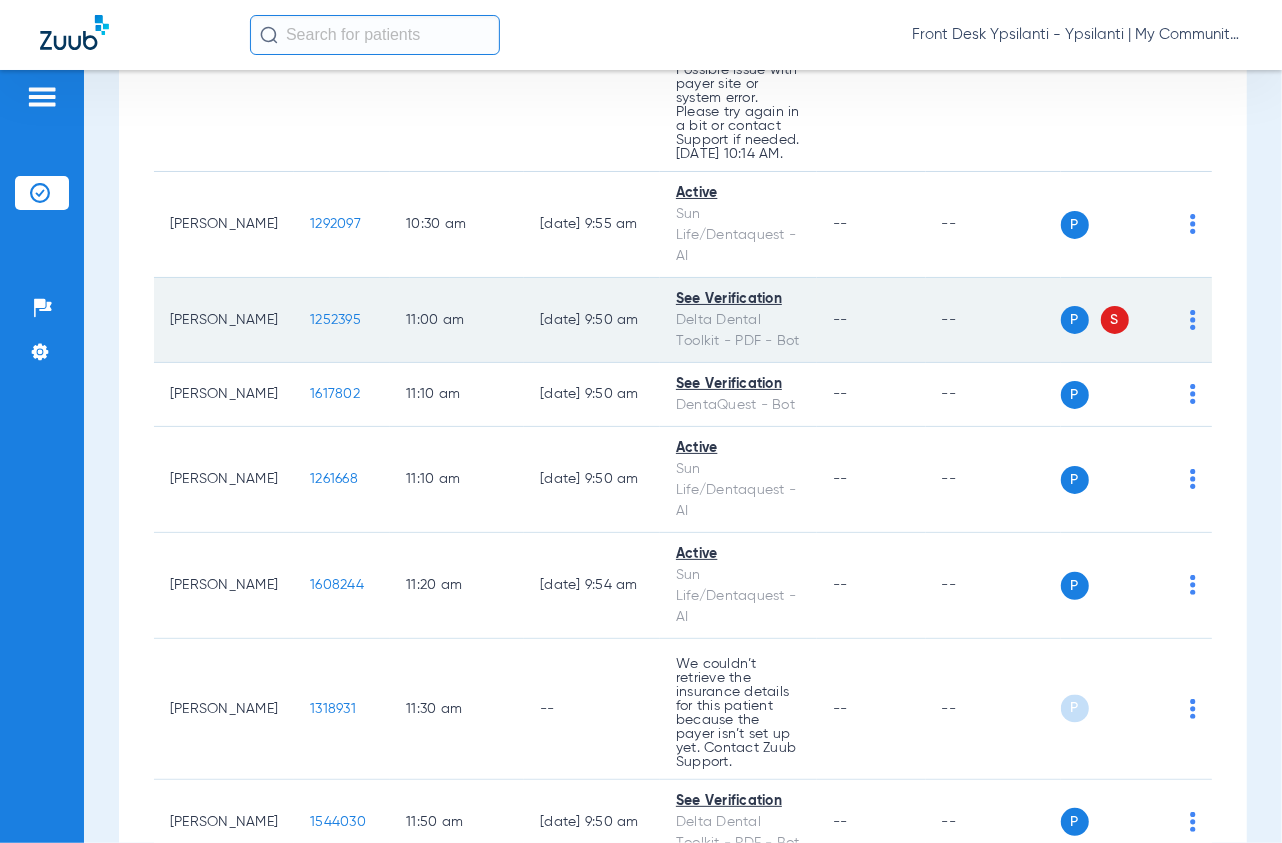click on "1252395" 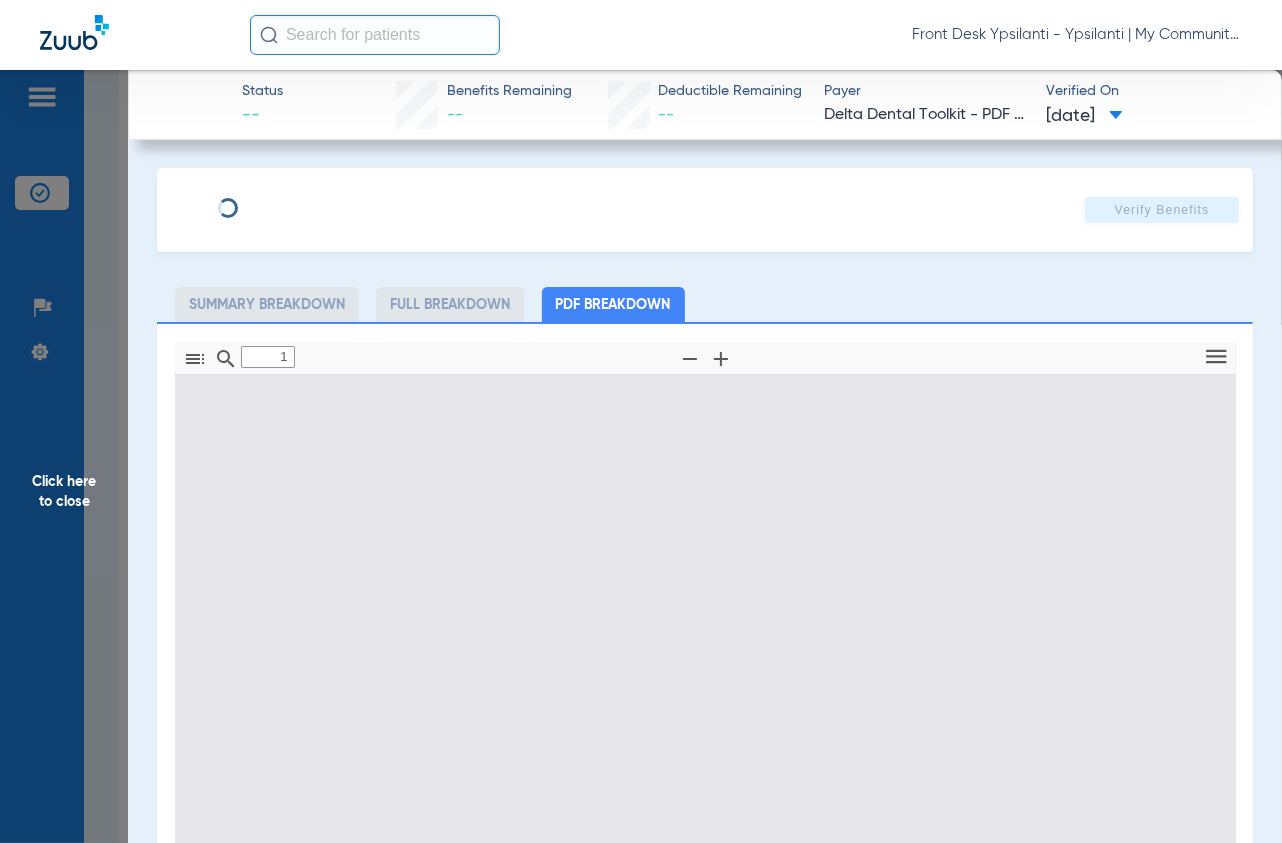 type on "0" 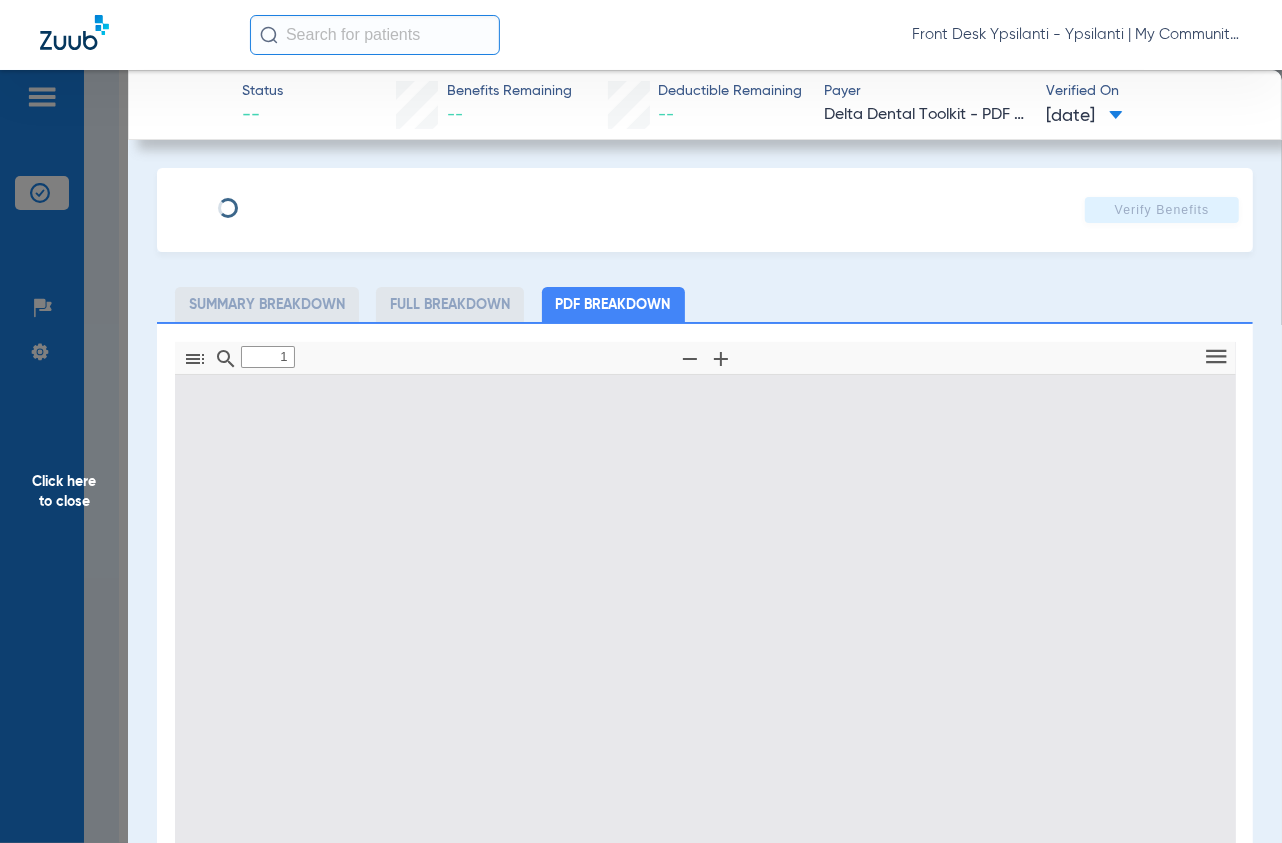 select on "page-width" 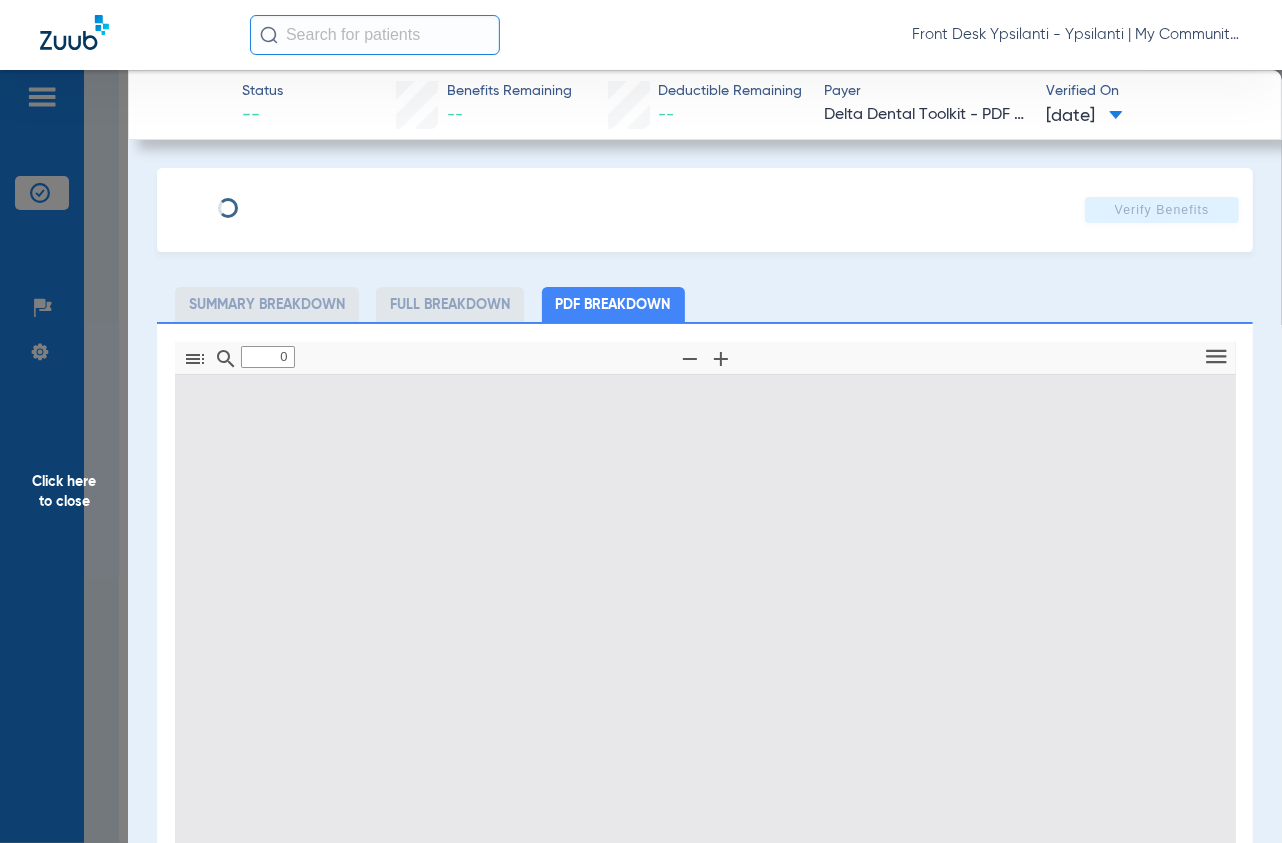 scroll, scrollTop: 111, scrollLeft: 0, axis: vertical 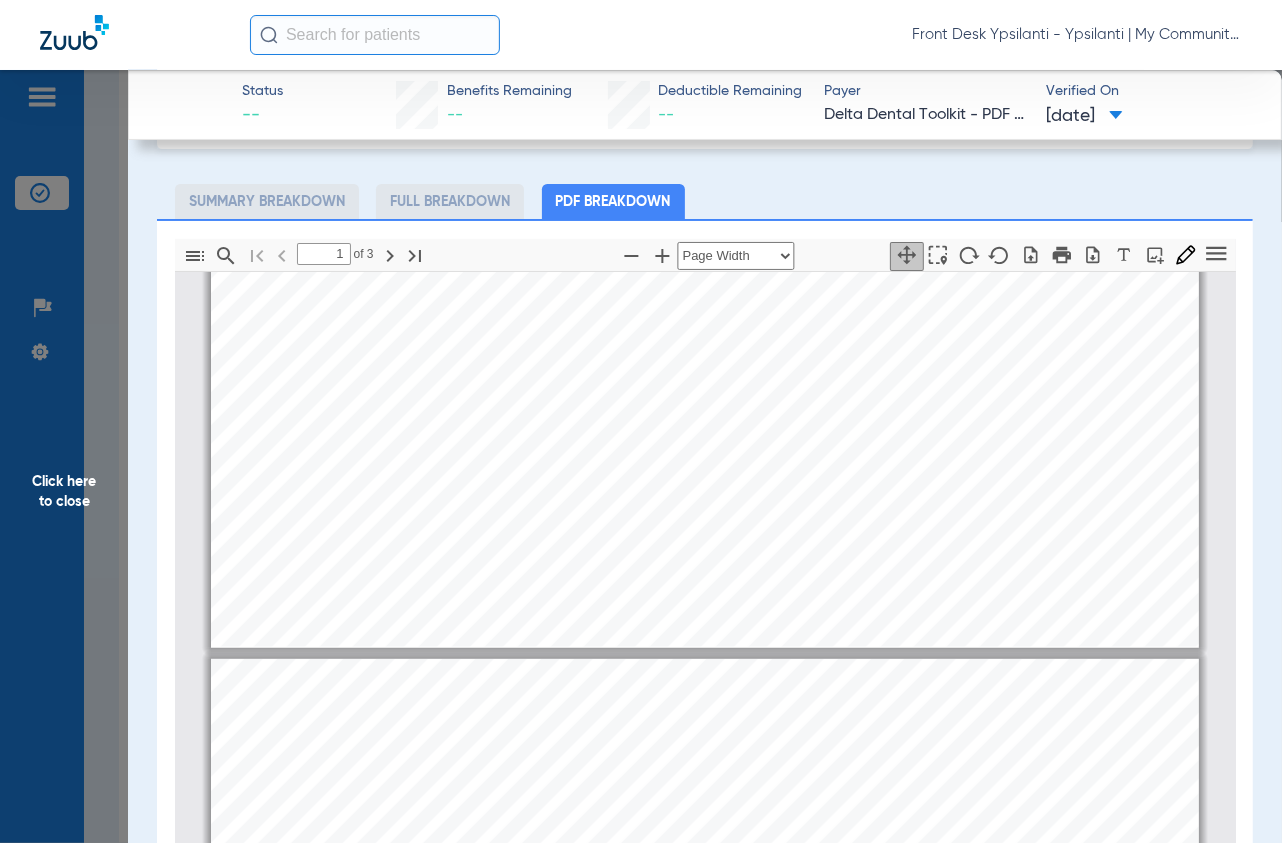 type on "2" 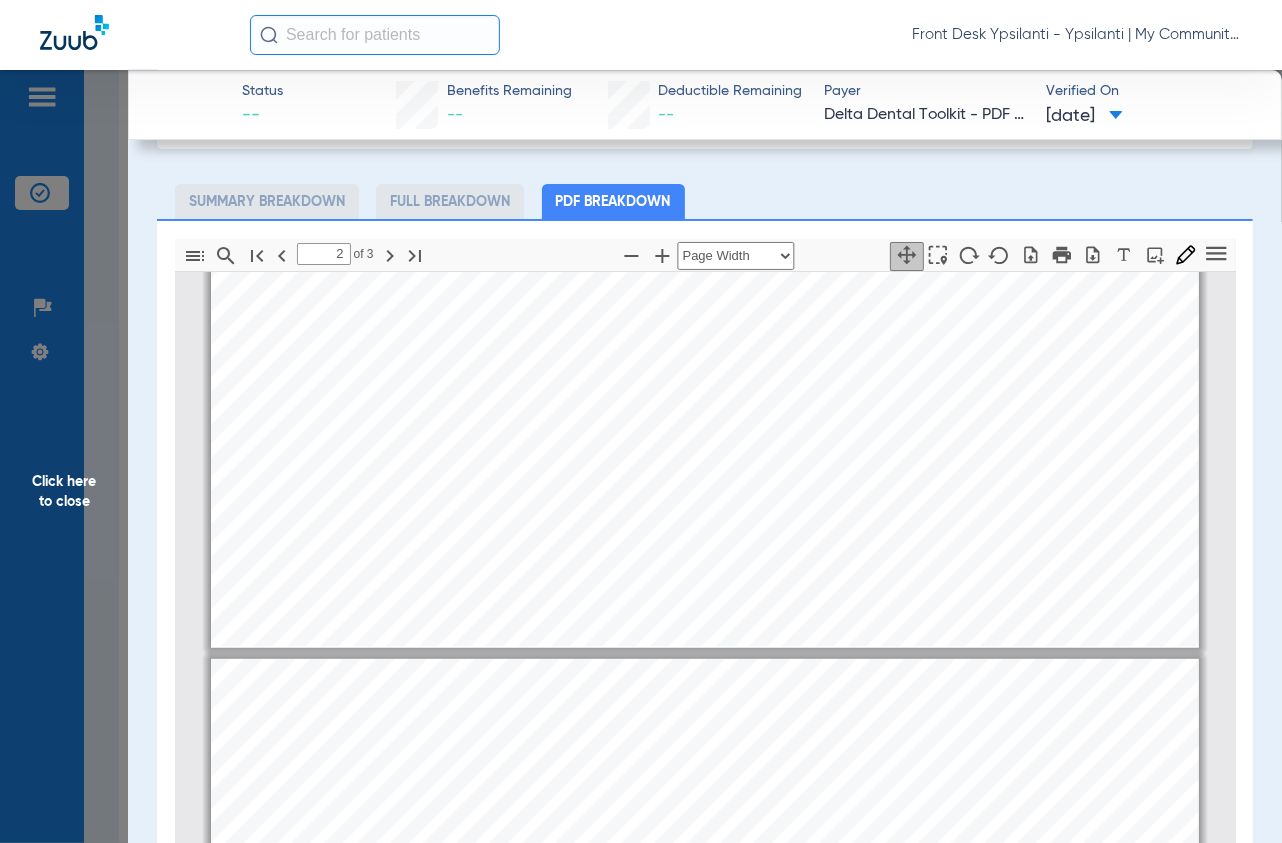 scroll, scrollTop: 1009, scrollLeft: 0, axis: vertical 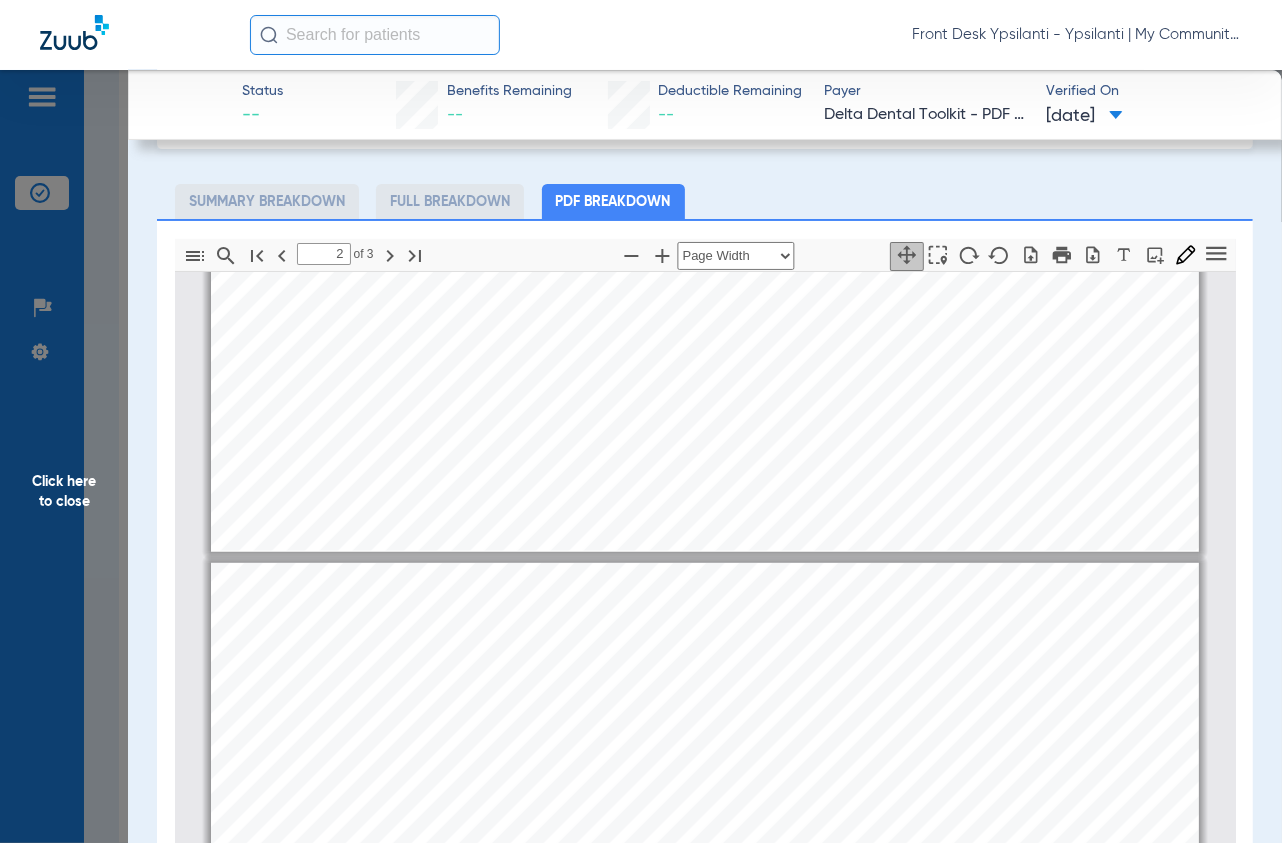 click on "Click here to close" 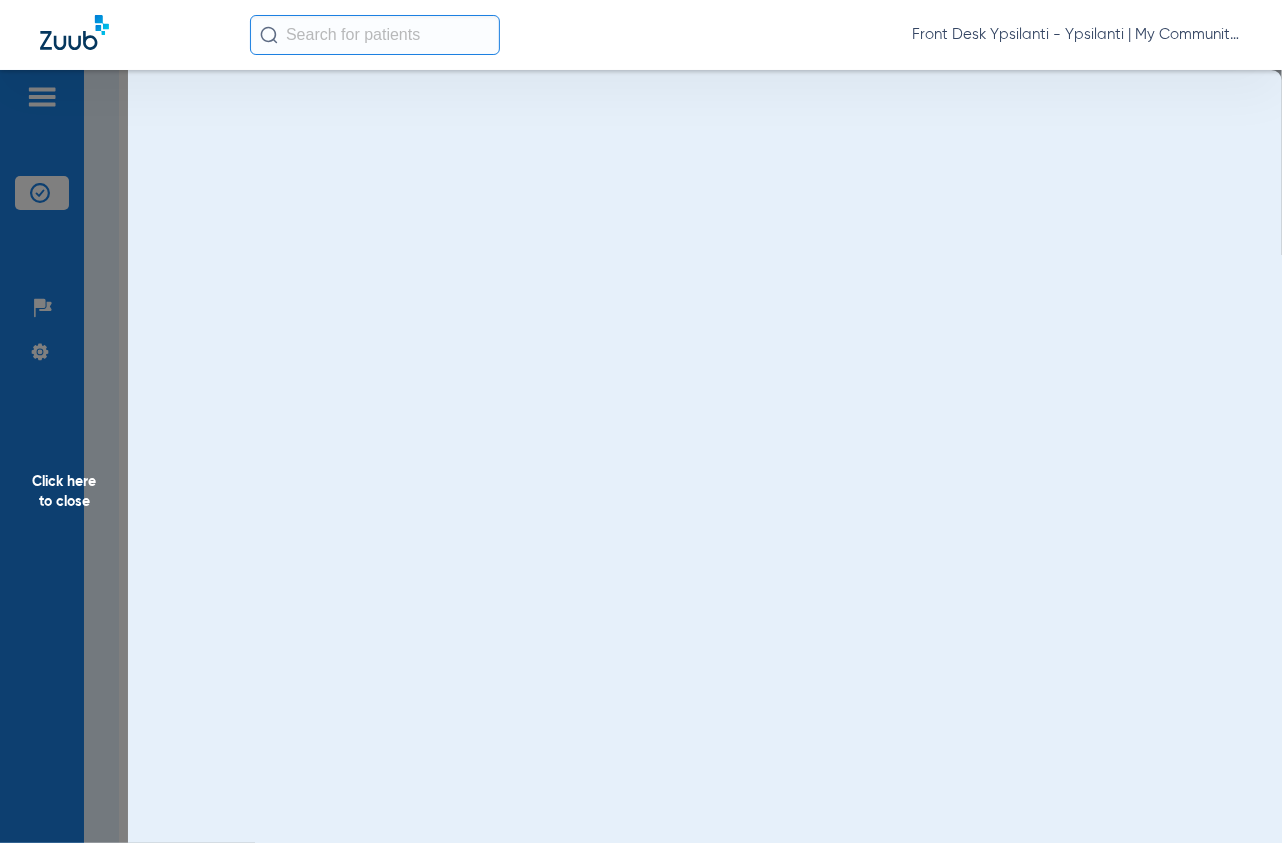 scroll, scrollTop: 0, scrollLeft: 0, axis: both 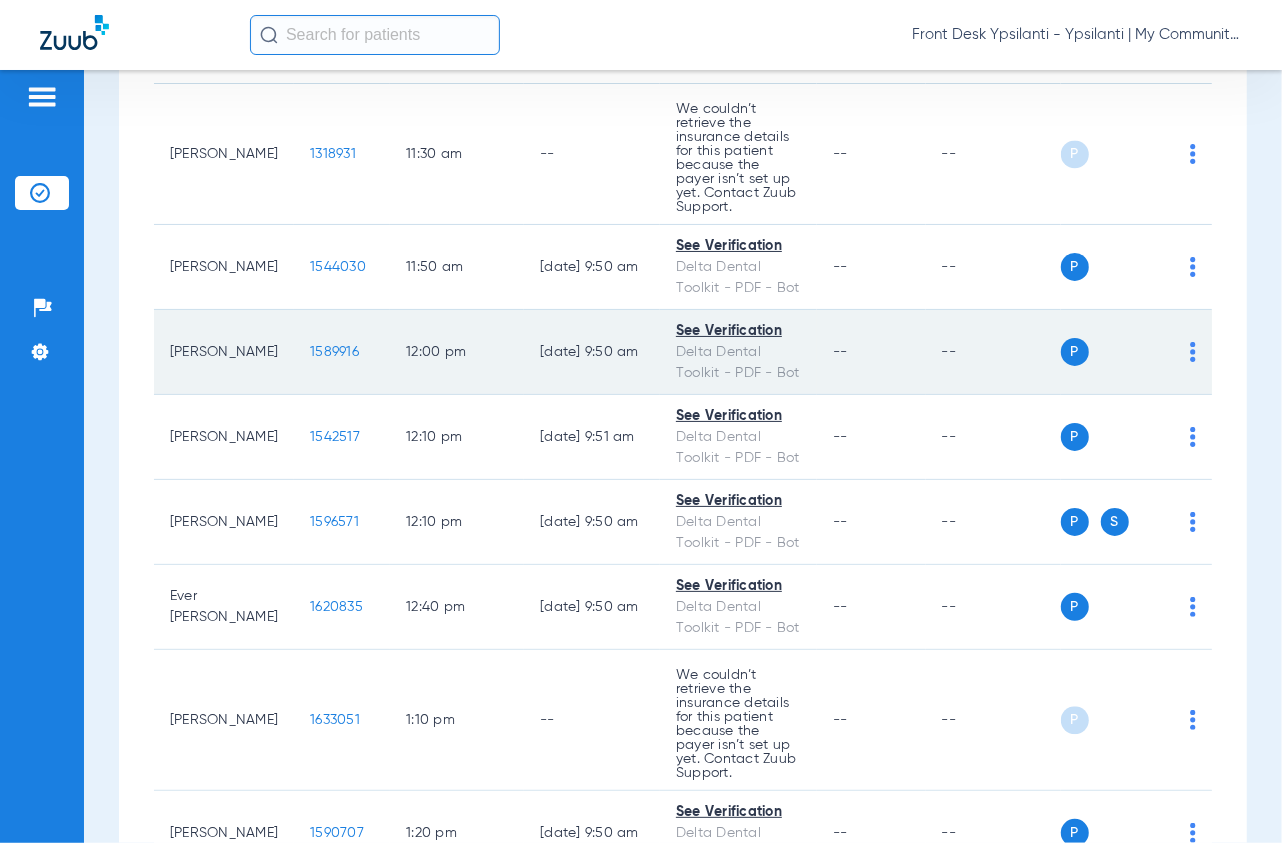 click on "1589916" 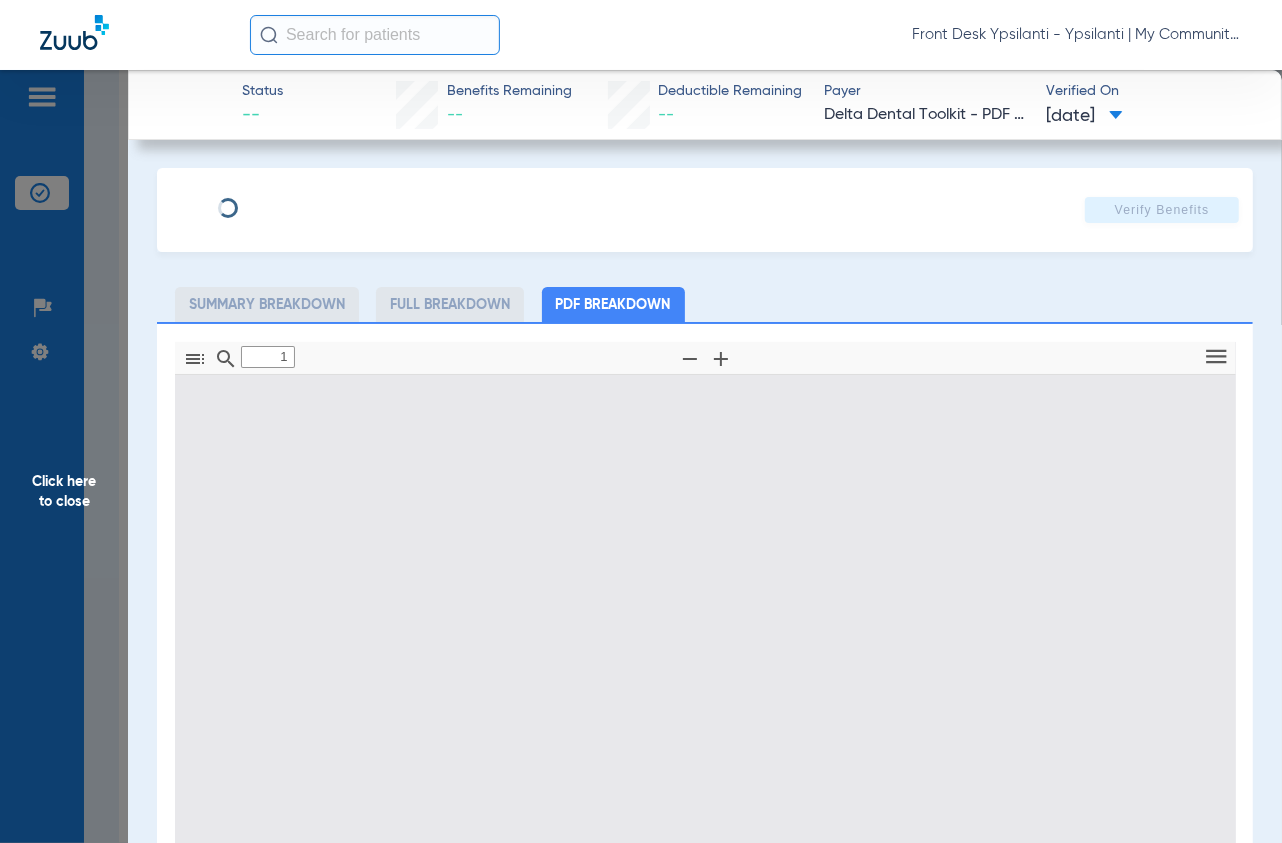 type on "0" 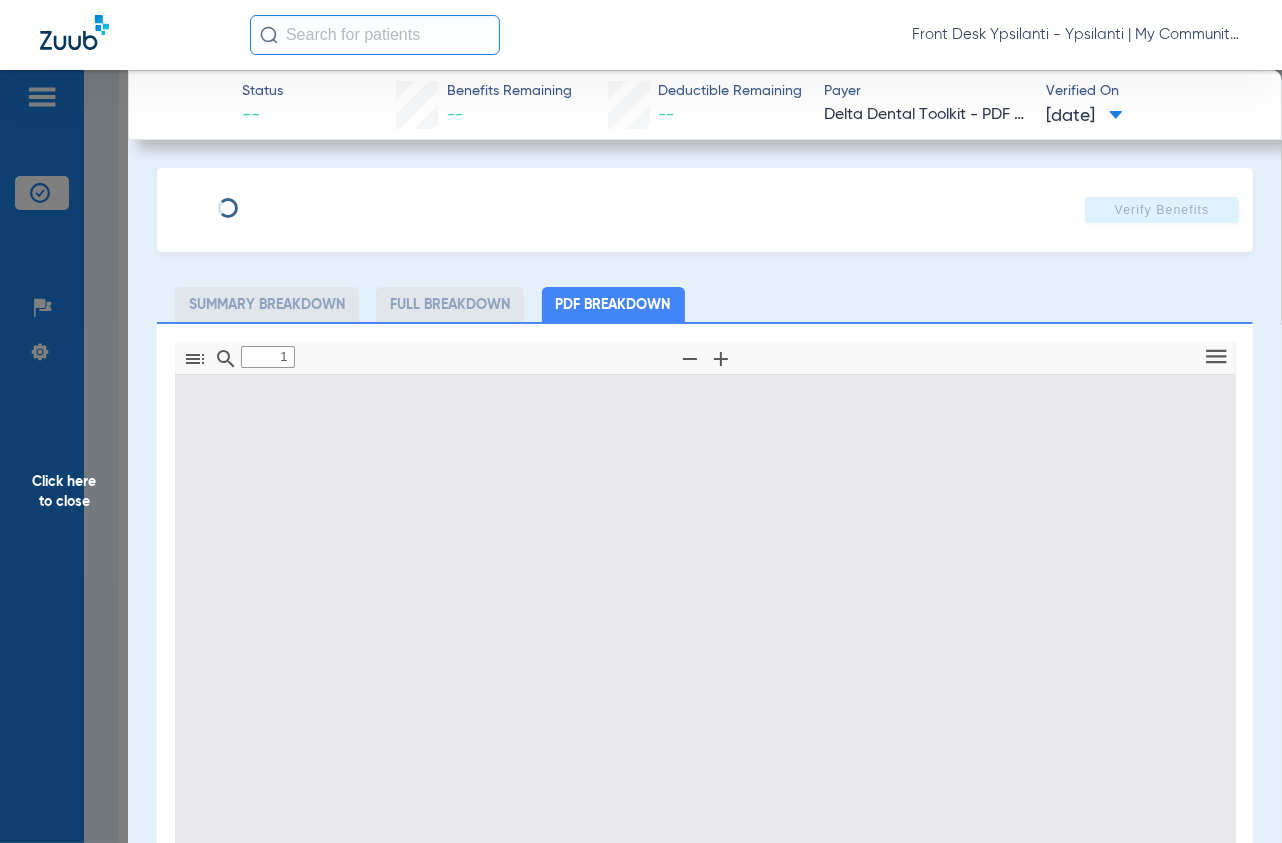 select on "page-width" 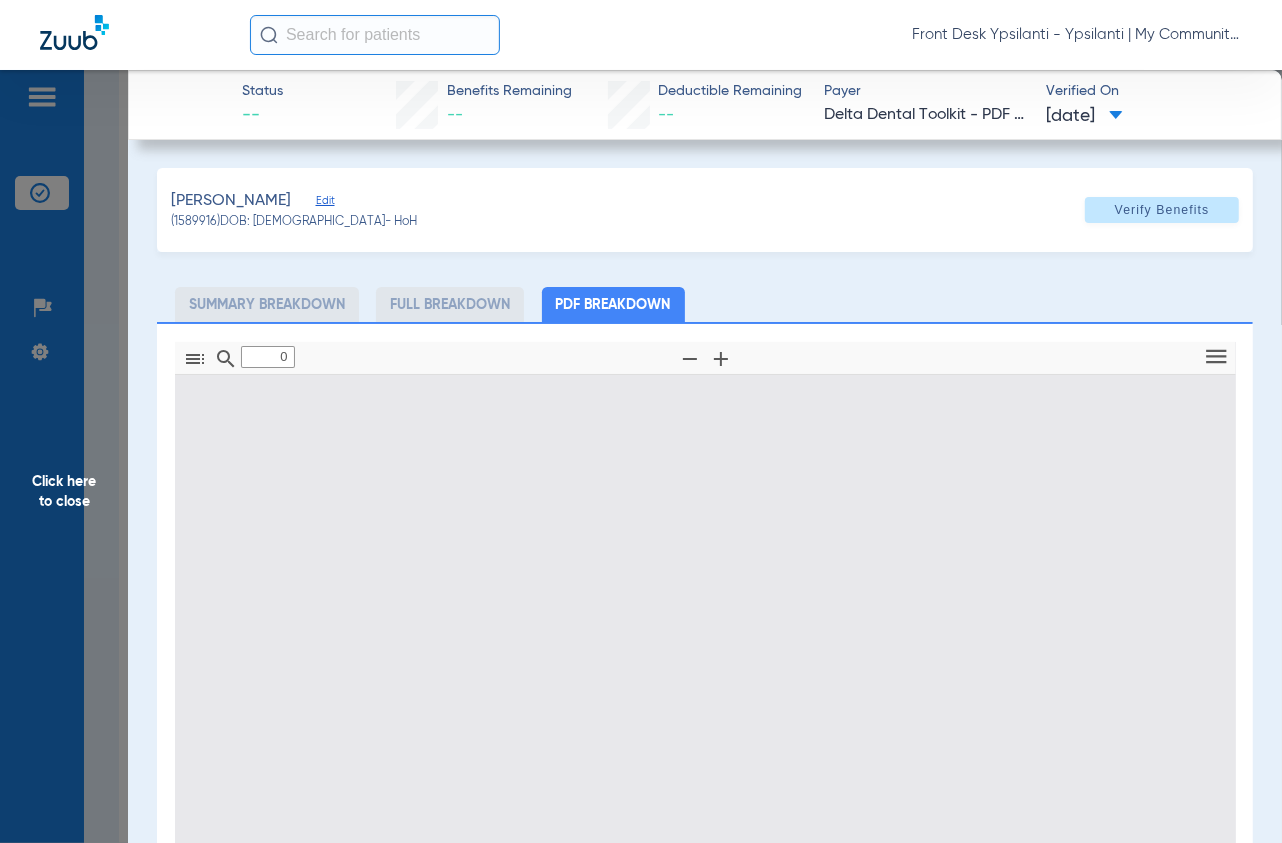 type on "1" 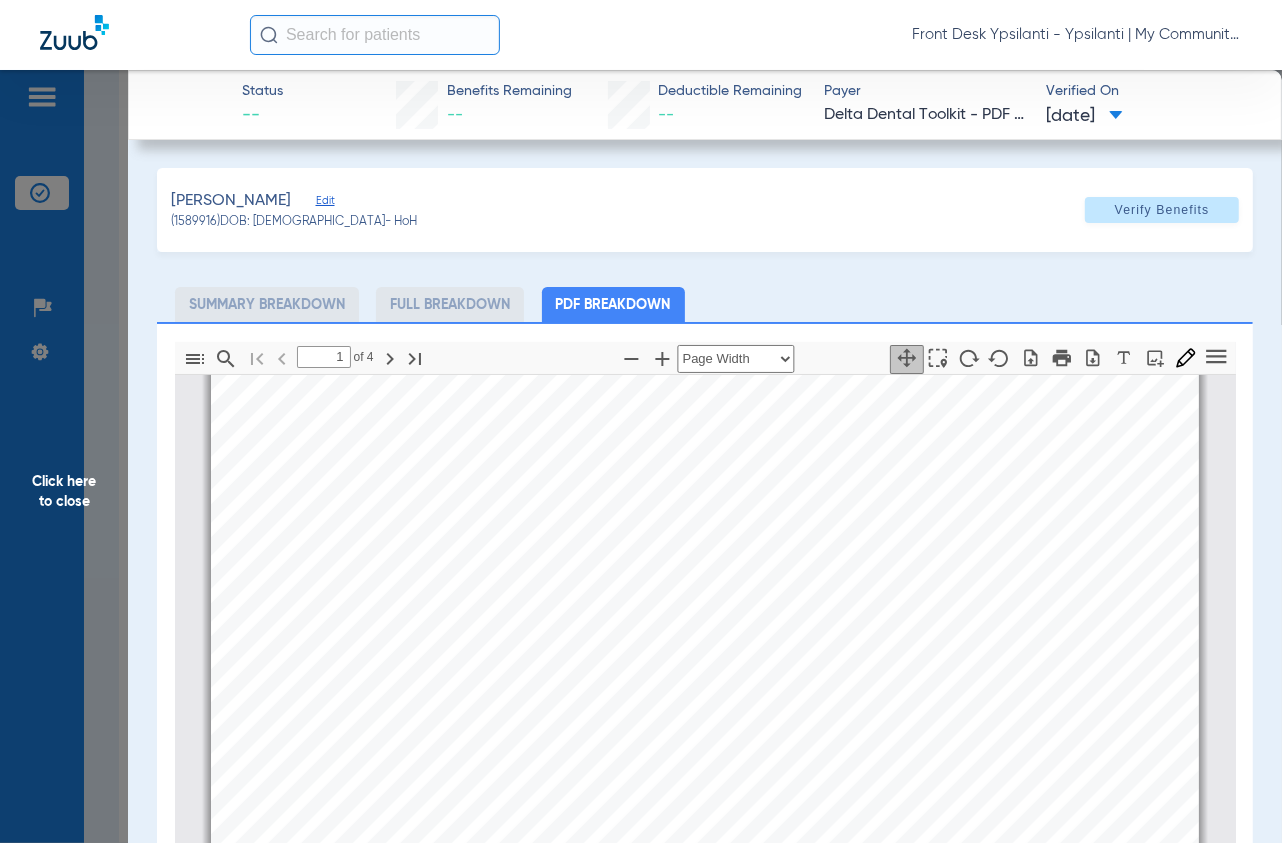 scroll, scrollTop: 231, scrollLeft: 0, axis: vertical 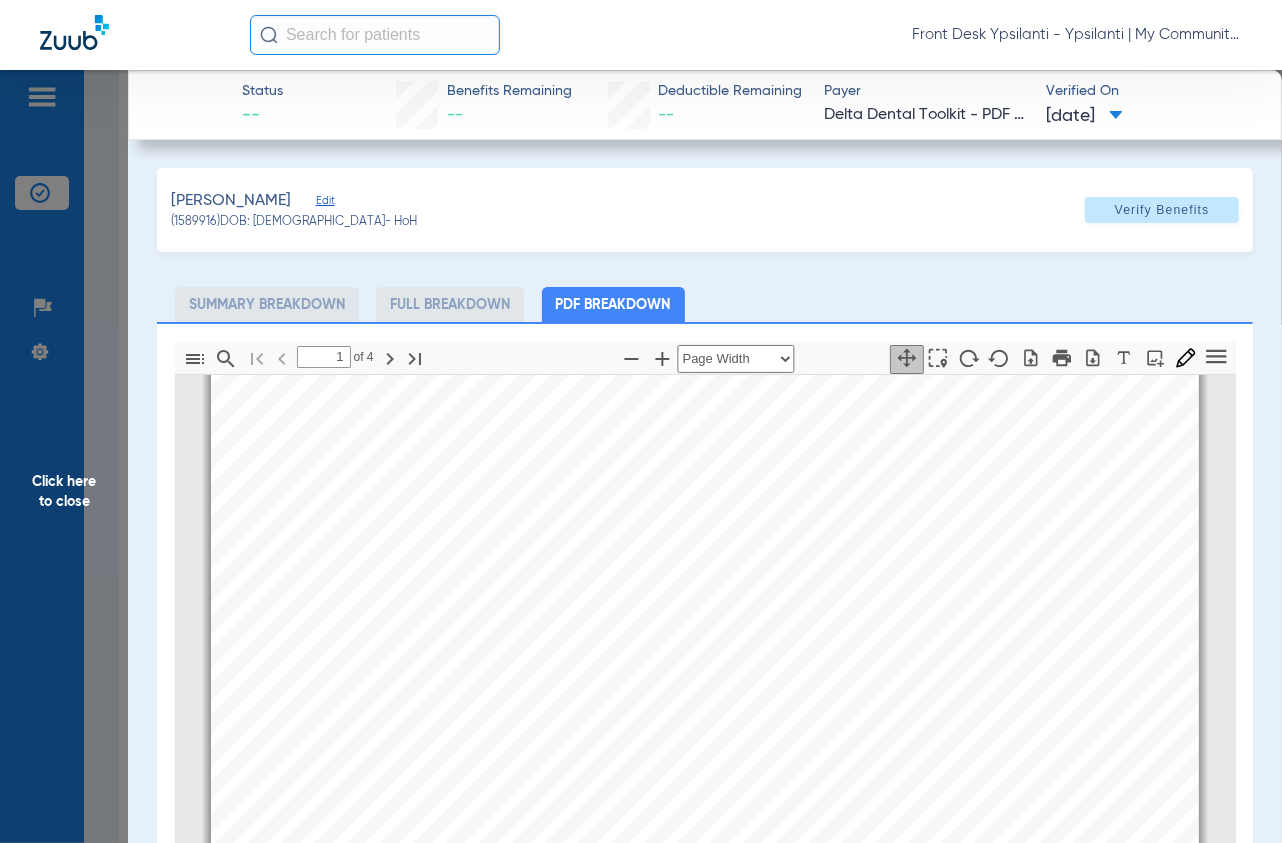 click on "Click here to close" 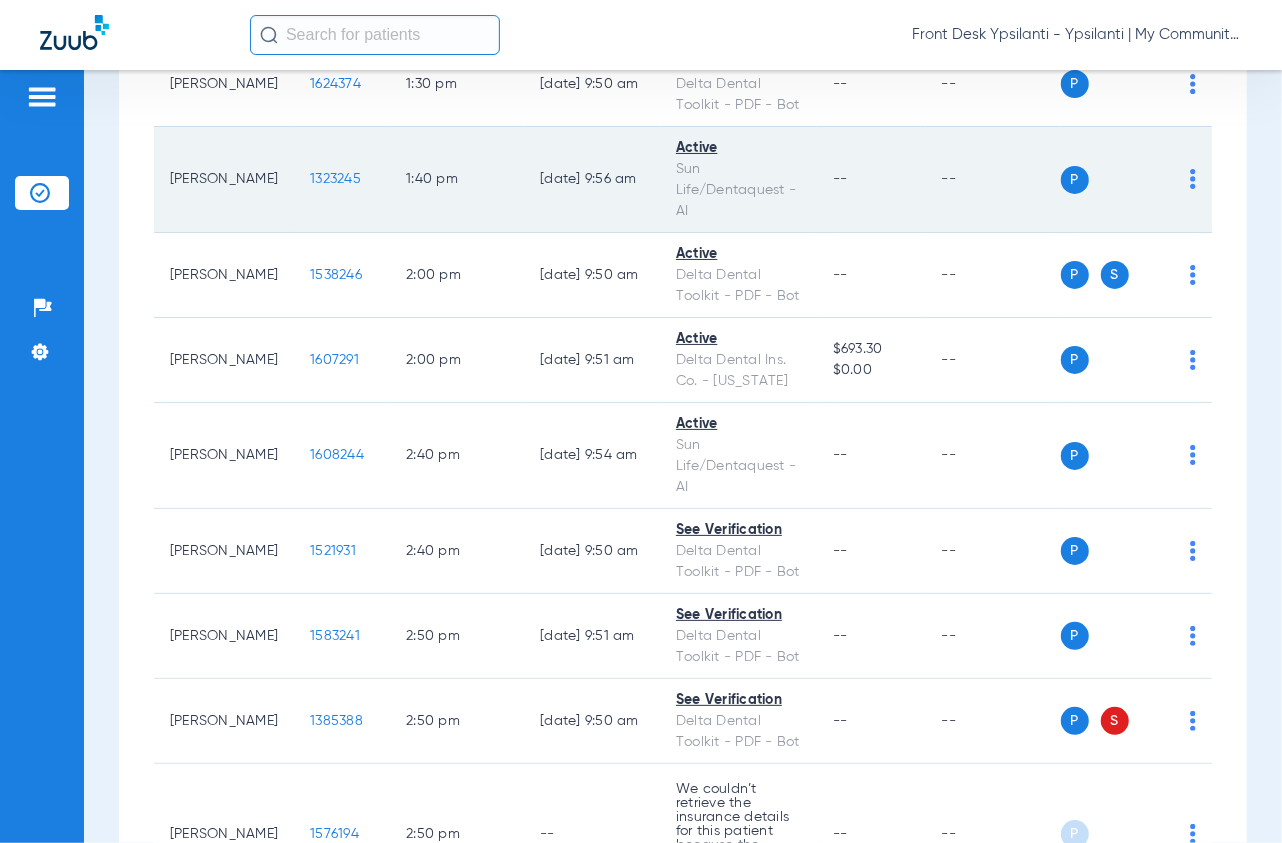 scroll, scrollTop: 3666, scrollLeft: 0, axis: vertical 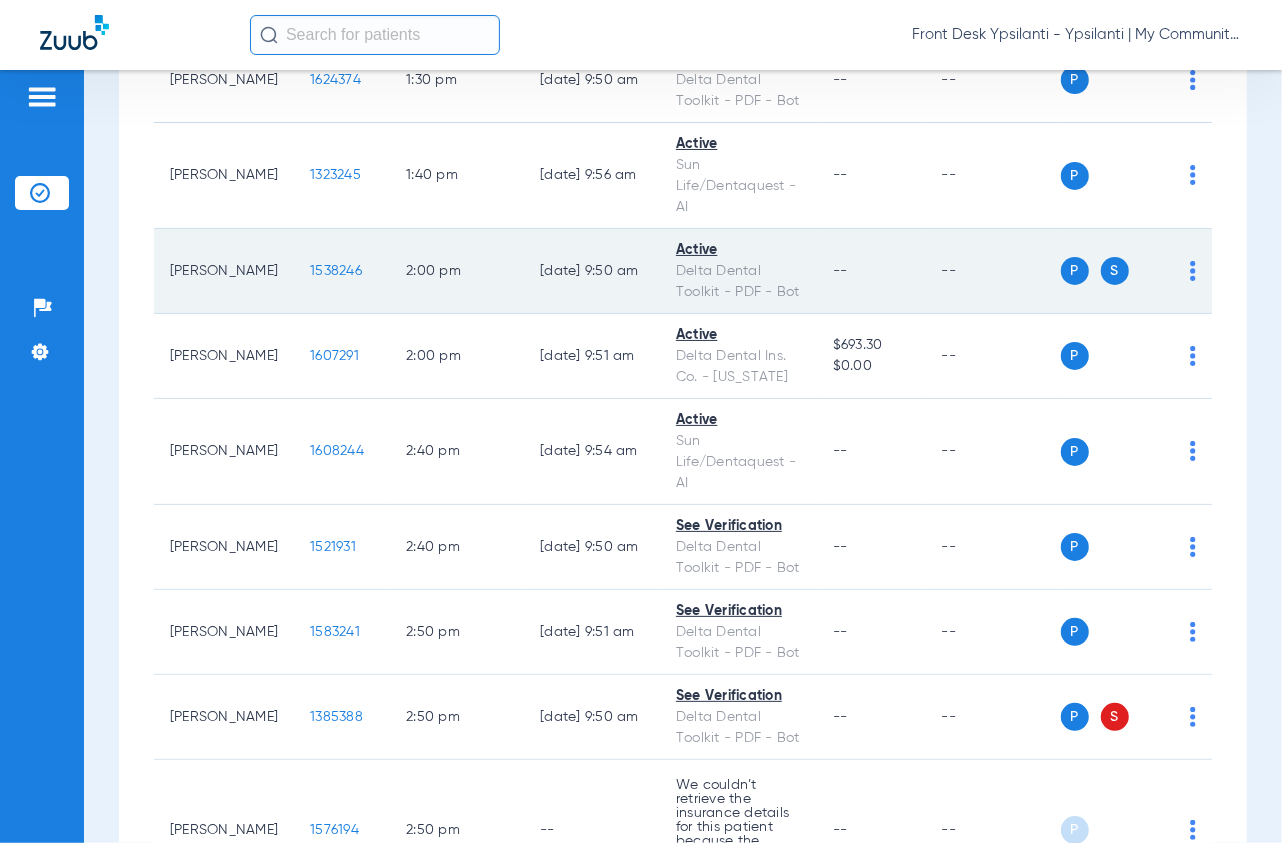 click on "1538246" 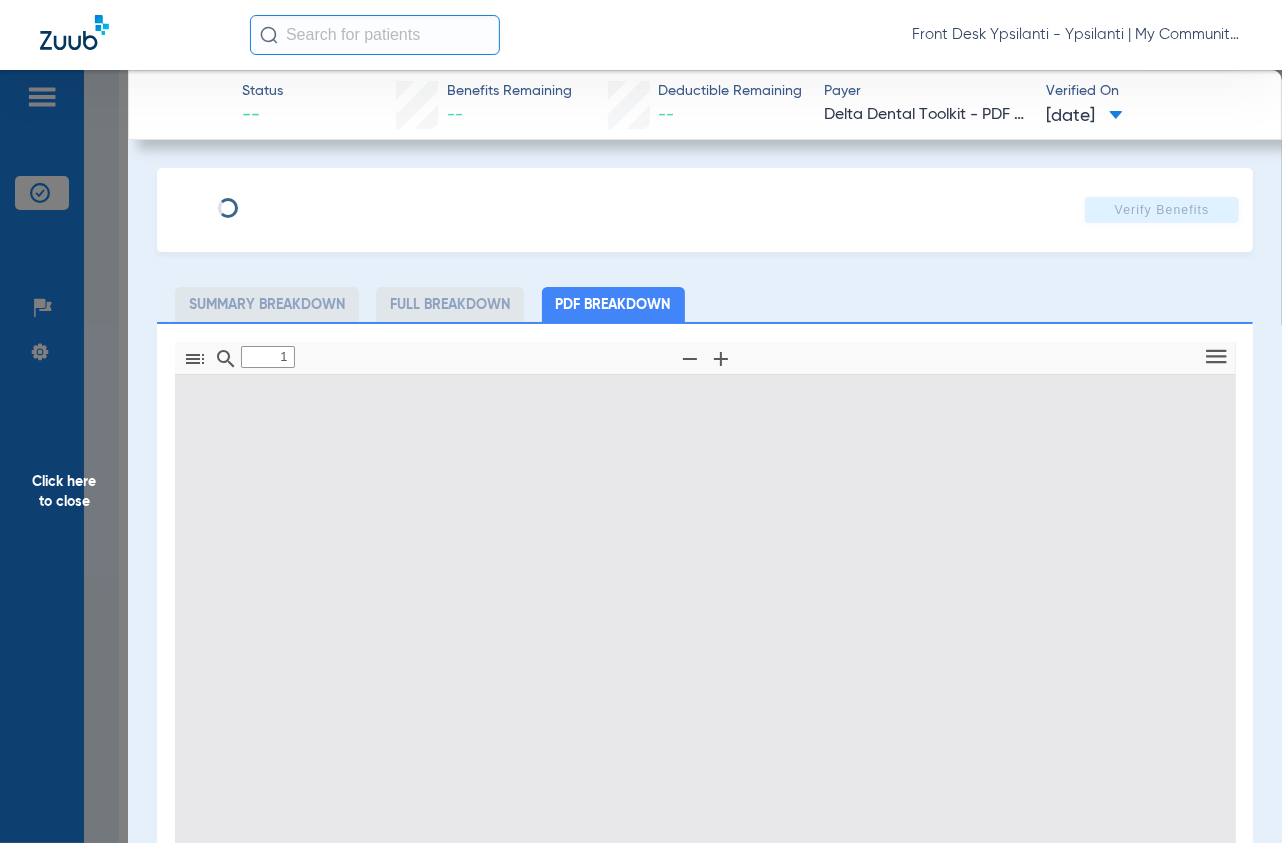 type on "0" 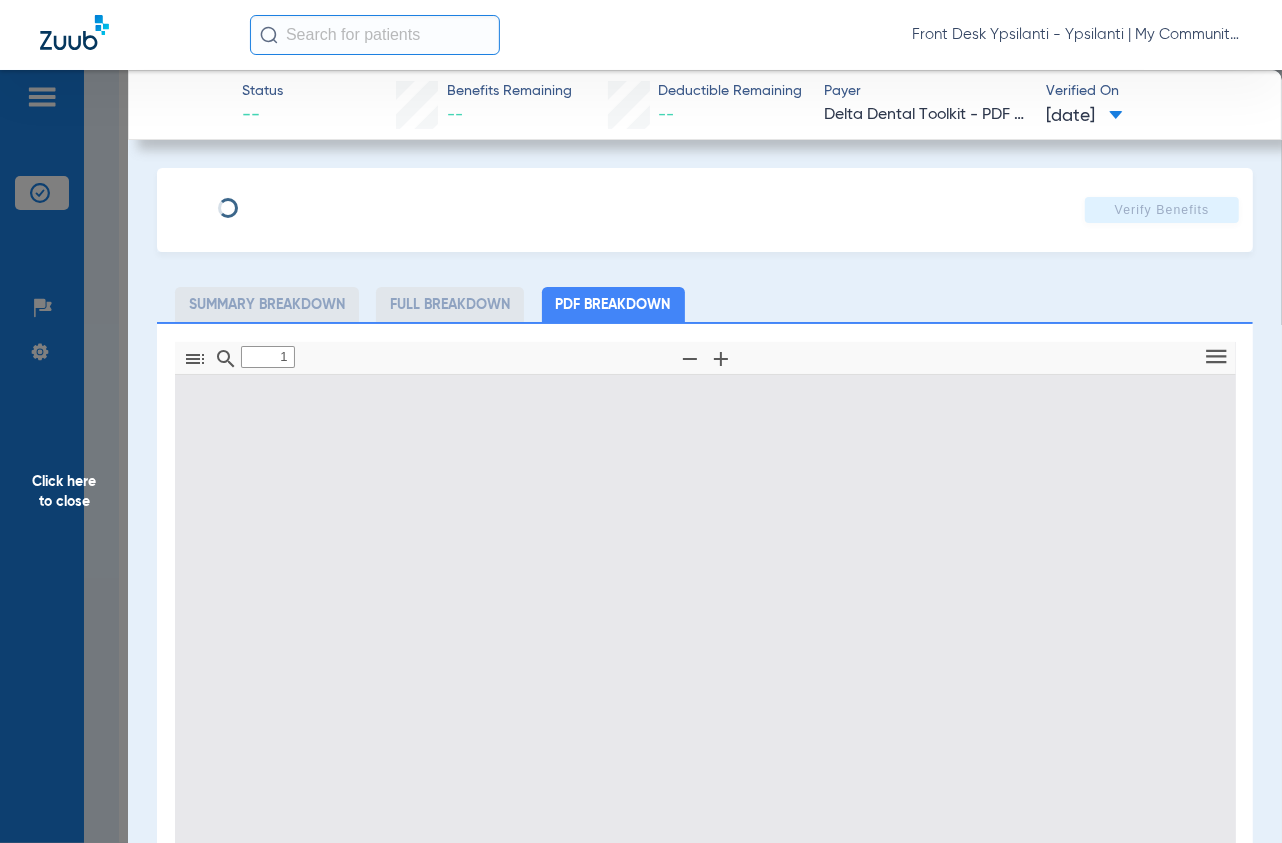 select on "page-width" 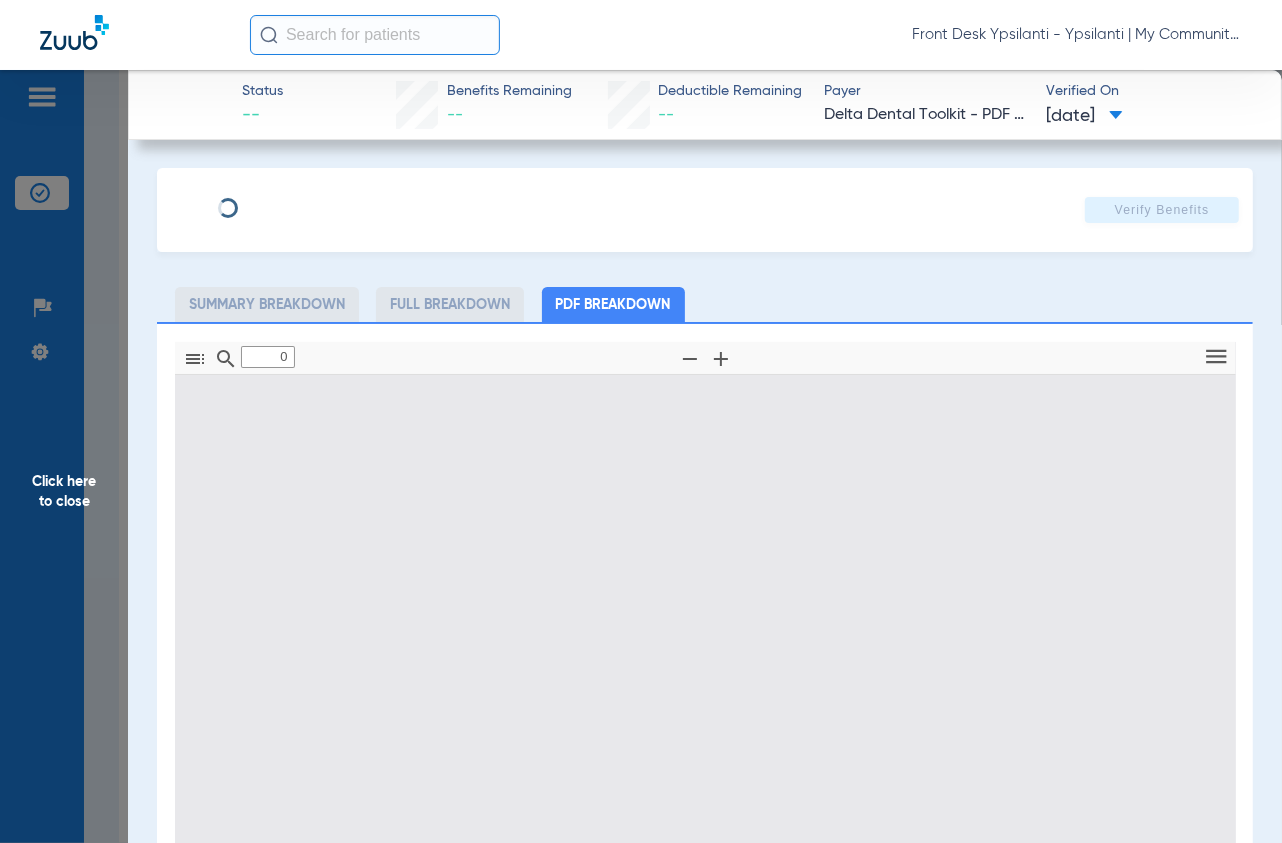 type on "1" 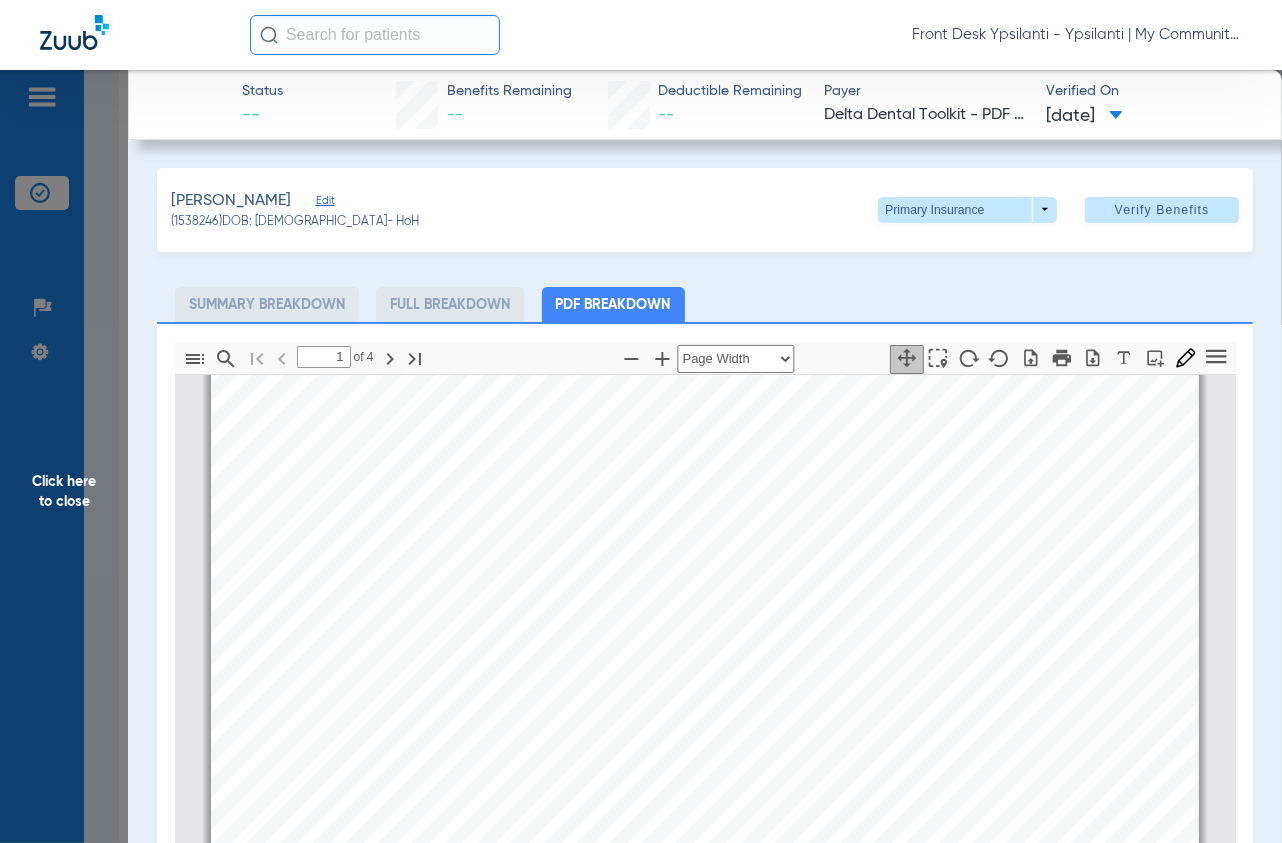scroll, scrollTop: 675, scrollLeft: 0, axis: vertical 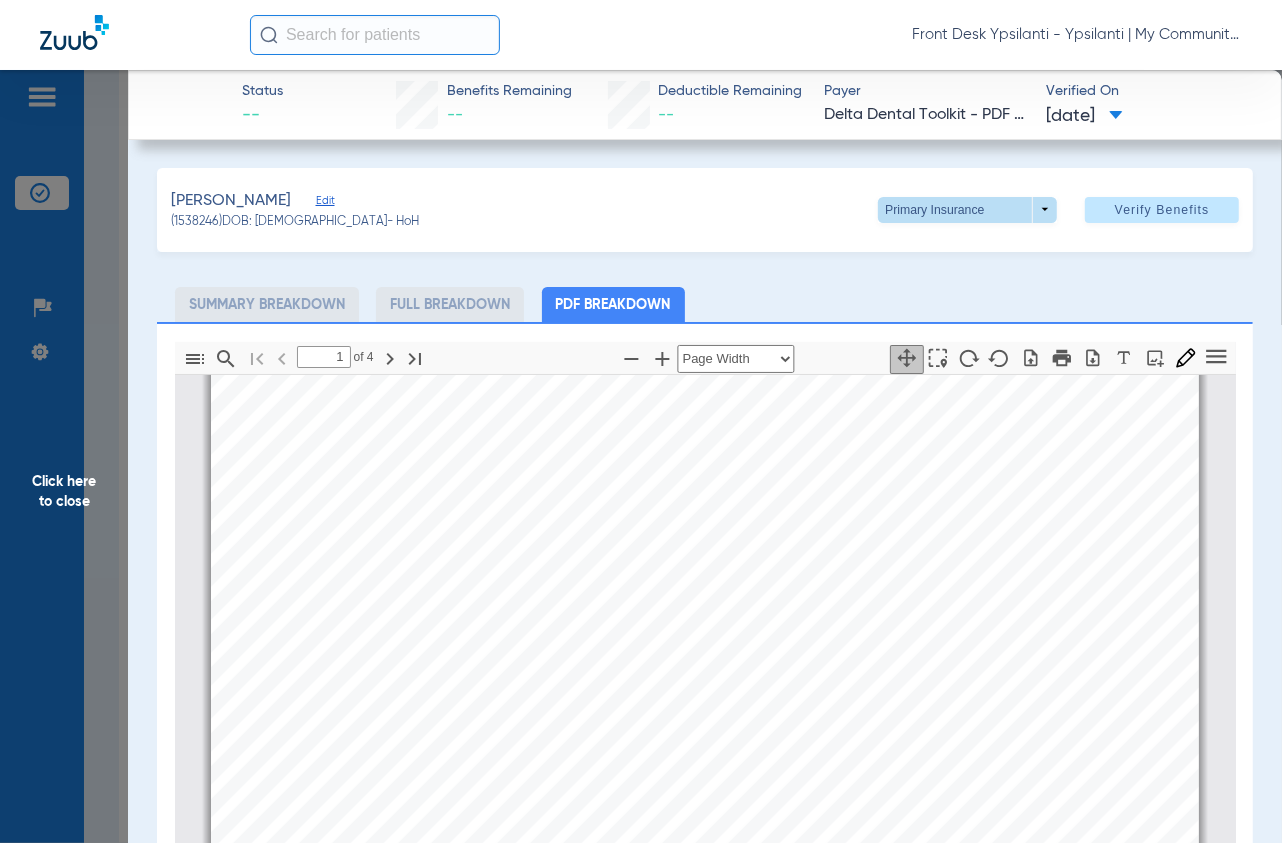 click 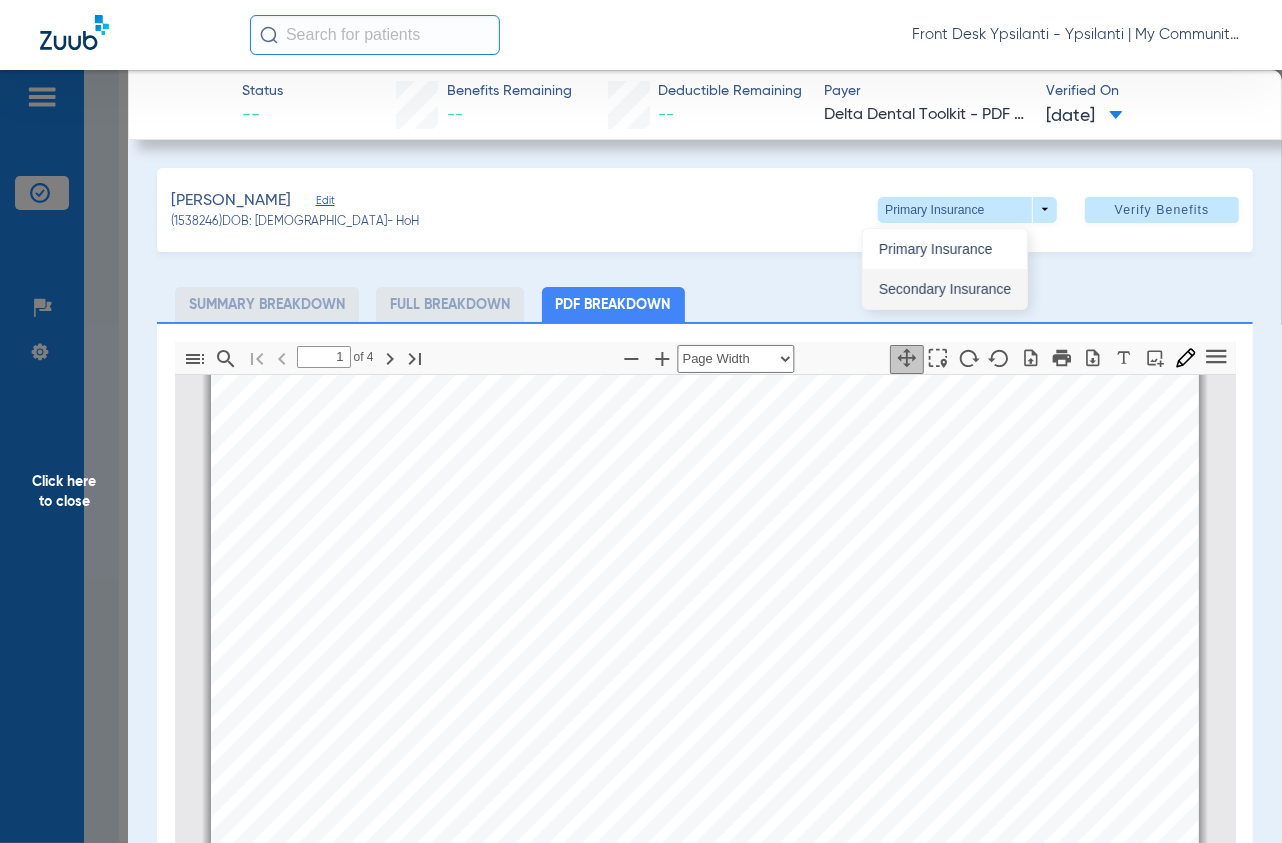 click on "Secondary Insurance" at bounding box center (945, 289) 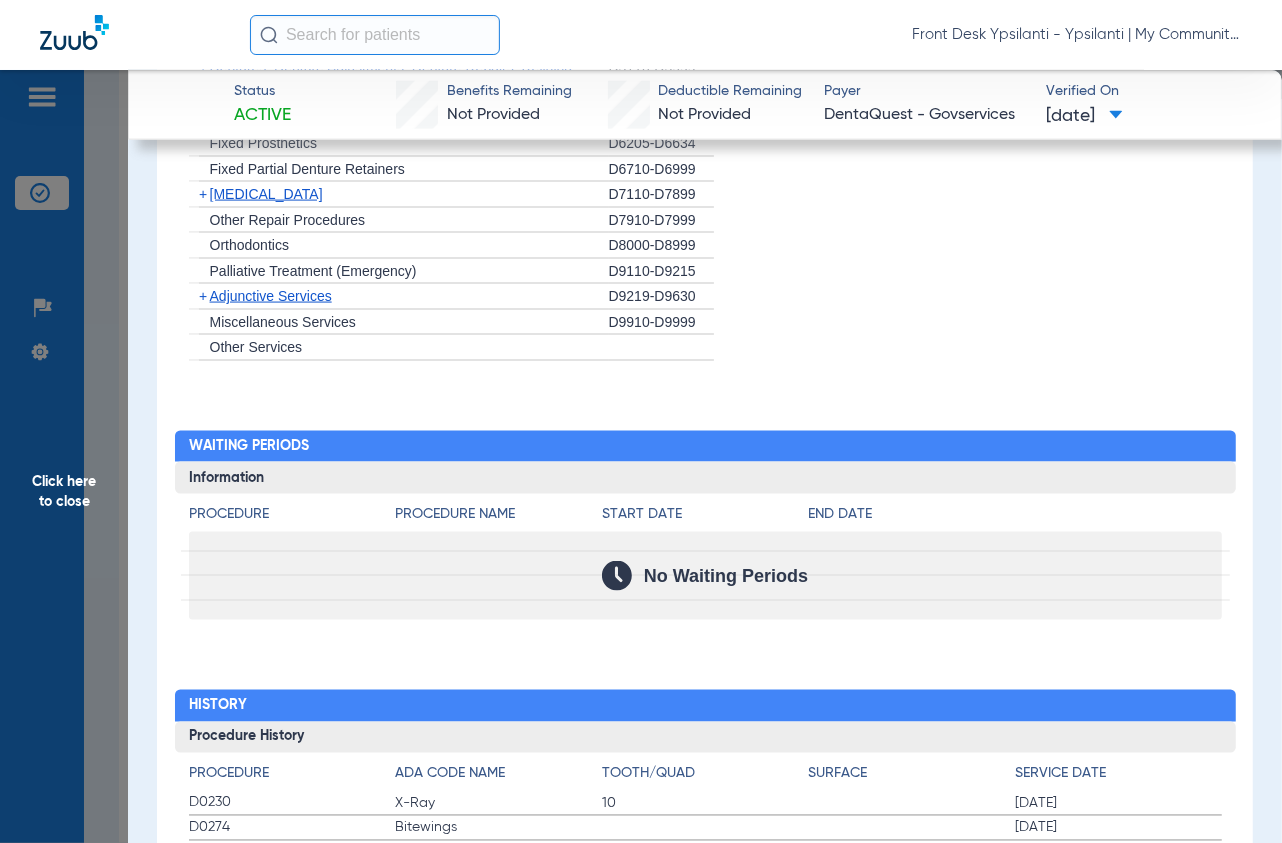 scroll, scrollTop: 1985, scrollLeft: 0, axis: vertical 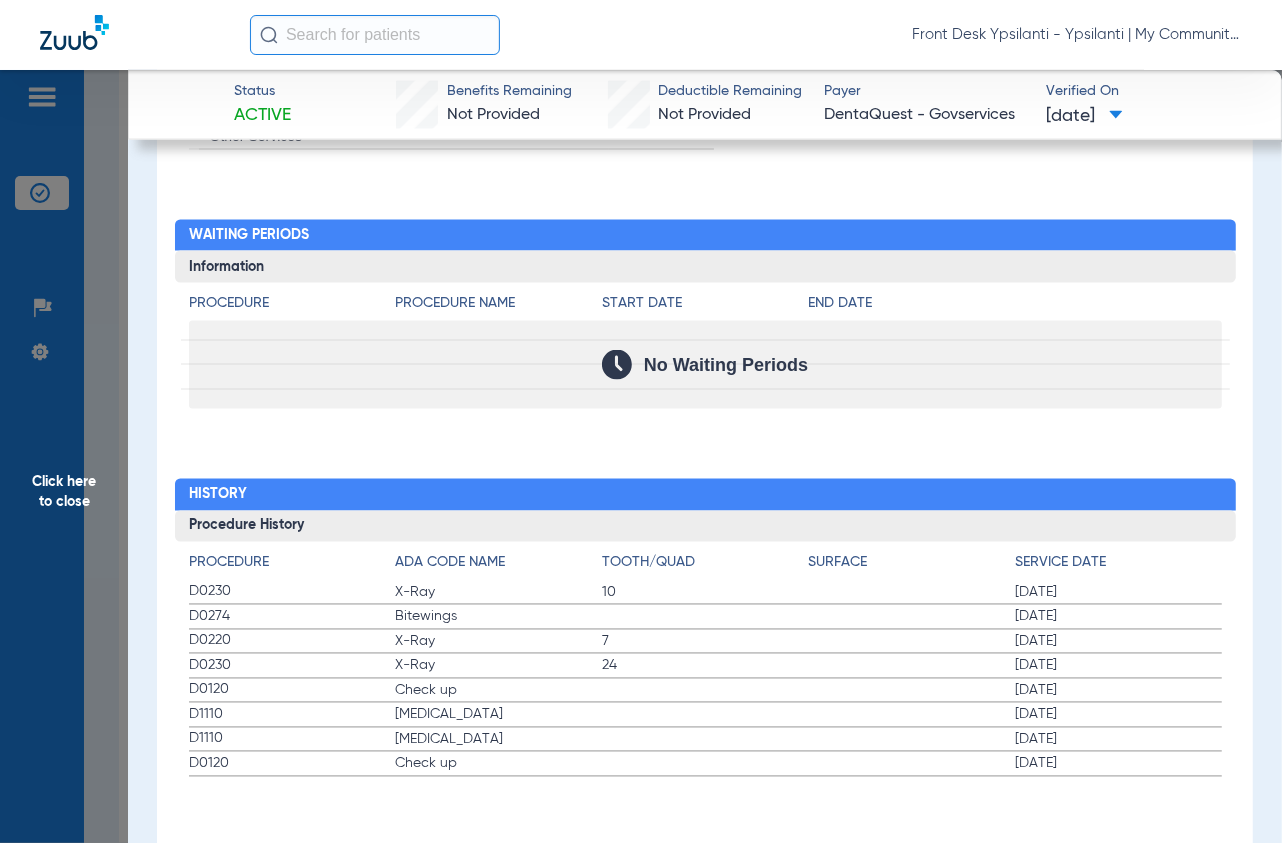 click on "Click here to close" 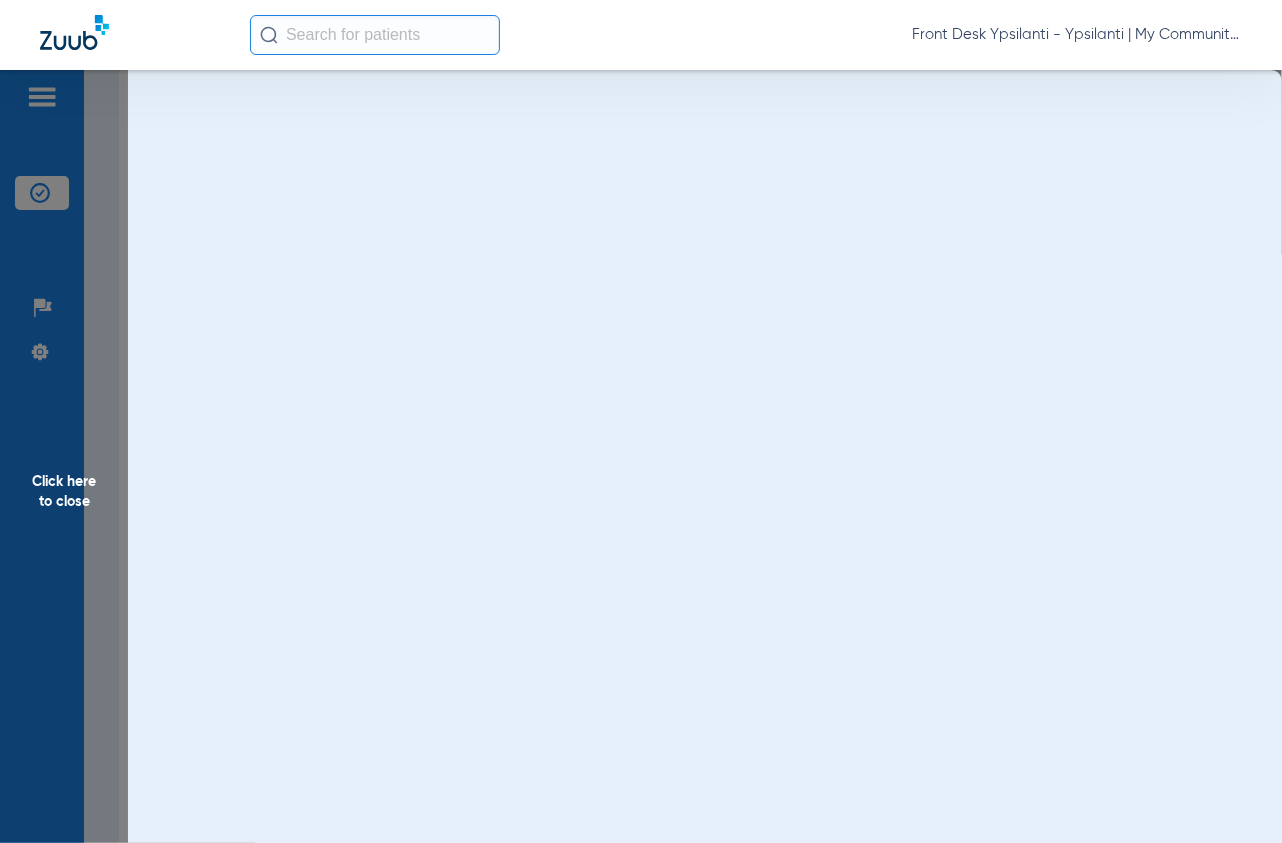 scroll, scrollTop: 0, scrollLeft: 0, axis: both 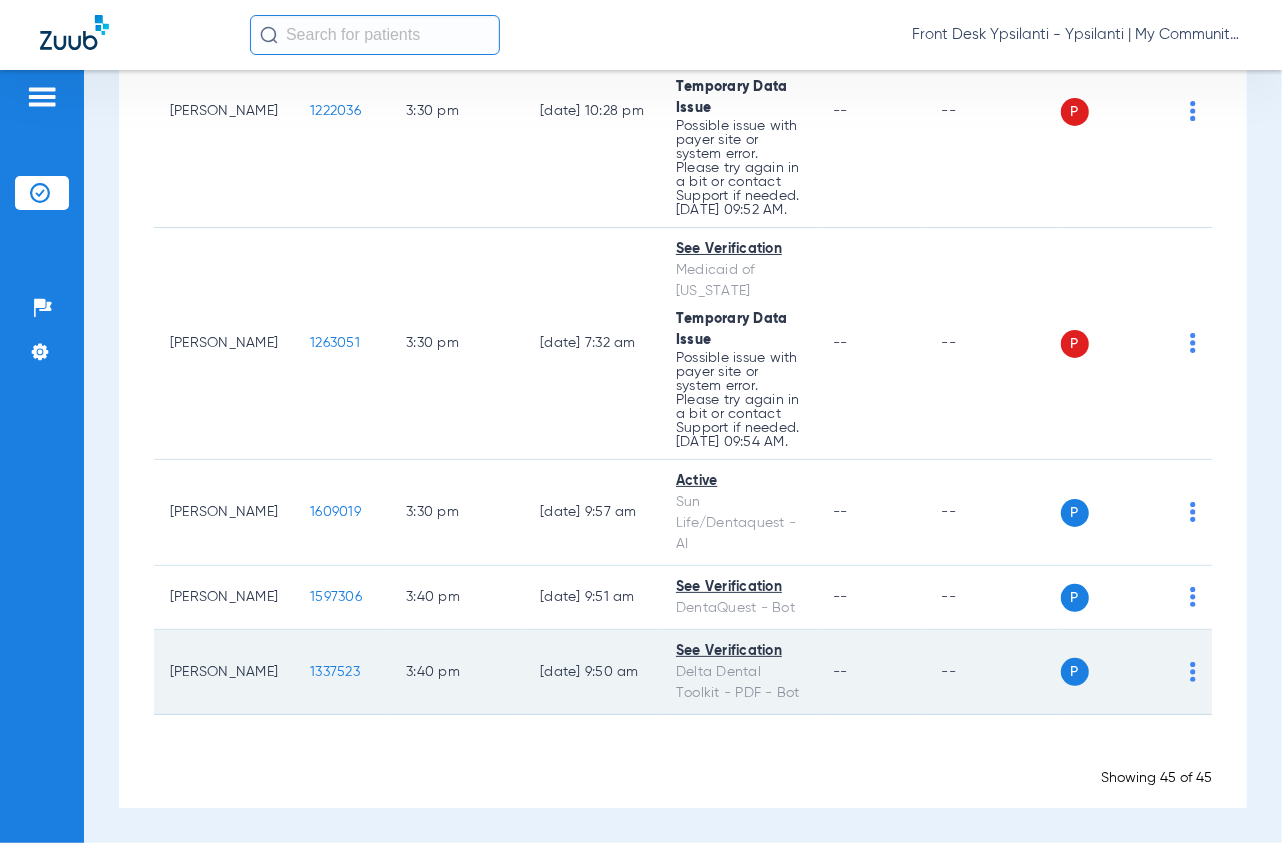 click on "1337523" 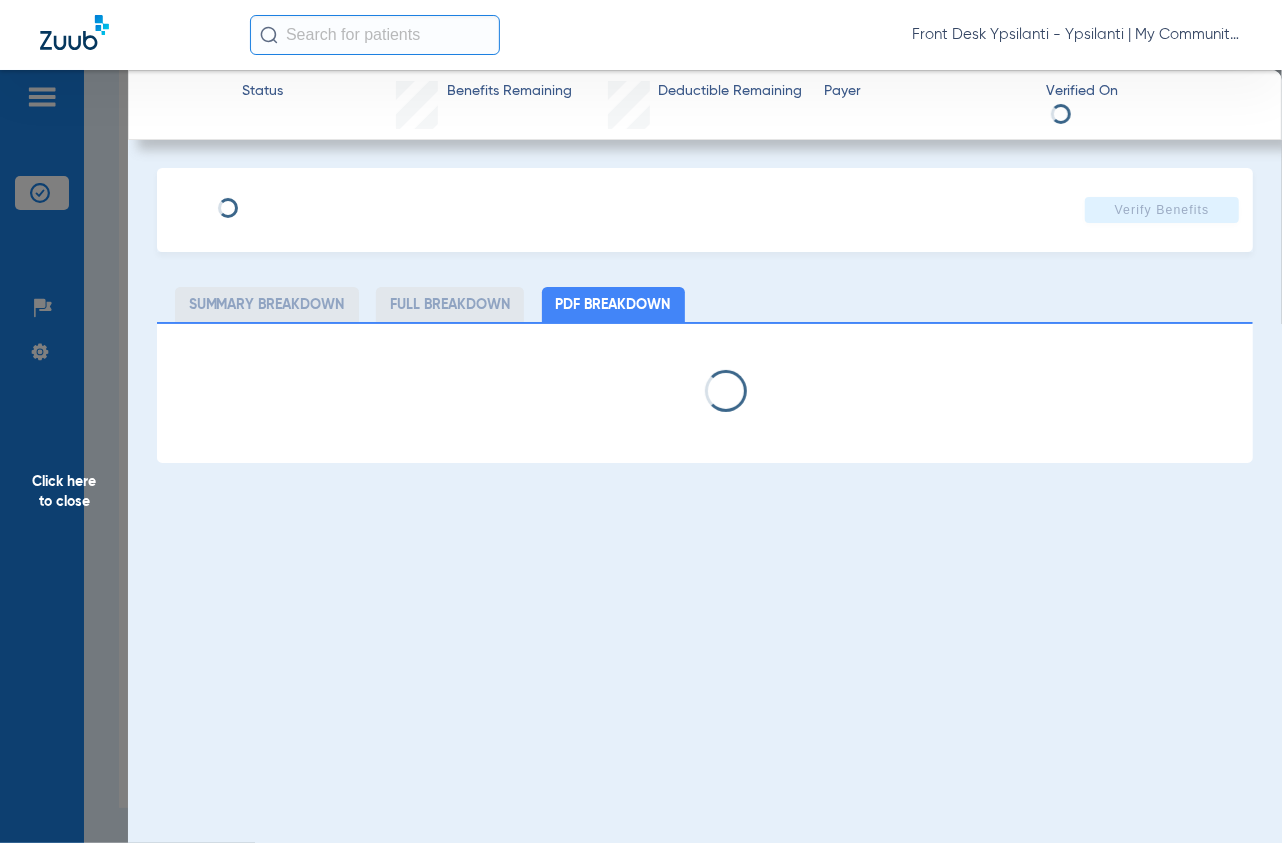 select on "page-width" 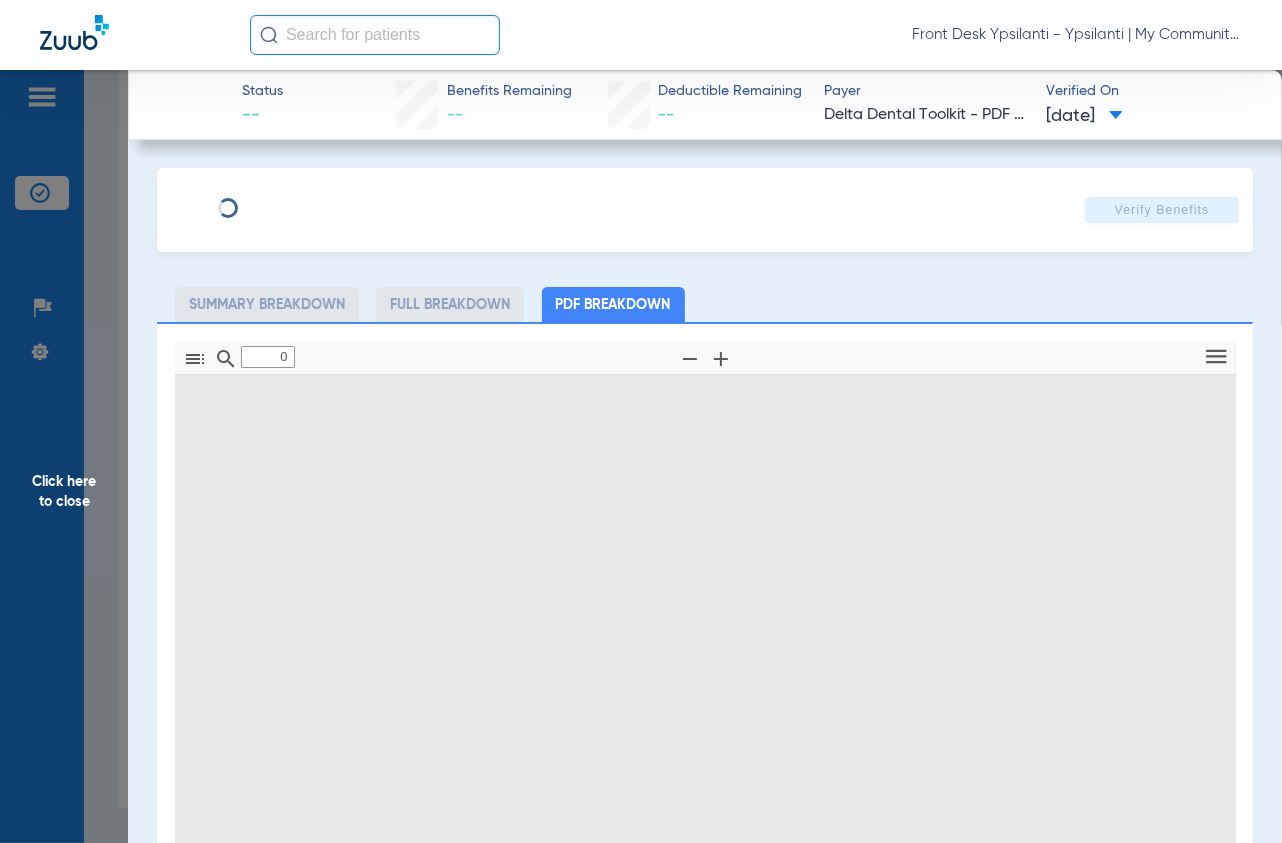 type on "1" 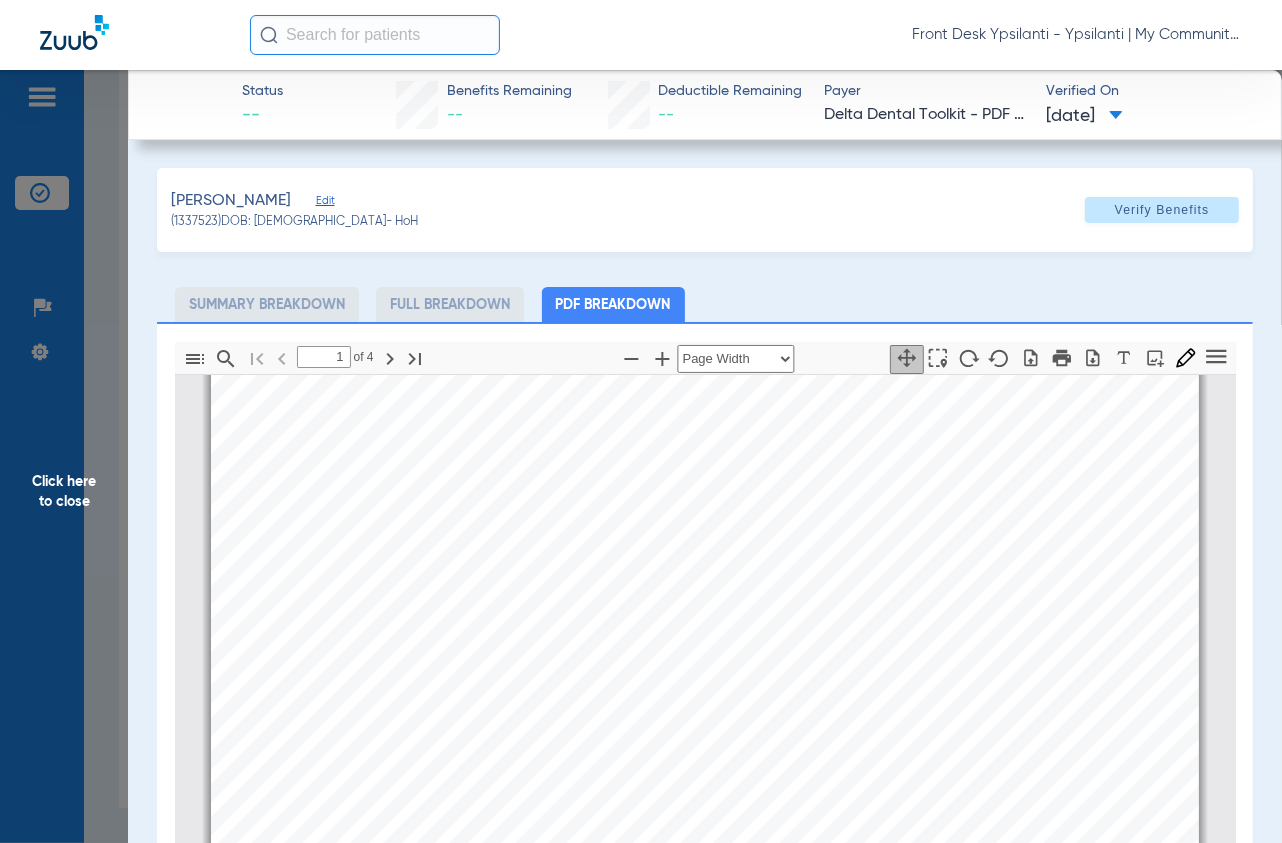 scroll, scrollTop: 342, scrollLeft: 0, axis: vertical 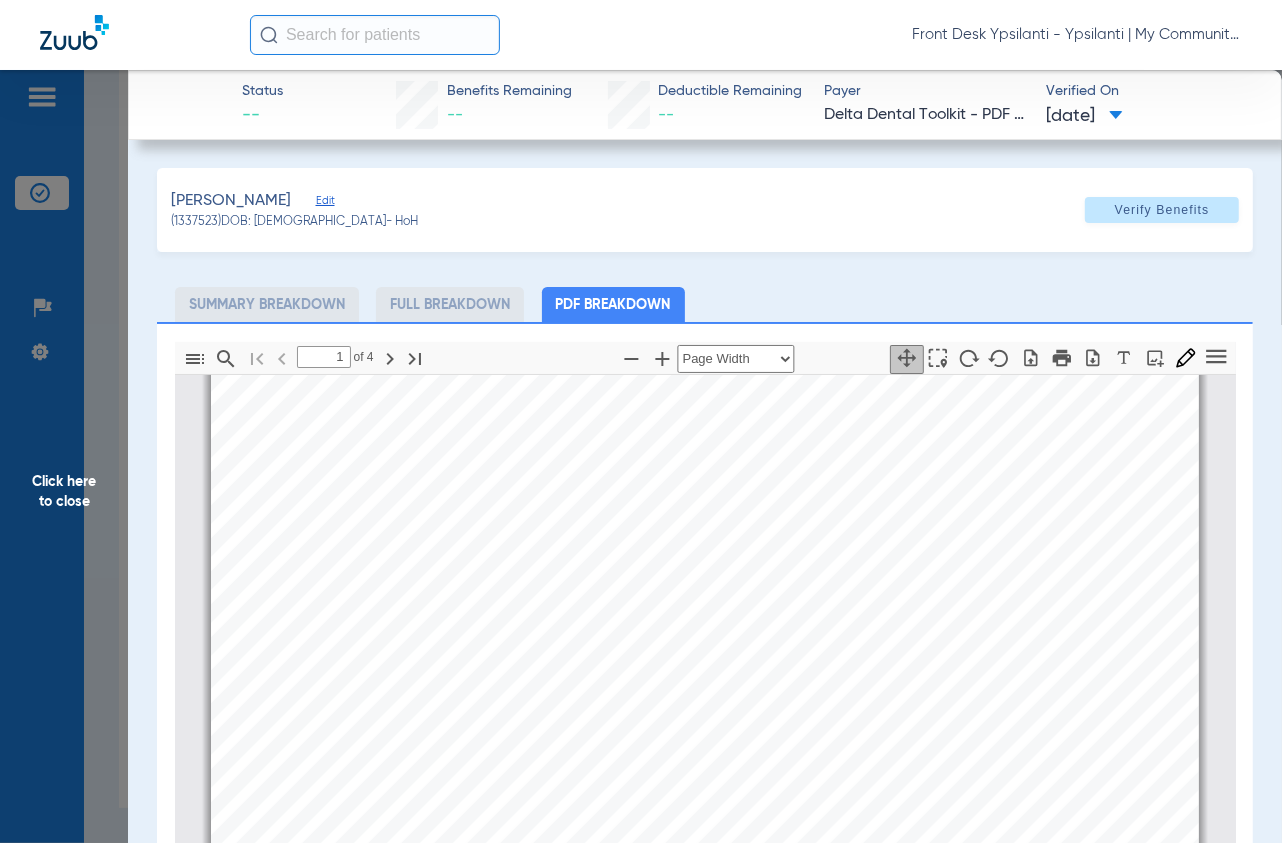 drag, startPoint x: 99, startPoint y: 218, endPoint x: 109, endPoint y: 230, distance: 15.6205 